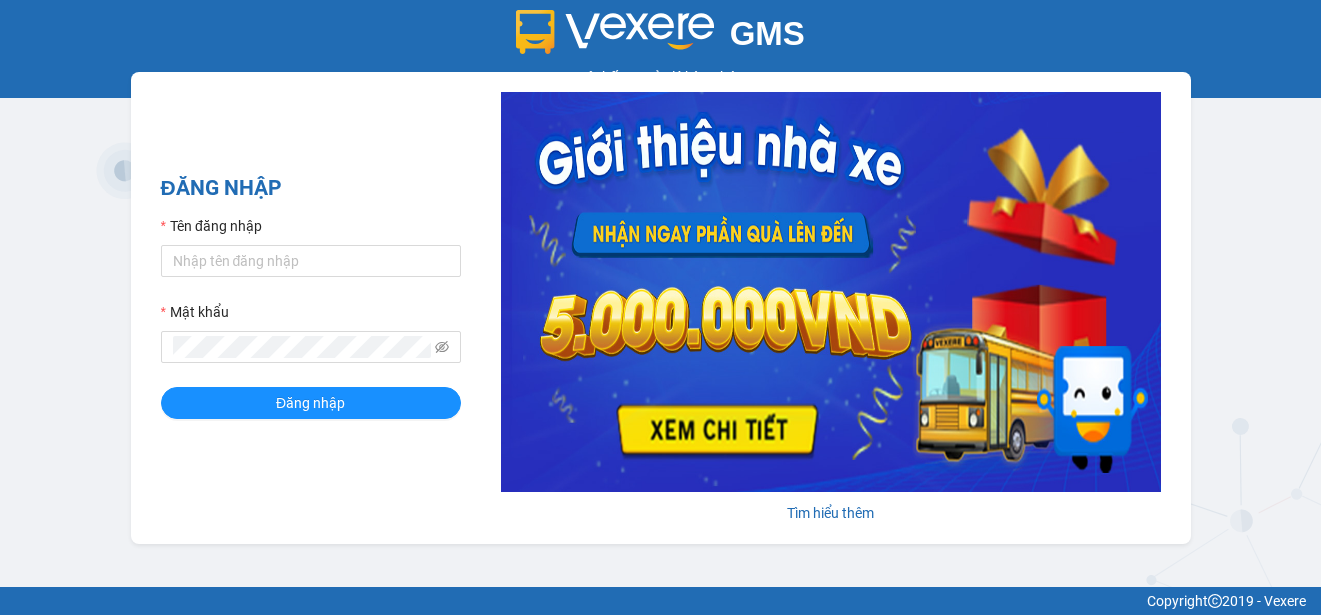 scroll, scrollTop: 0, scrollLeft: 0, axis: both 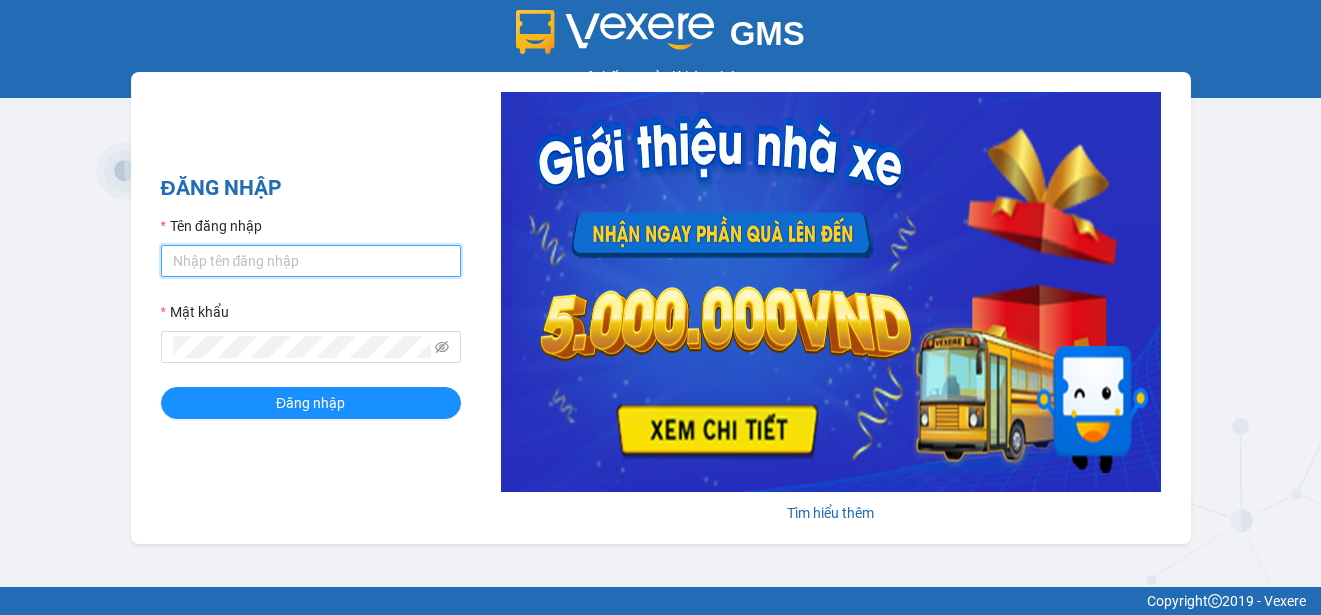 click on "Tên đăng nhập" at bounding box center (311, 261) 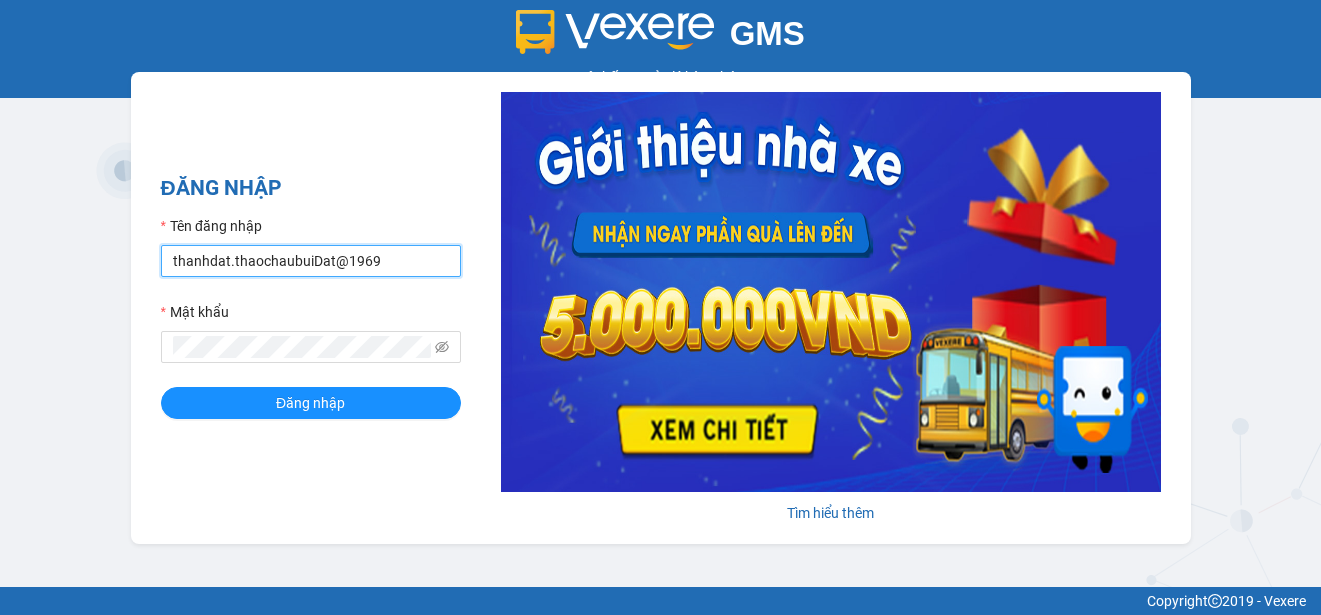 click on "Đăng nhập" at bounding box center (311, 403) 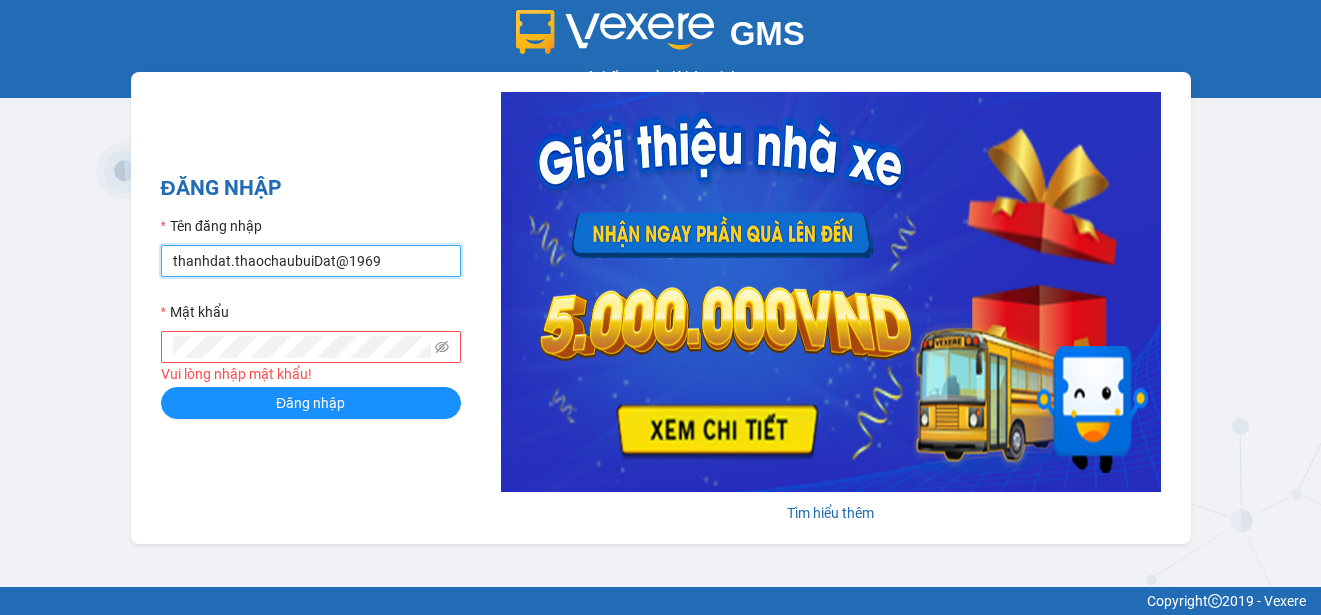 drag, startPoint x: 289, startPoint y: 261, endPoint x: 386, endPoint y: 260, distance: 97.00516 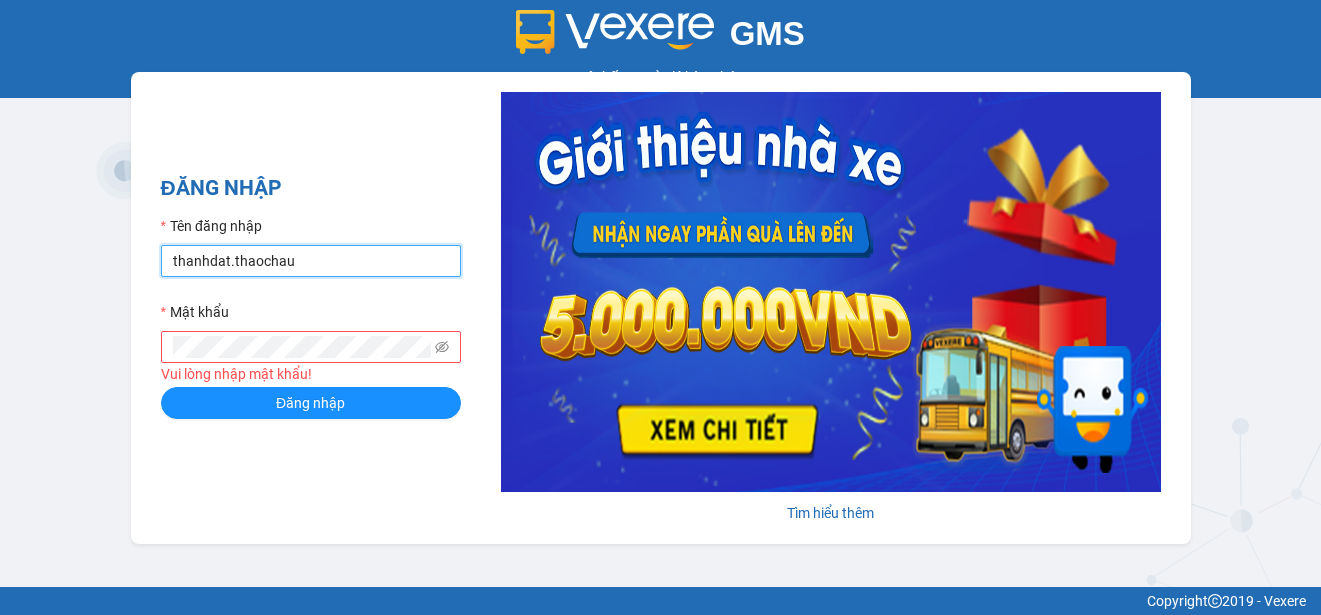 type on "thanhdat.thaochau" 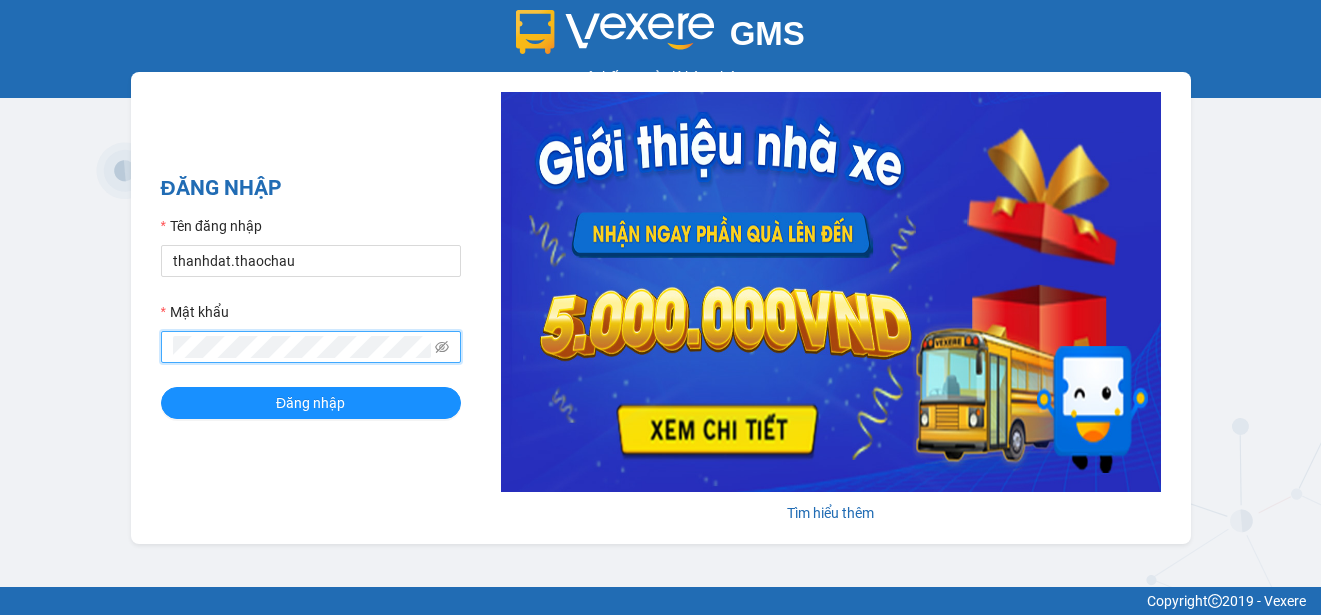 click on "Đăng nhập" at bounding box center [311, 403] 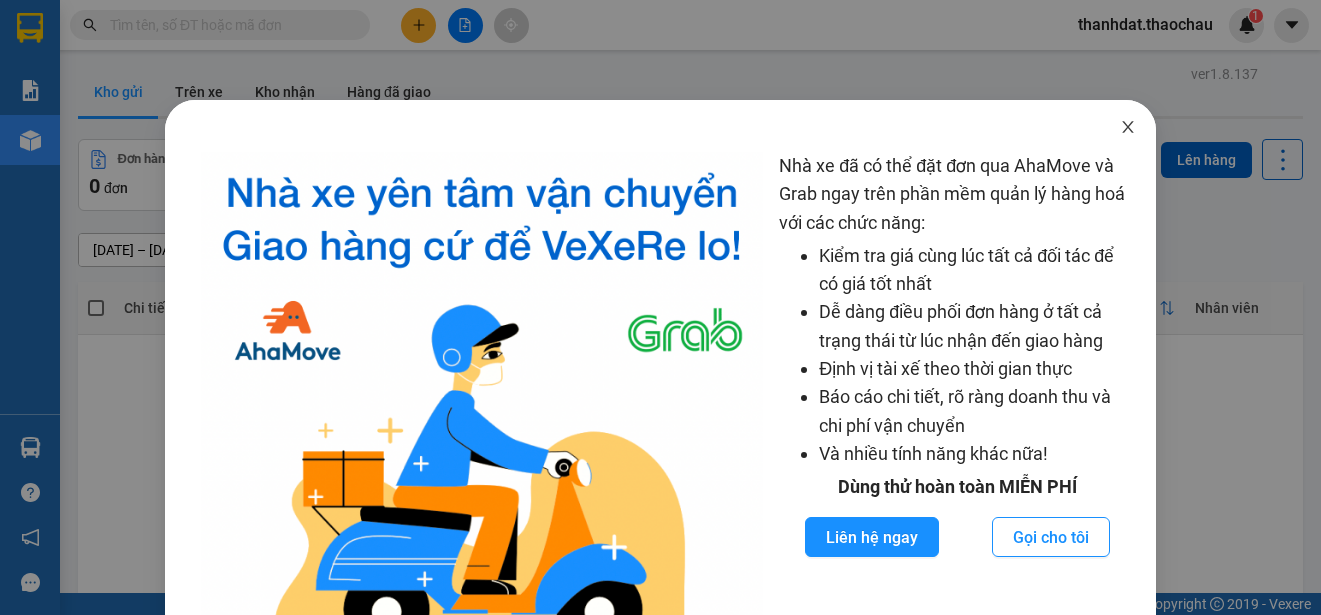 click 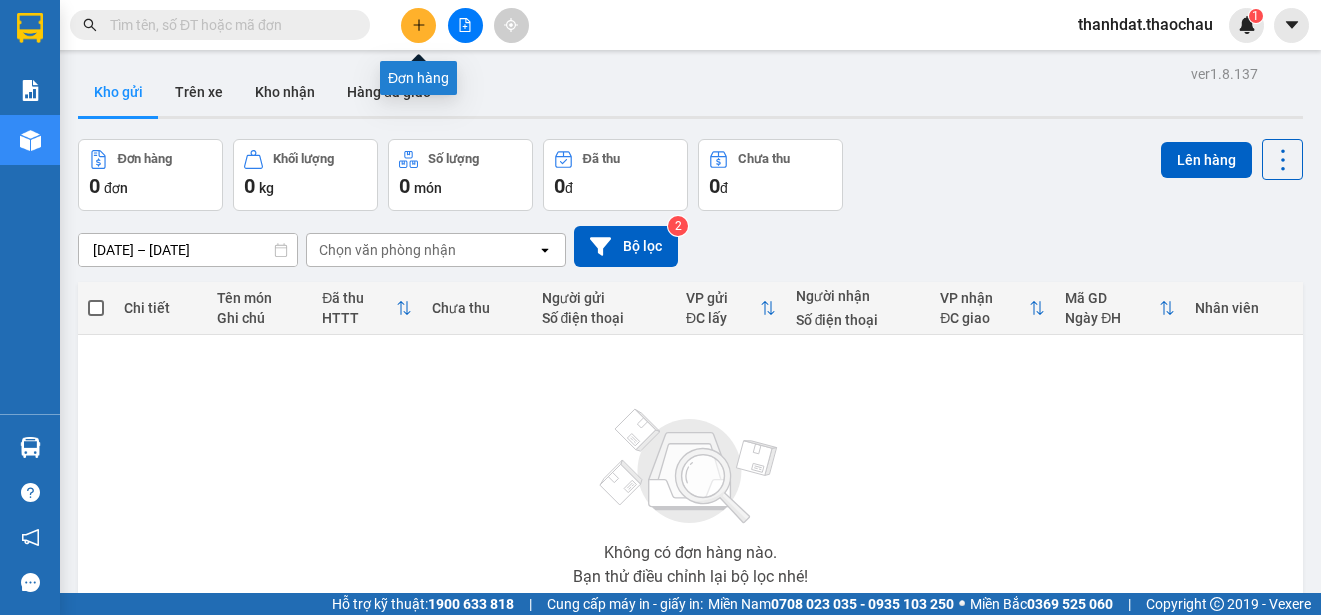 click at bounding box center (418, 25) 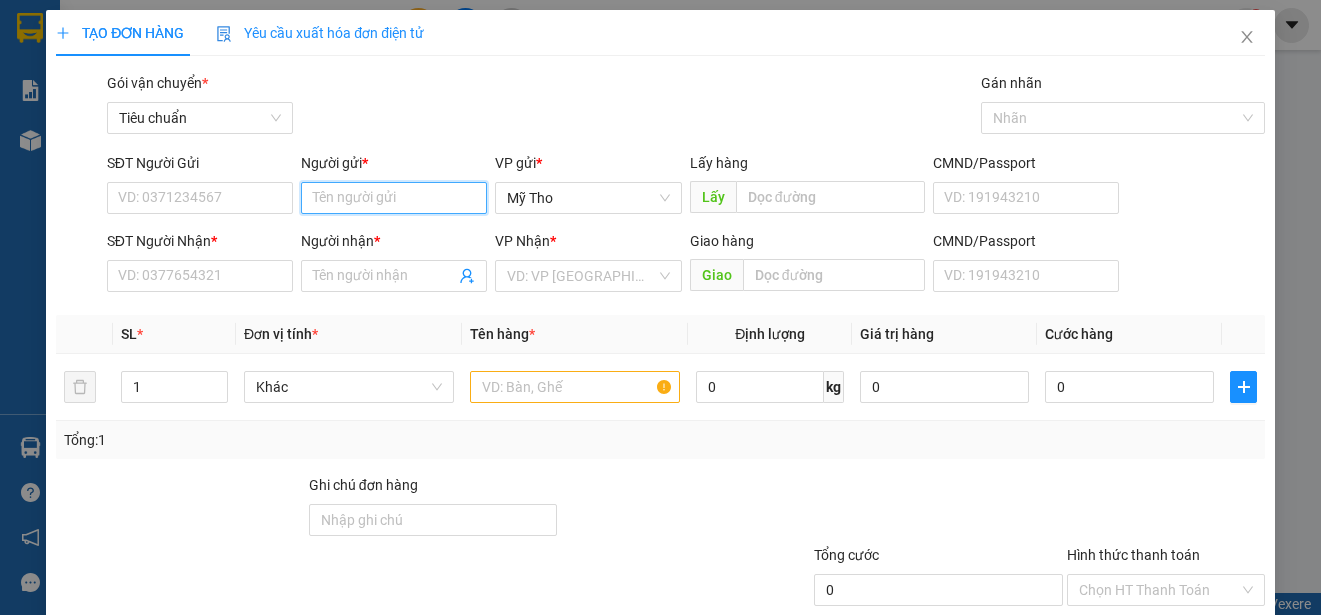 click on "Người gửi  *" at bounding box center [394, 198] 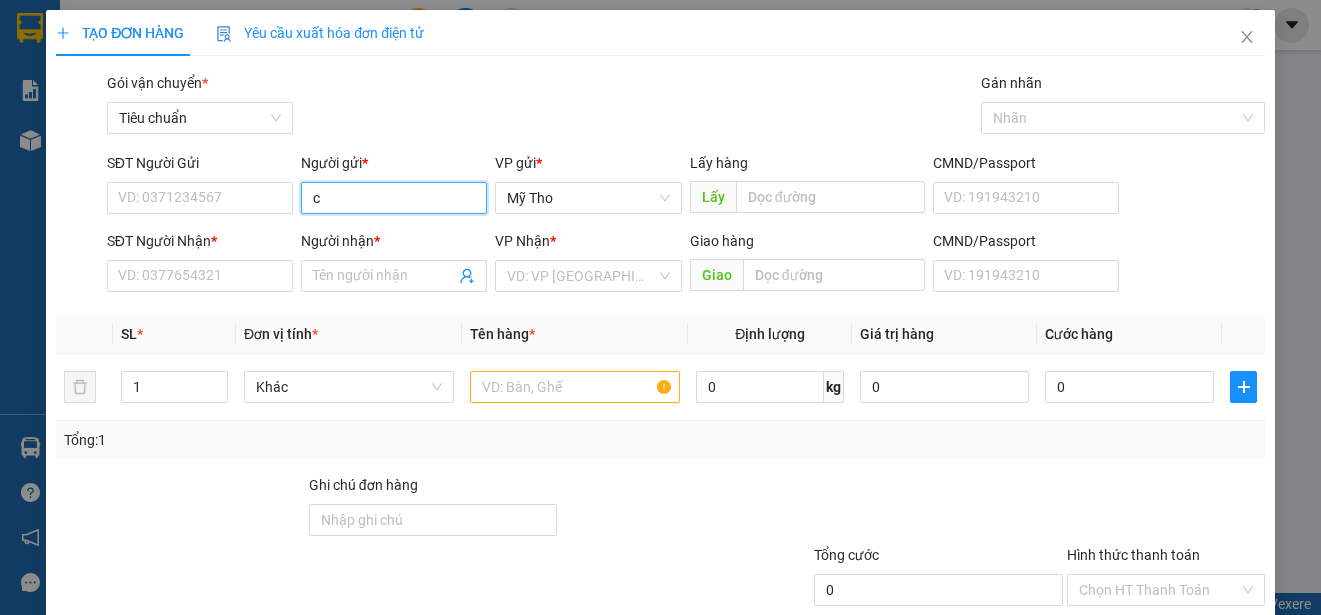 paste on "ây" 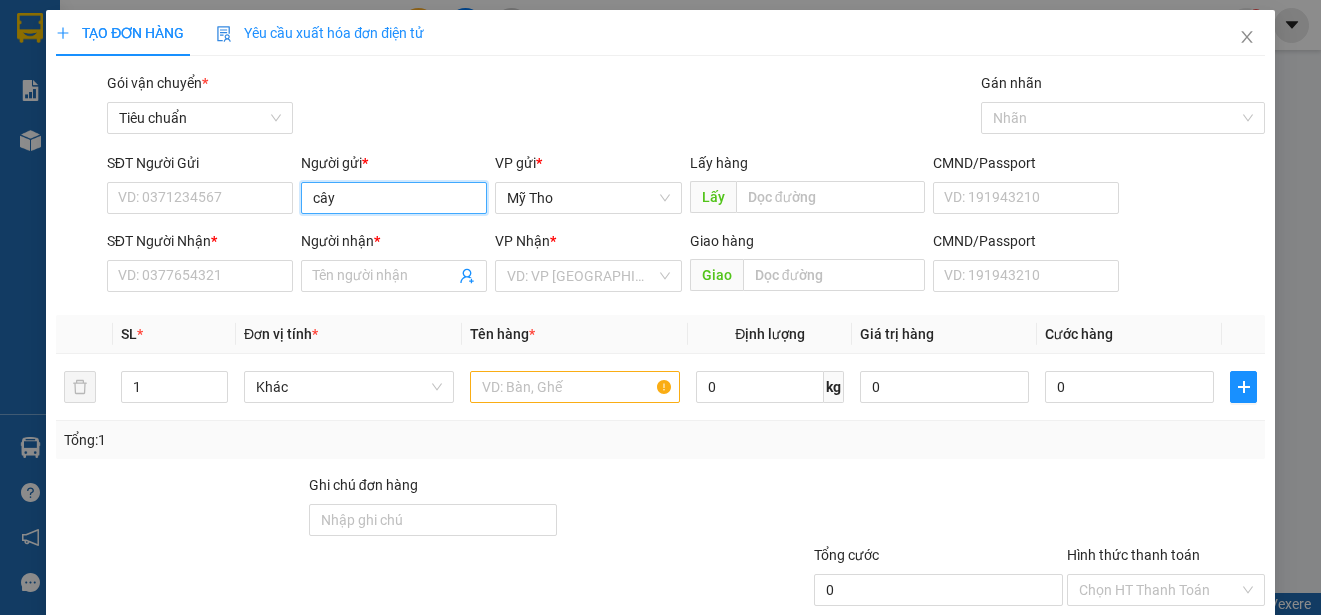 paste on "đ" 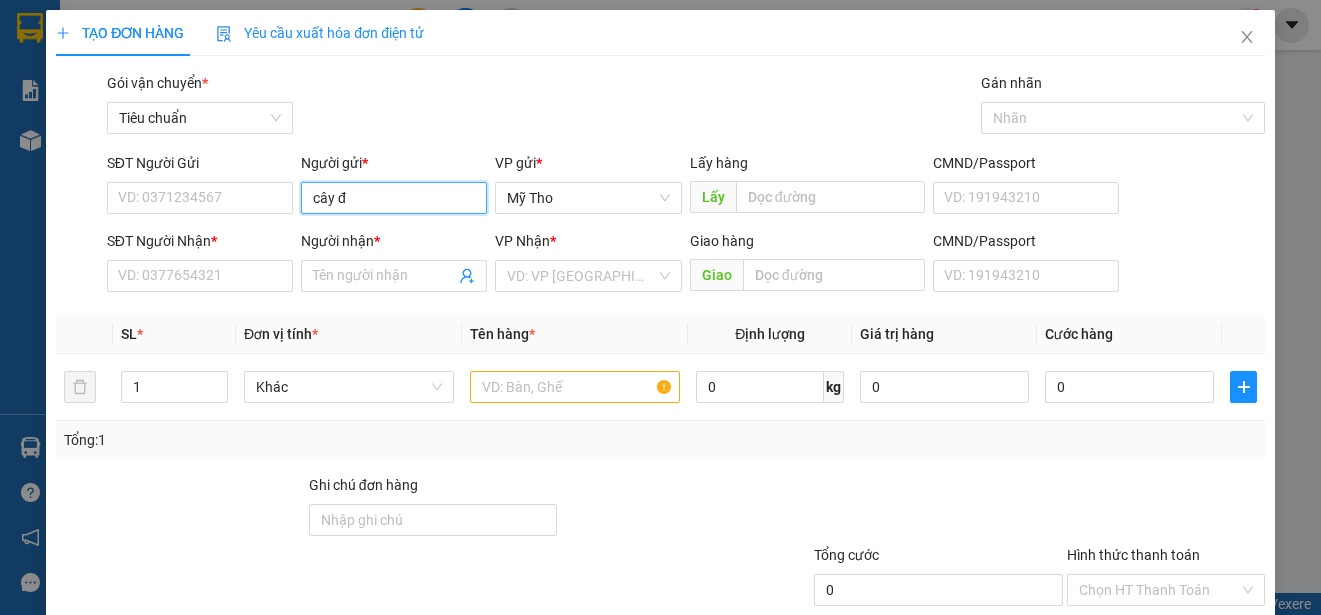 paste on "ê" 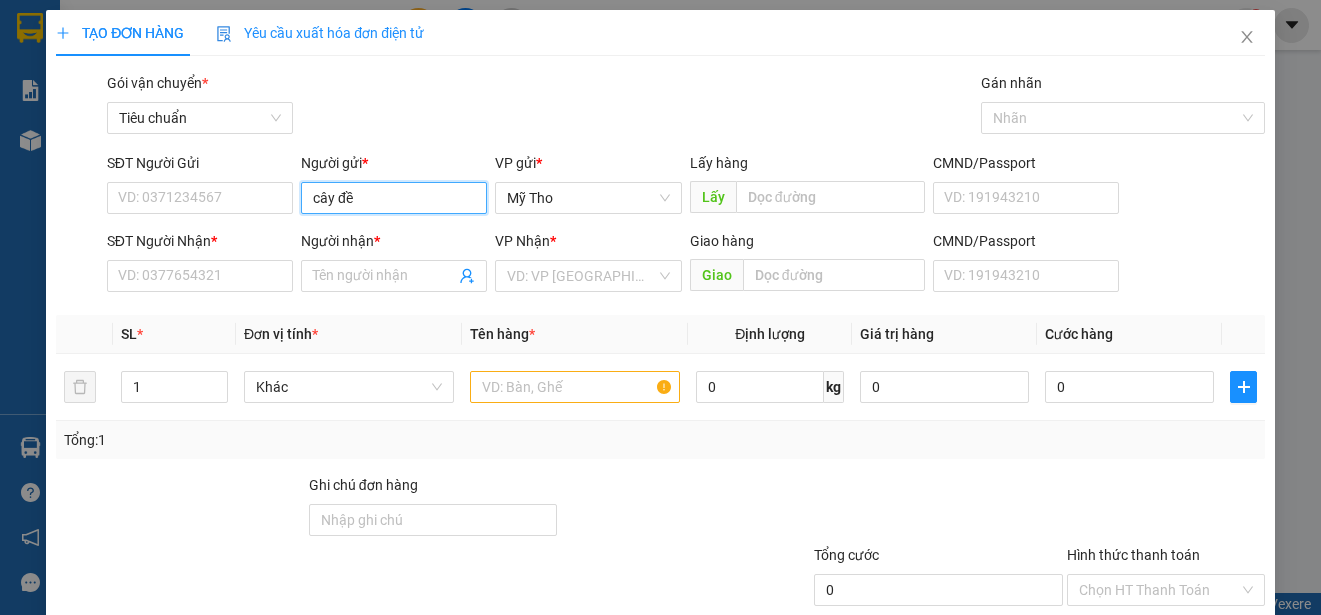 type on "cây đề" 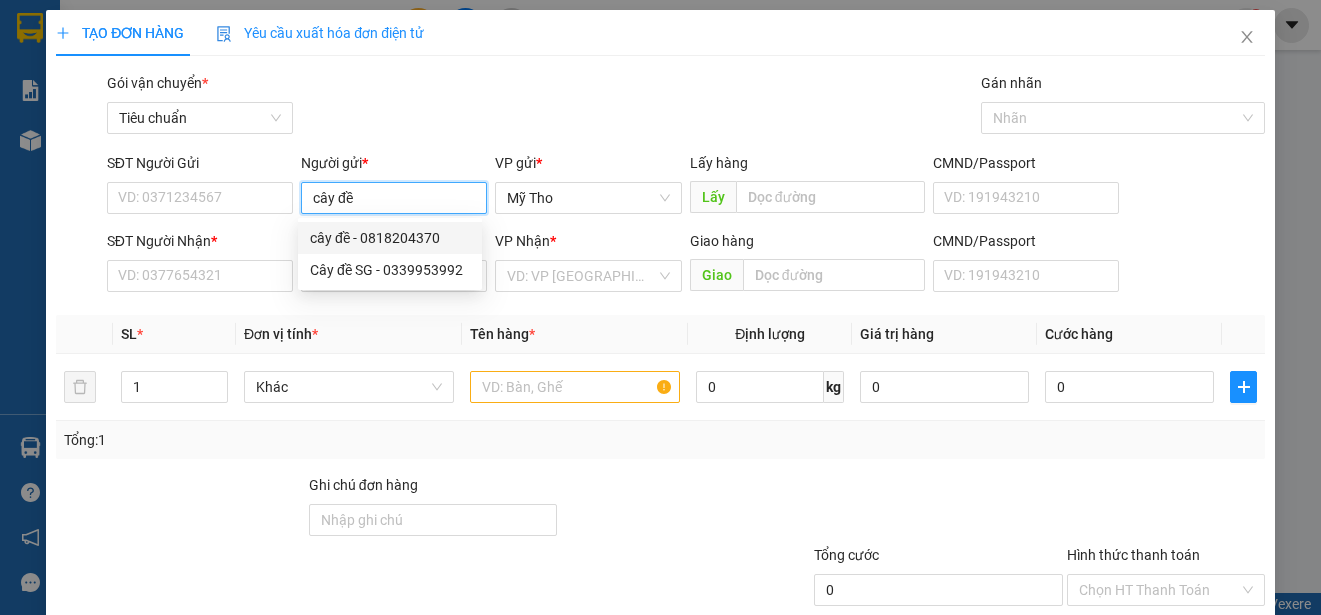 click on "cây đề  - 0818204370" at bounding box center [390, 238] 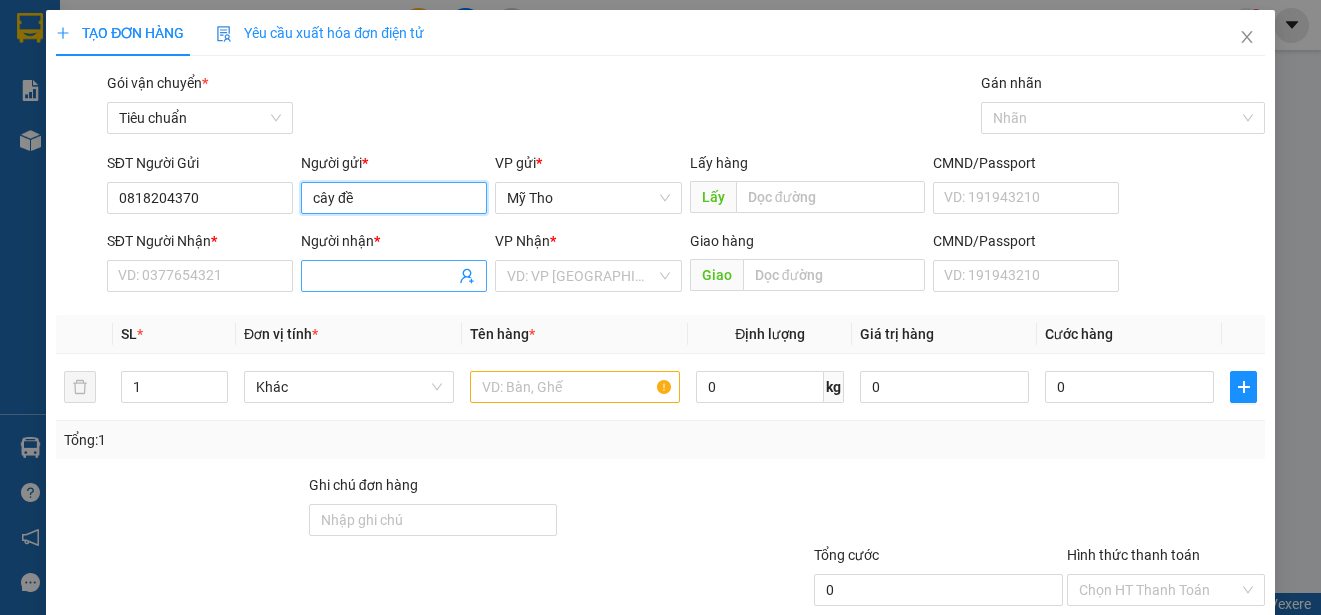 type on "cây đề" 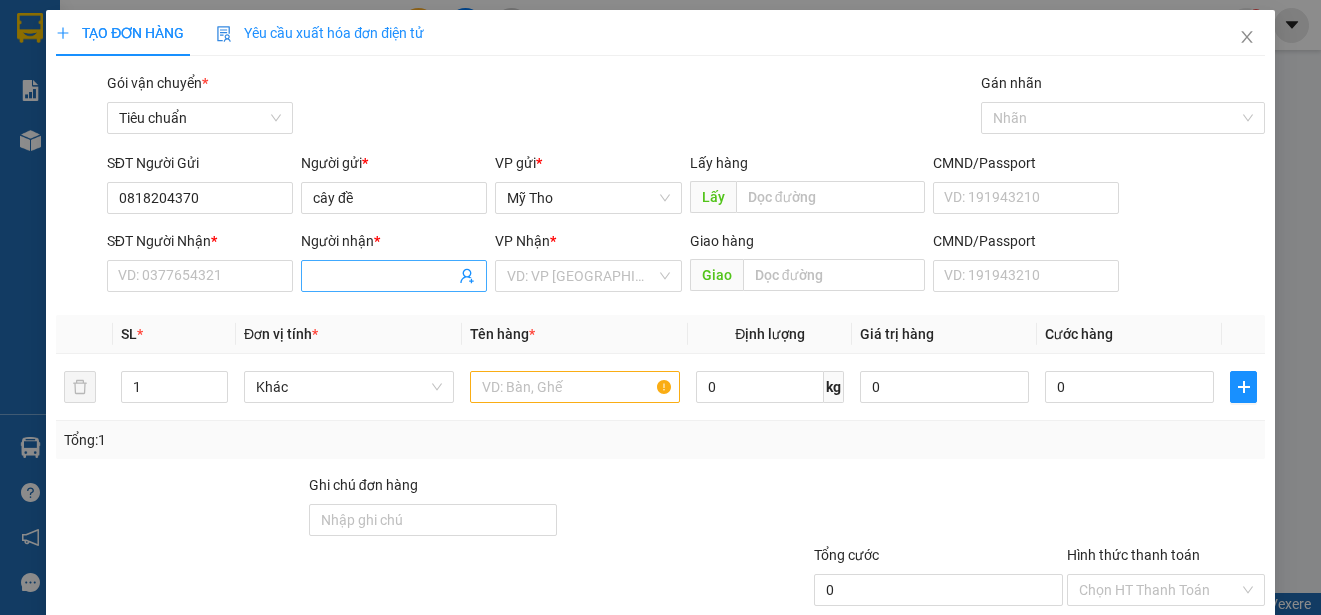click on "Người nhận  *" at bounding box center [384, 276] 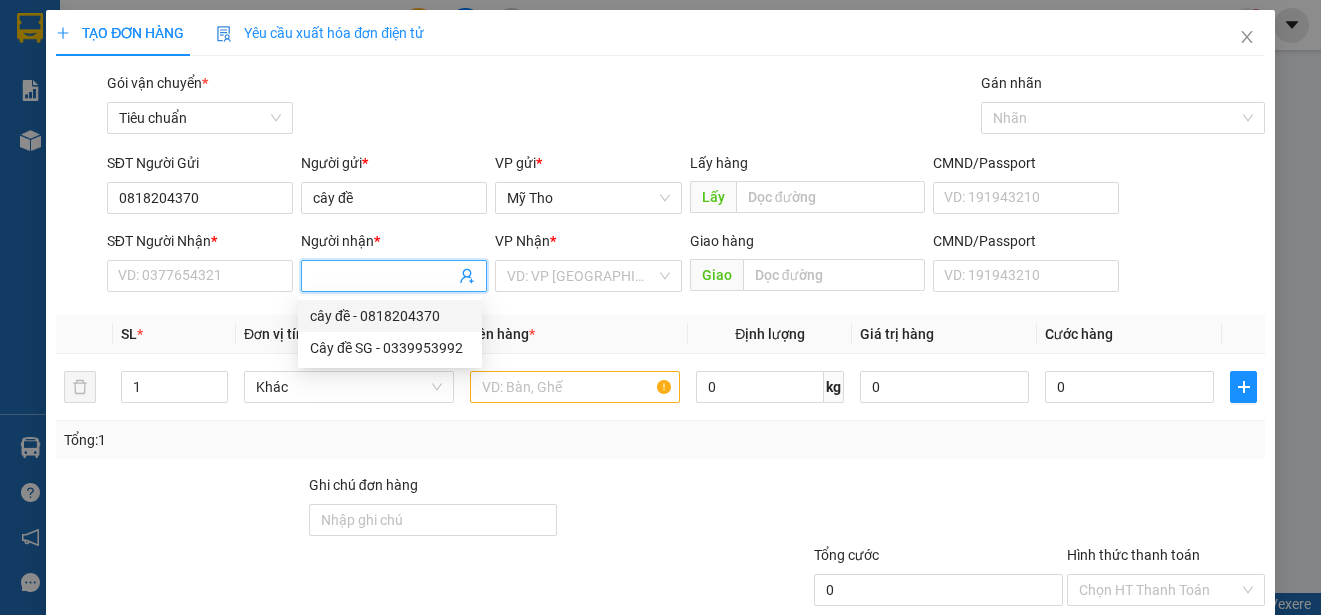 drag, startPoint x: 372, startPoint y: 313, endPoint x: 446, endPoint y: 313, distance: 74 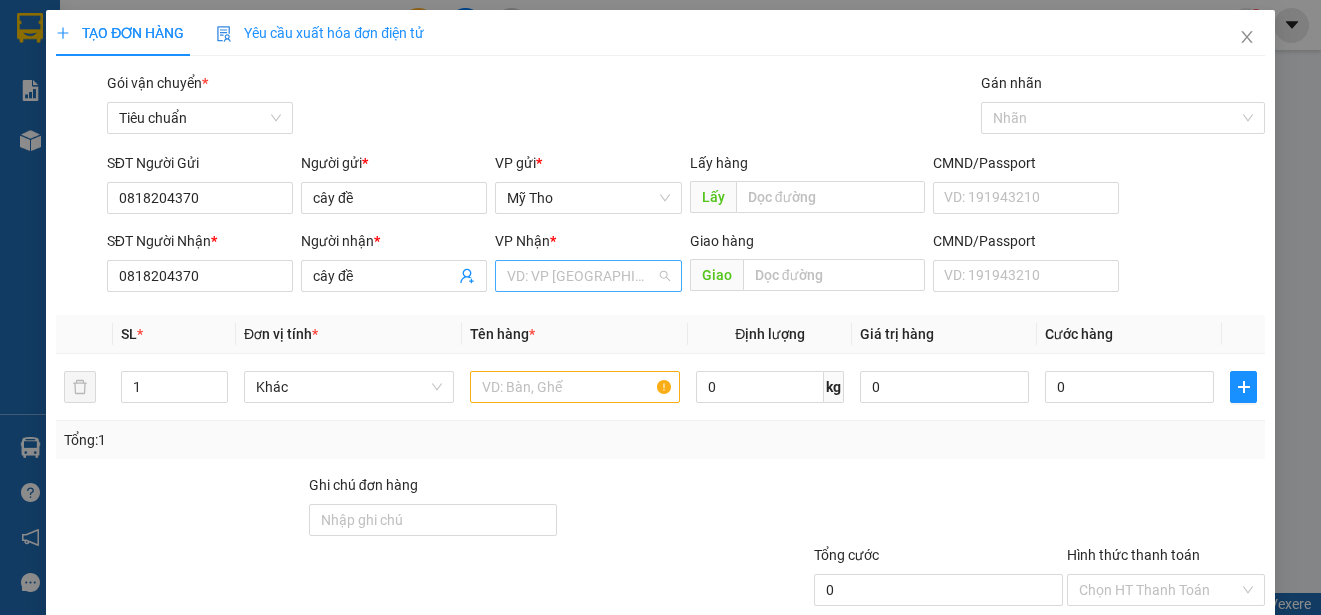 click at bounding box center [581, 276] 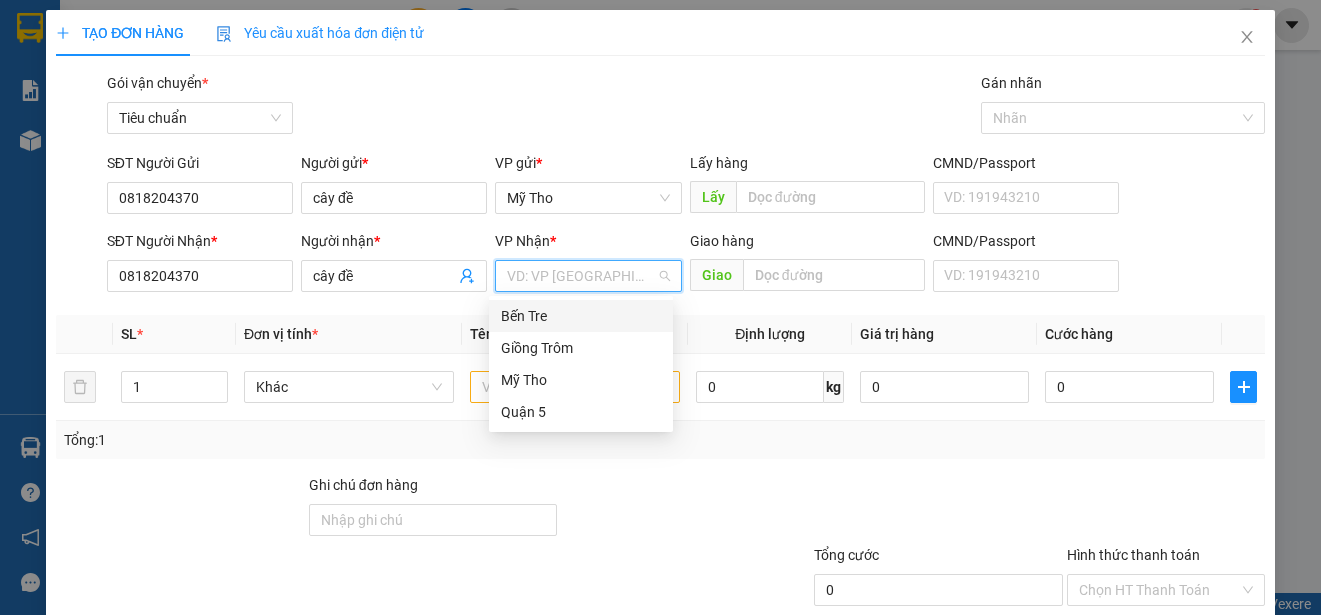 type on "q" 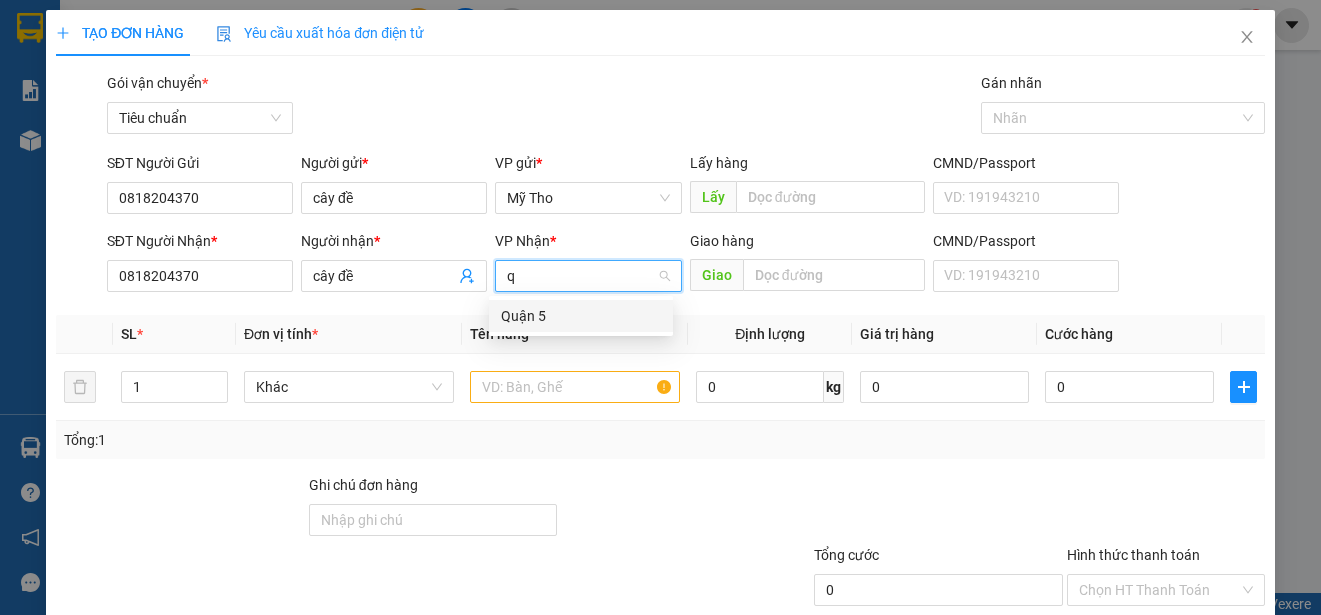 click on "Quận 5" at bounding box center (581, 316) 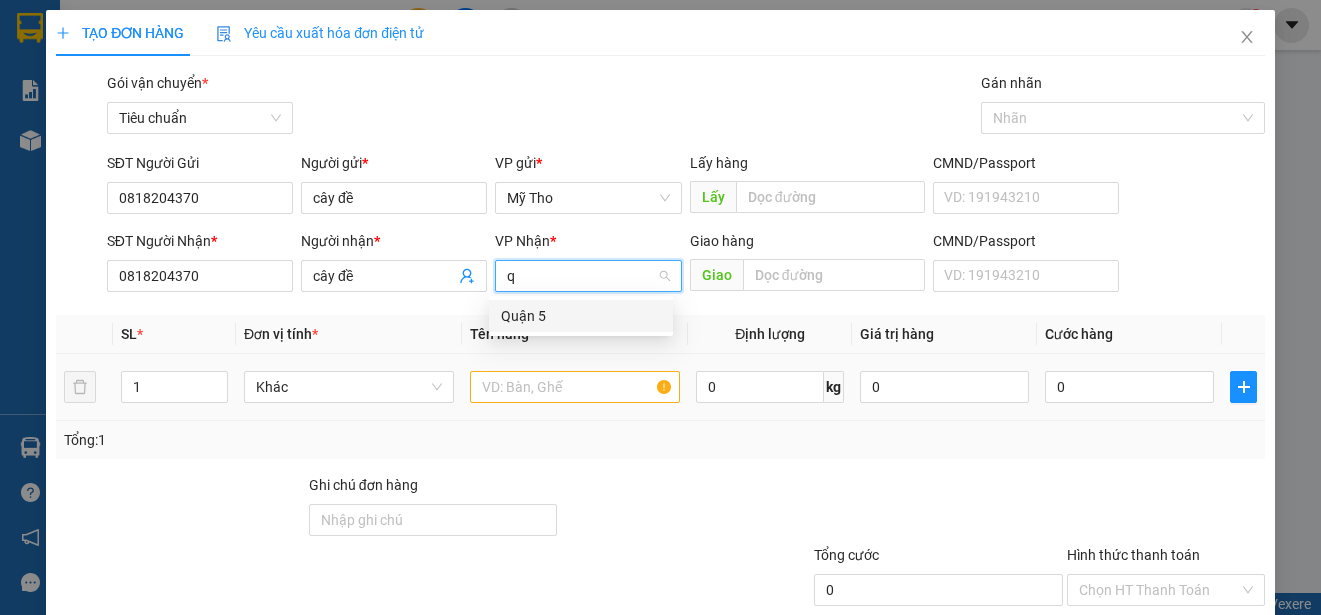 type 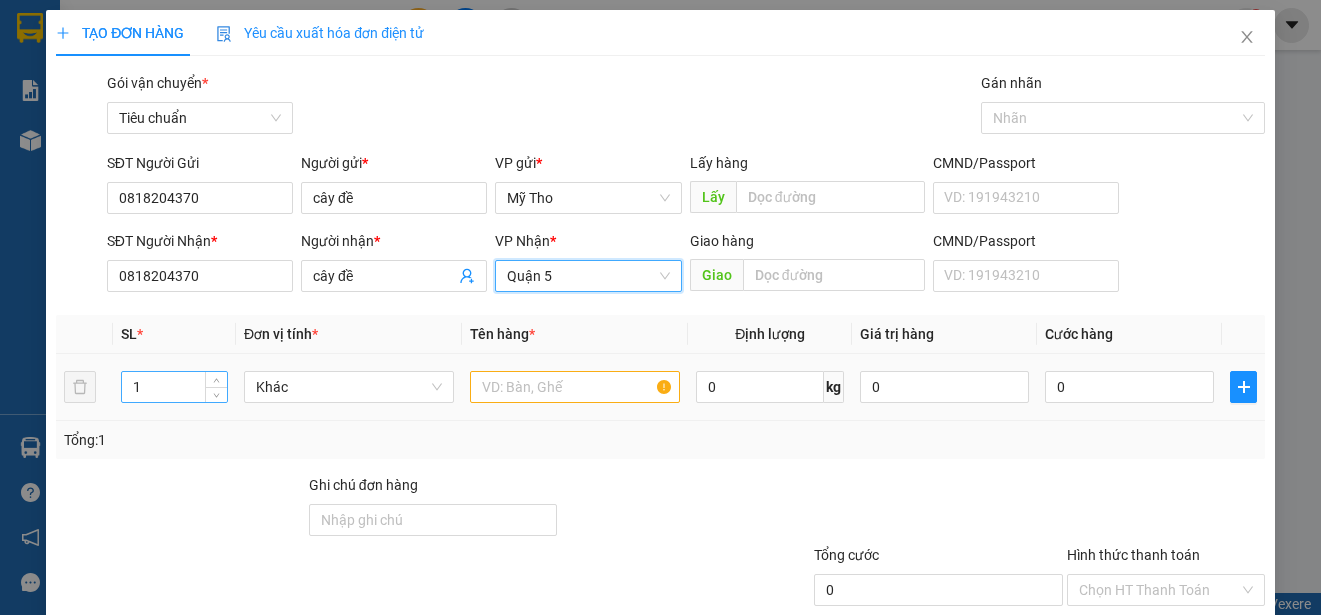 click on "1" at bounding box center [174, 387] 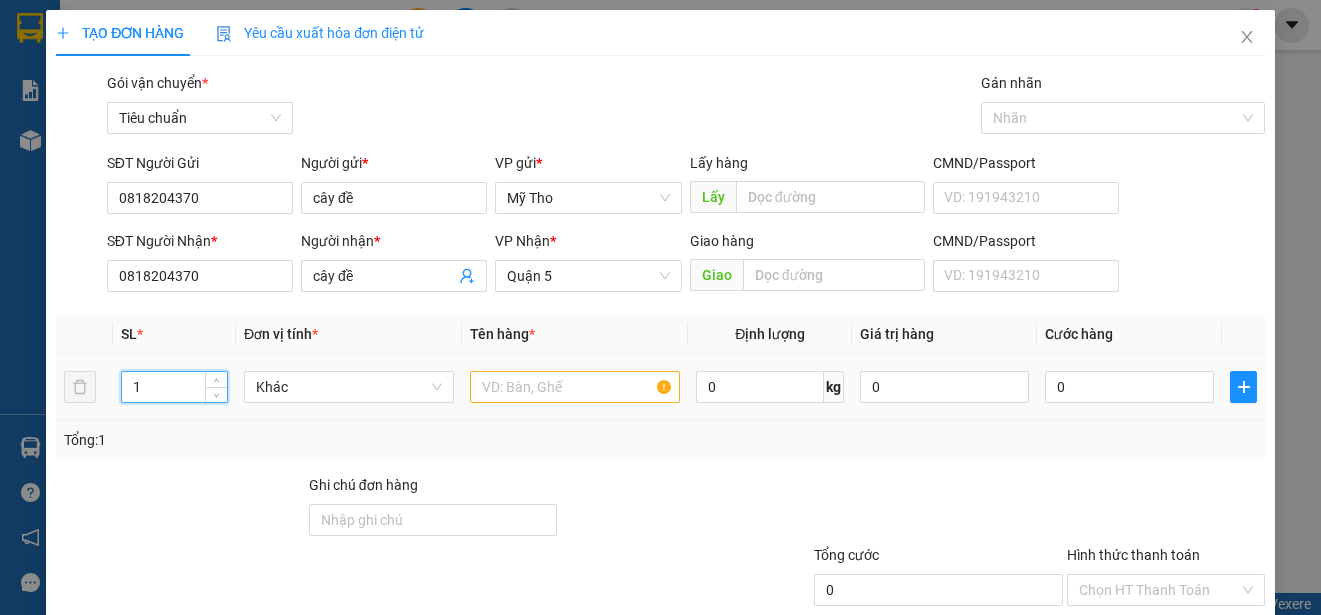 type on "2" 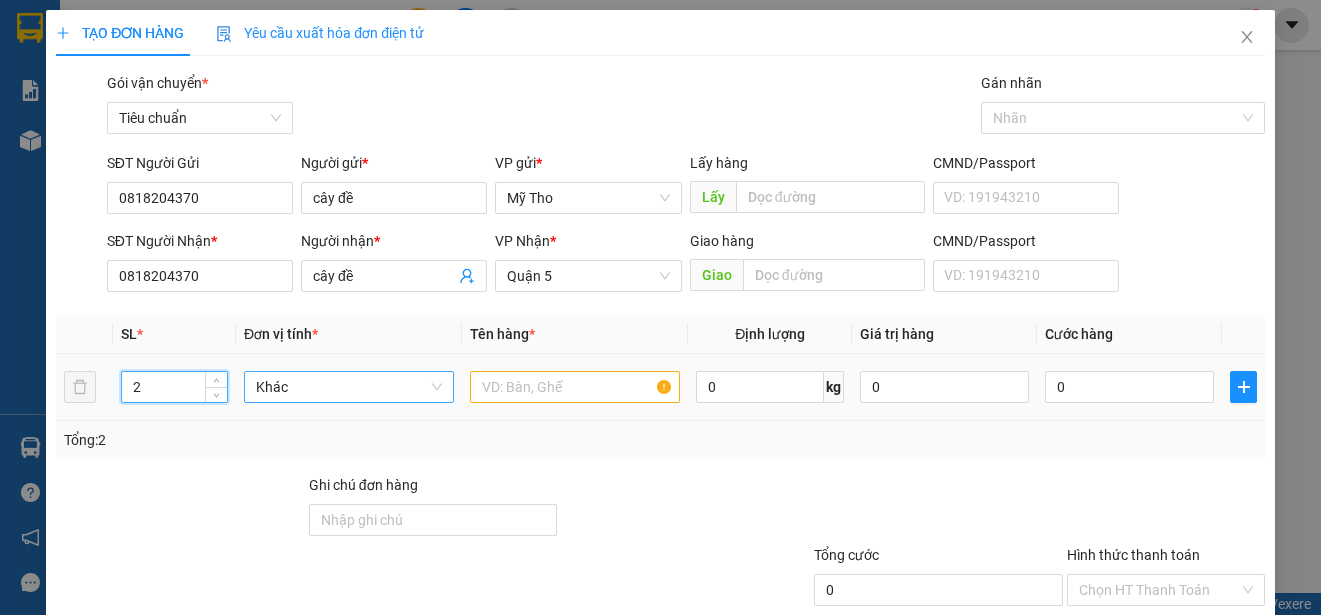 click on "Khác" at bounding box center [349, 387] 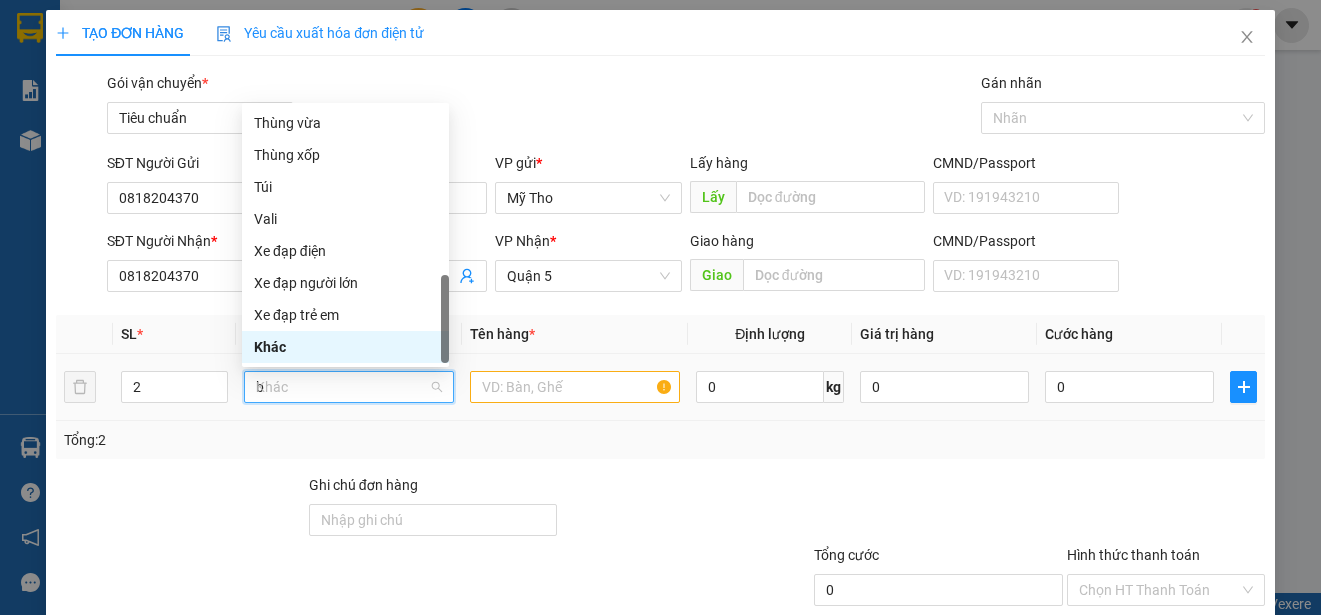 scroll, scrollTop: 0, scrollLeft: 0, axis: both 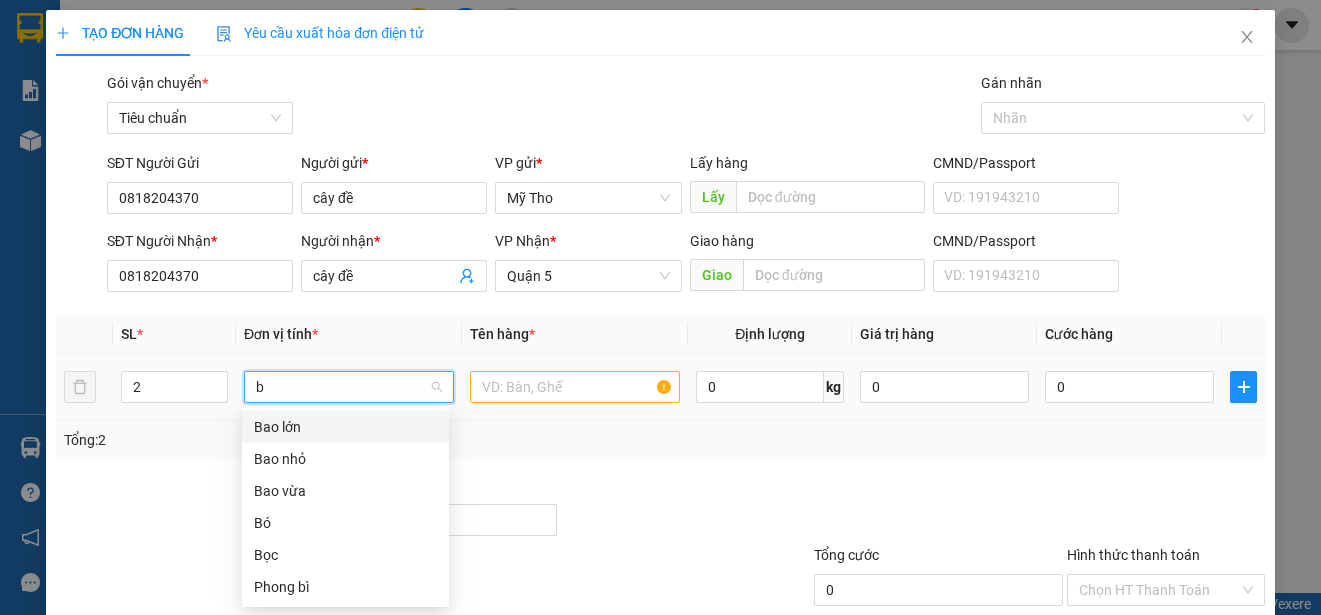 type on "ba" 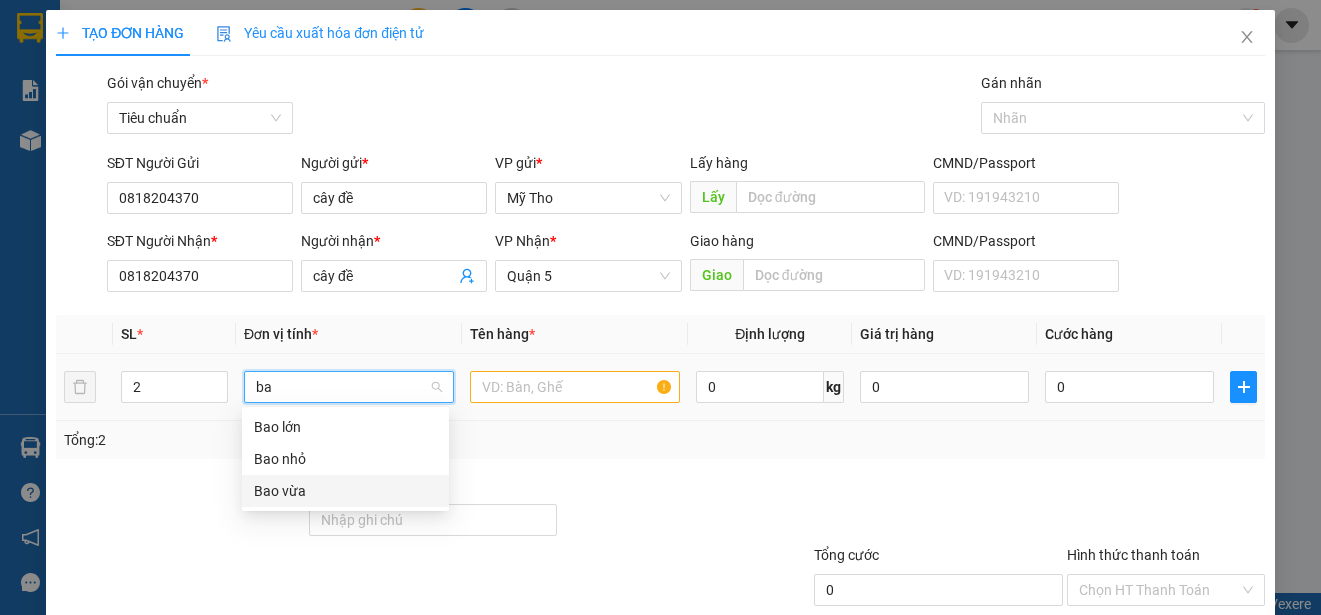drag, startPoint x: 283, startPoint y: 493, endPoint x: 369, endPoint y: 468, distance: 89.560036 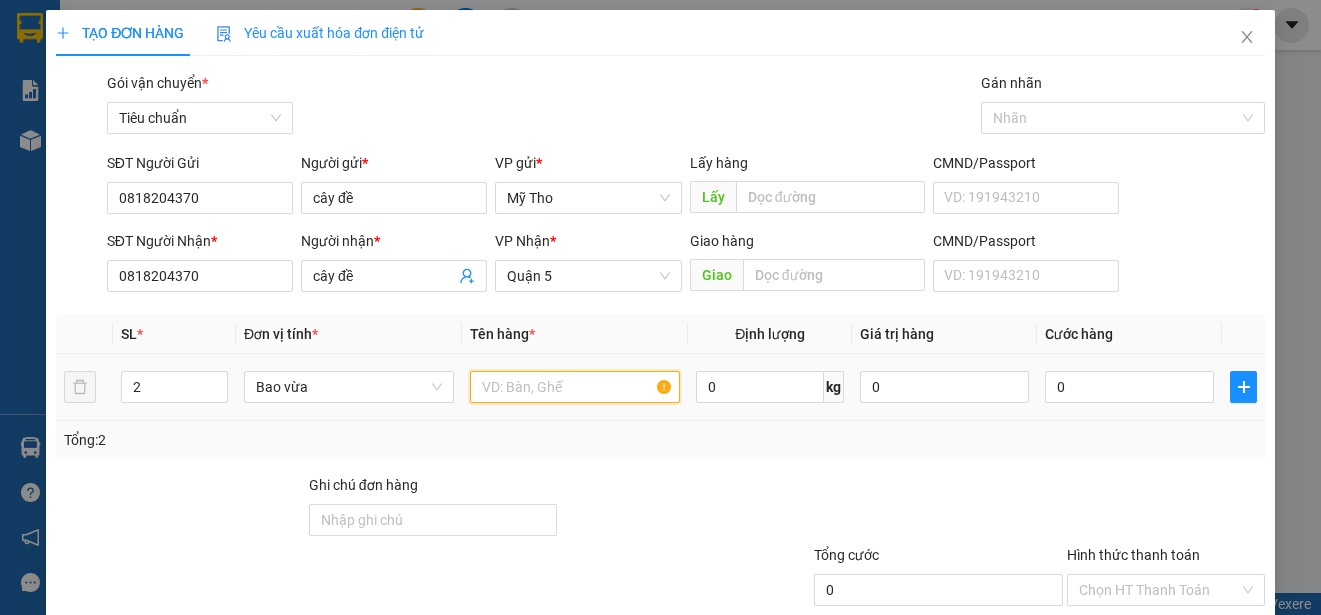 click at bounding box center [575, 387] 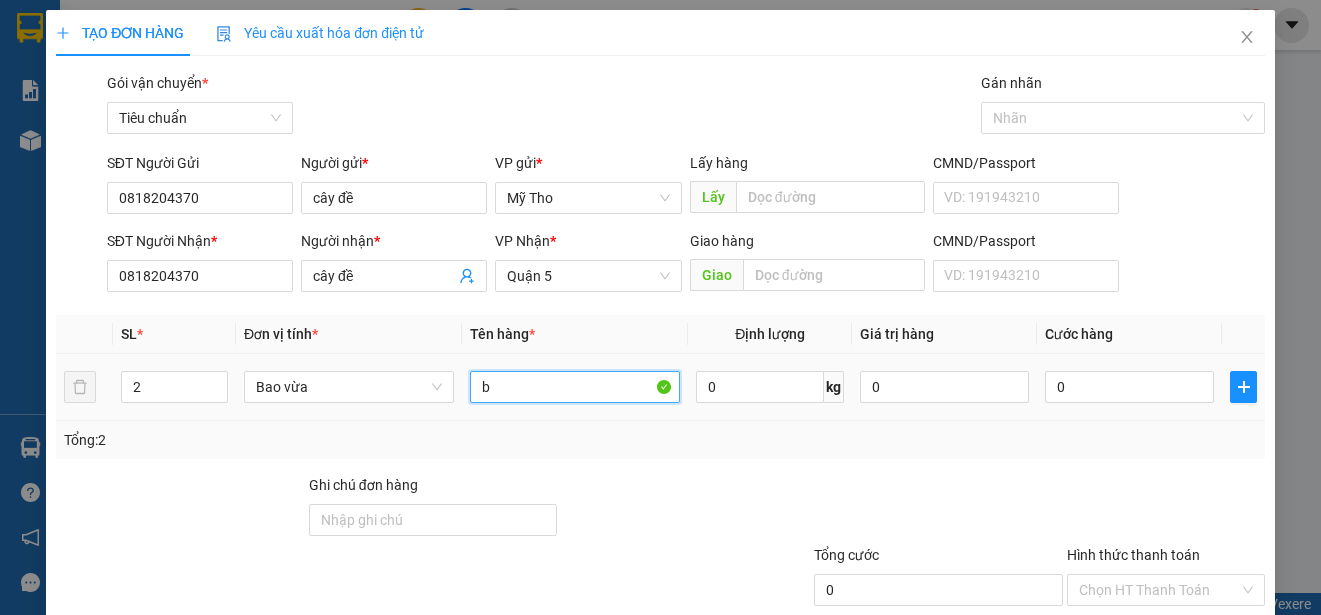 paste on "ánh" 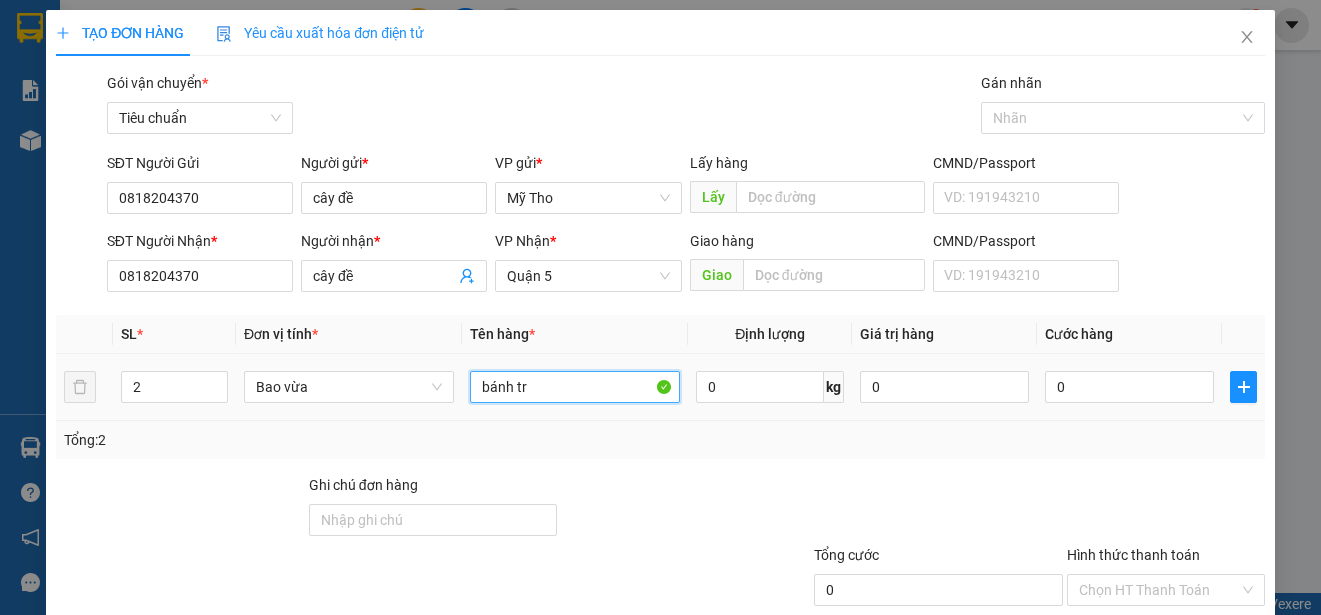 paste on "áng" 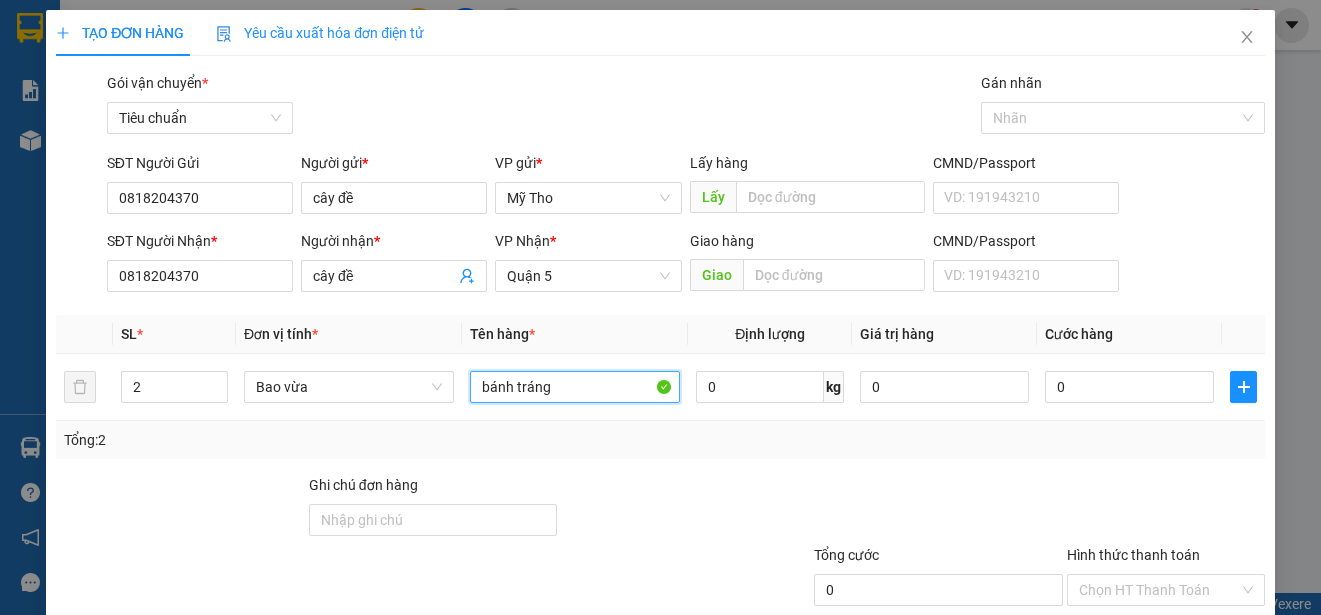 scroll, scrollTop: 125, scrollLeft: 0, axis: vertical 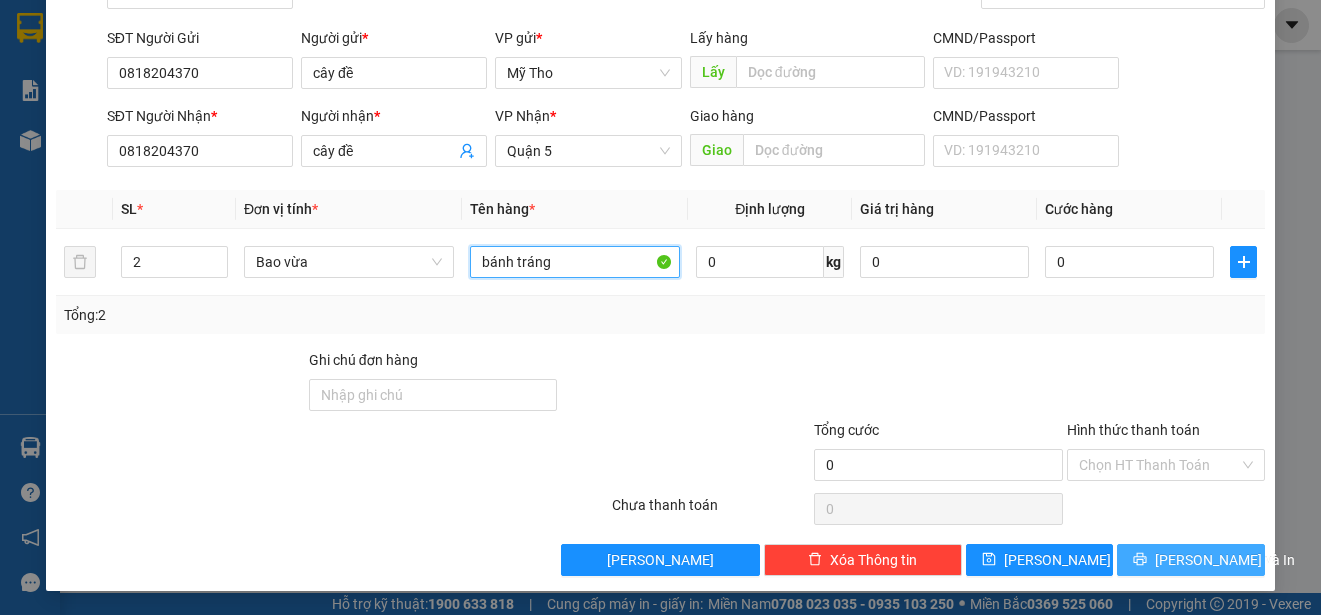 type on "bánh tráng" 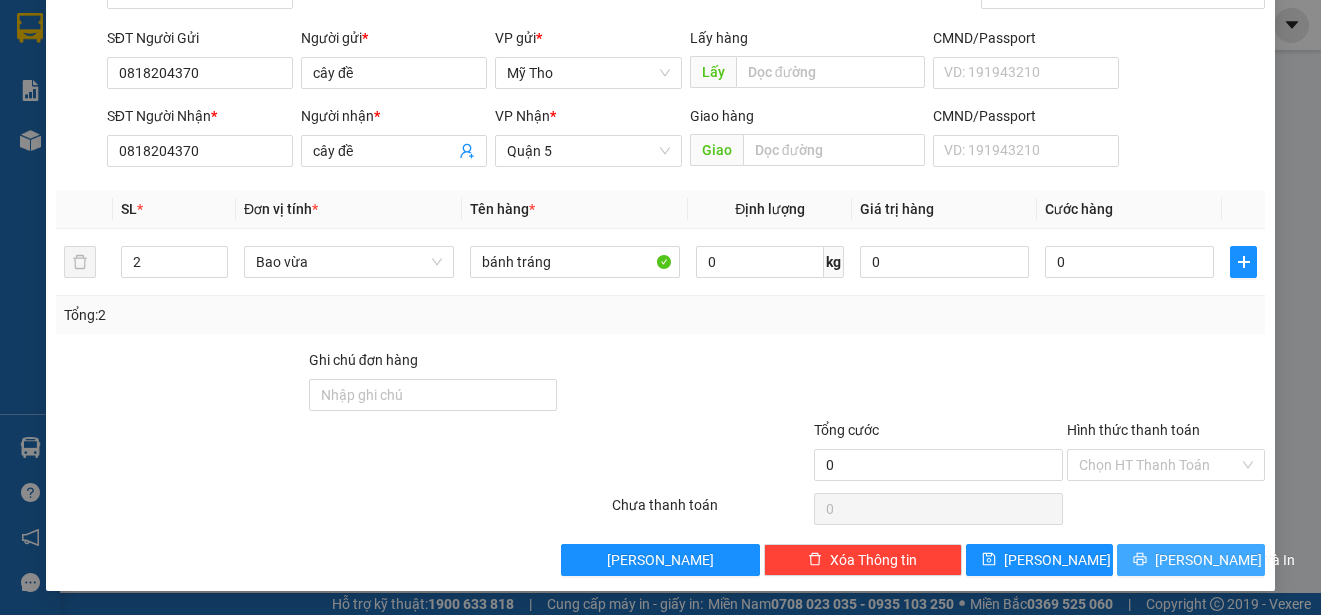 click on "[PERSON_NAME] và In" at bounding box center [1225, 560] 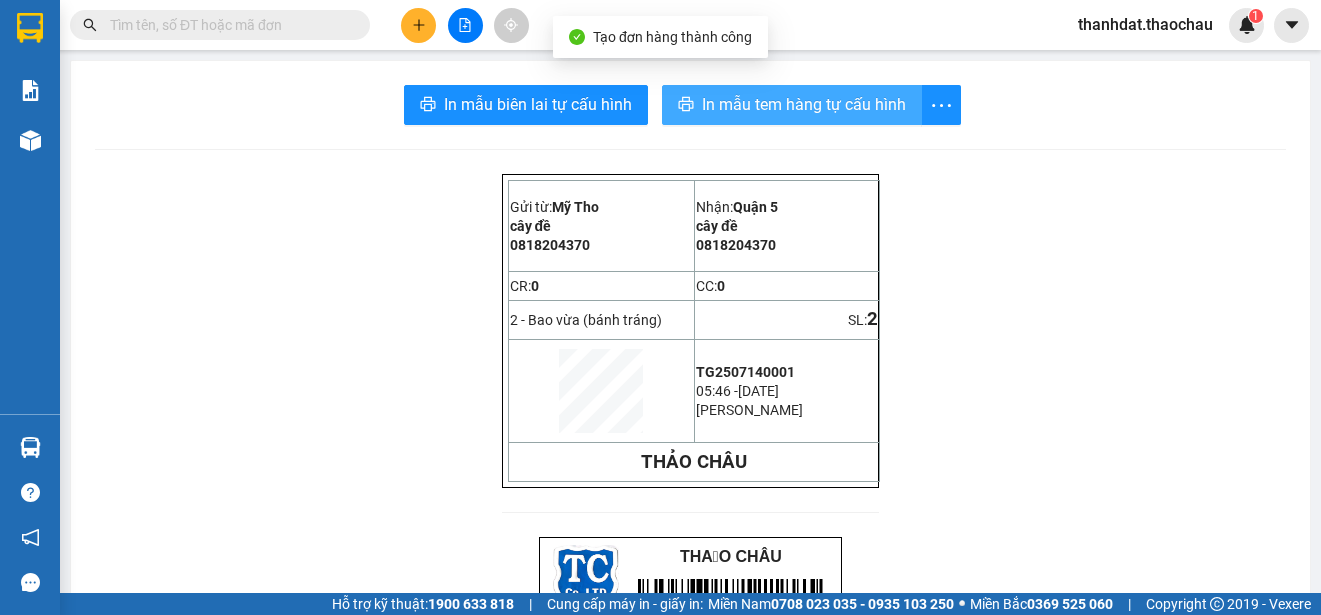 click on "In mẫu tem hàng tự cấu hình" at bounding box center [804, 104] 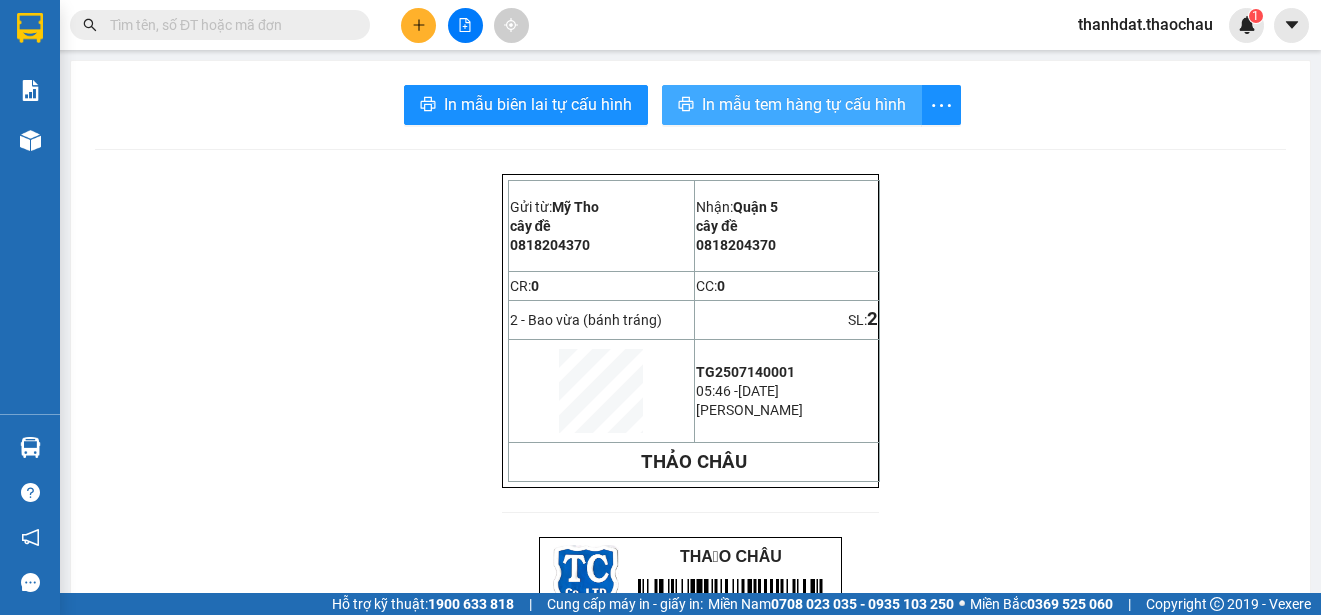 scroll, scrollTop: 0, scrollLeft: 0, axis: both 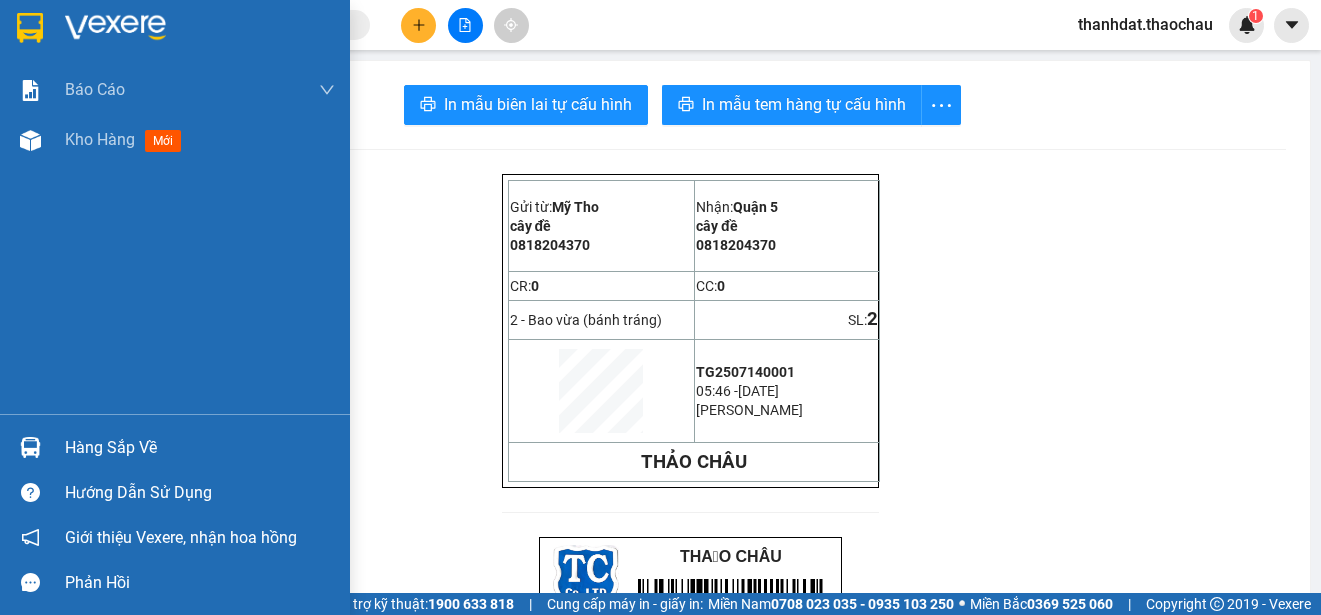 click on "Hàng sắp về" at bounding box center [200, 448] 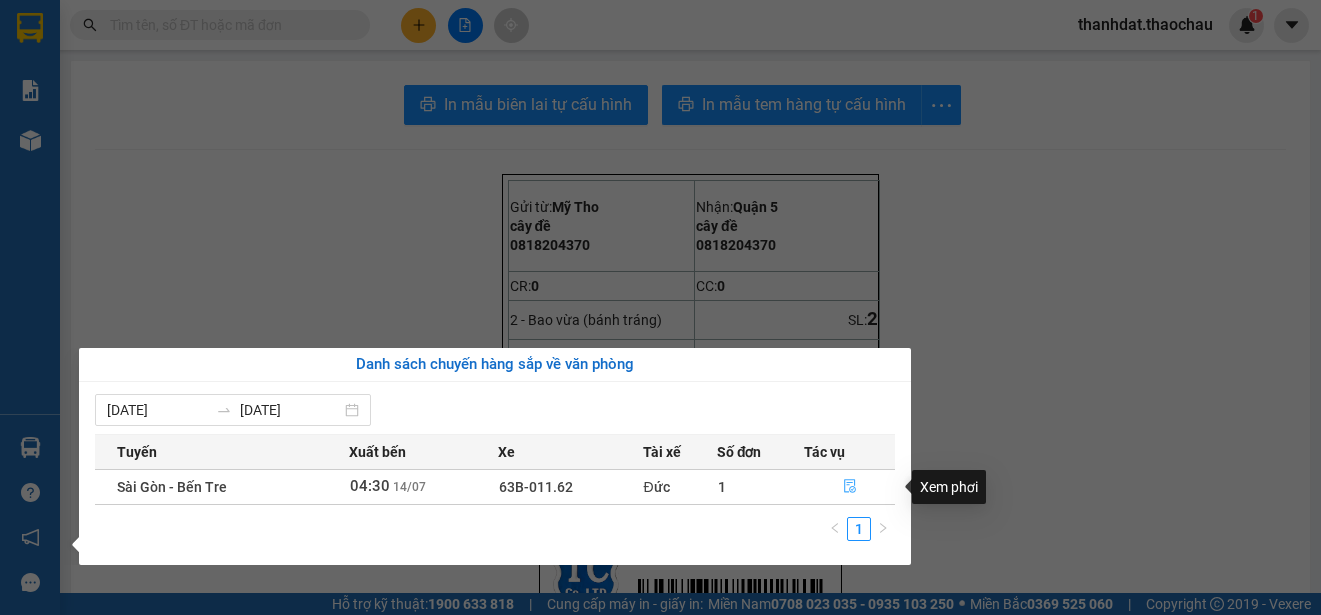 click 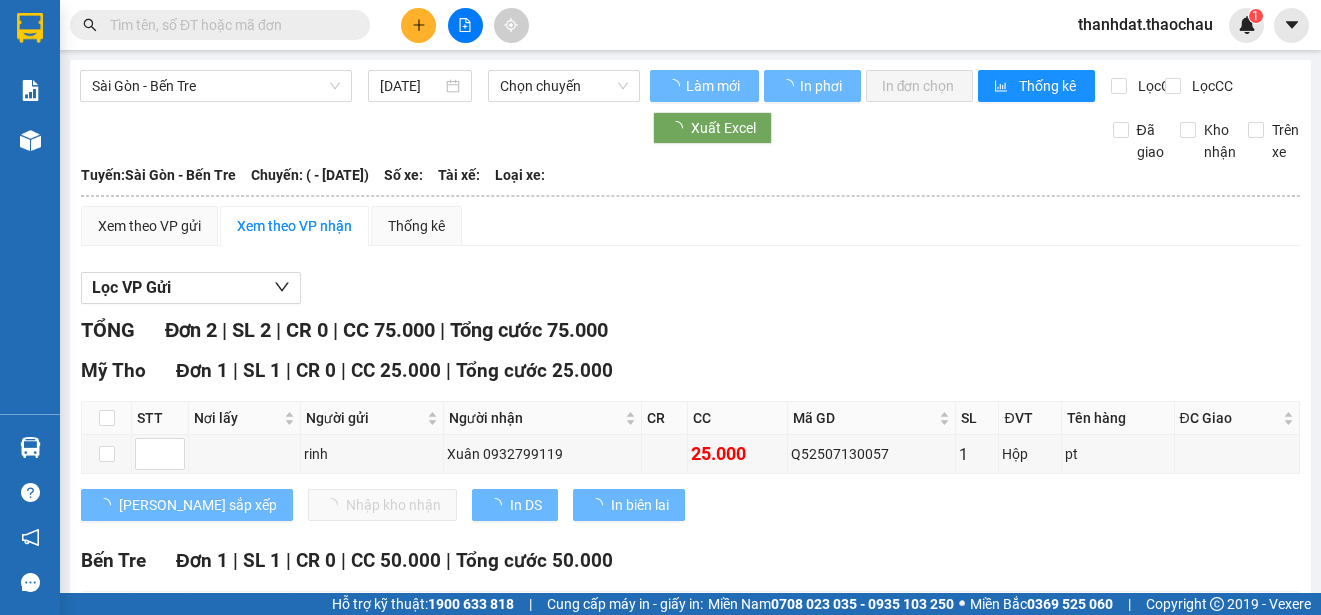 type on "[DATE]" 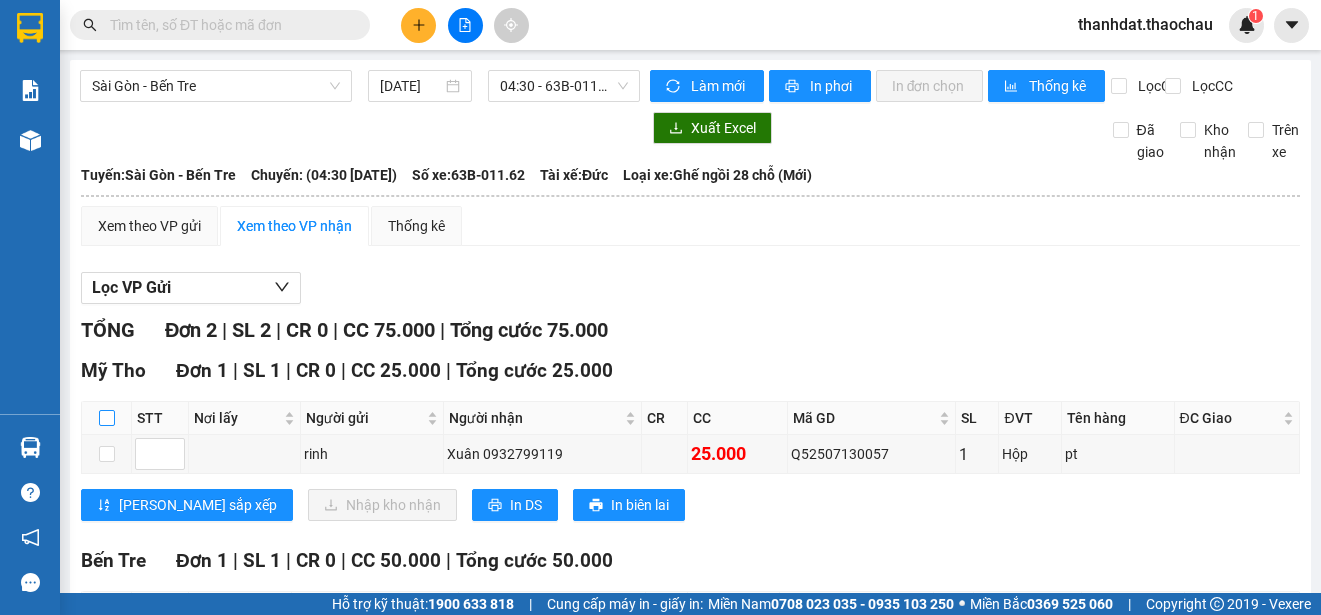 click at bounding box center [107, 418] 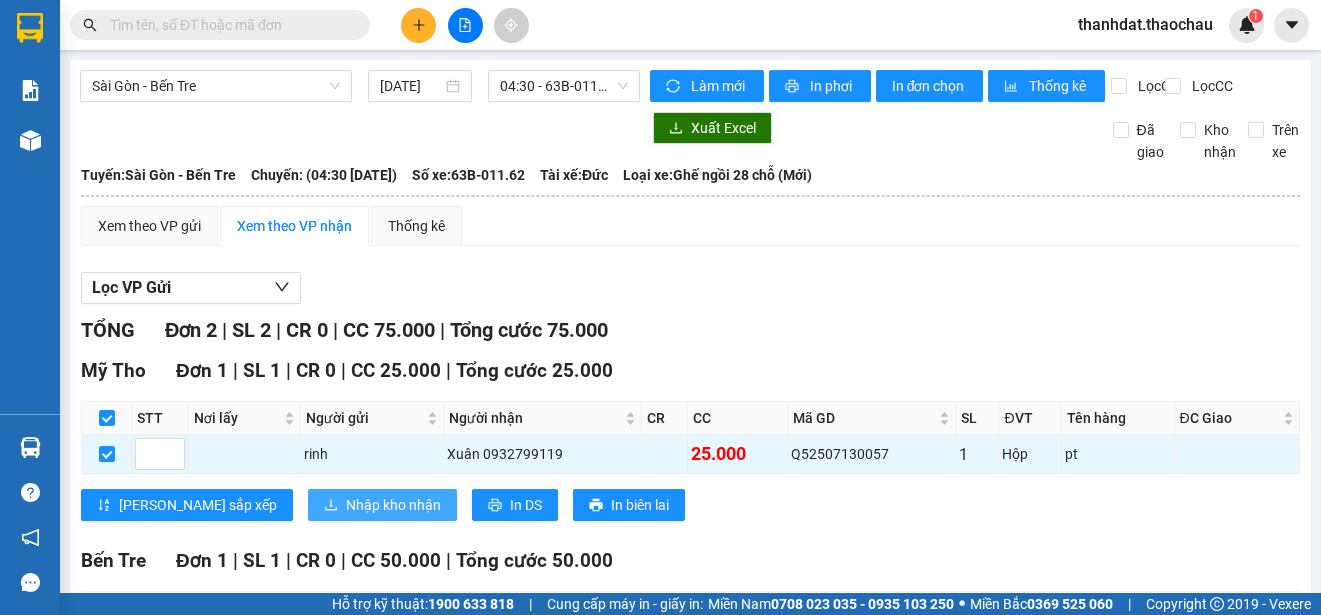 click on "Nhập kho nhận" at bounding box center [393, 505] 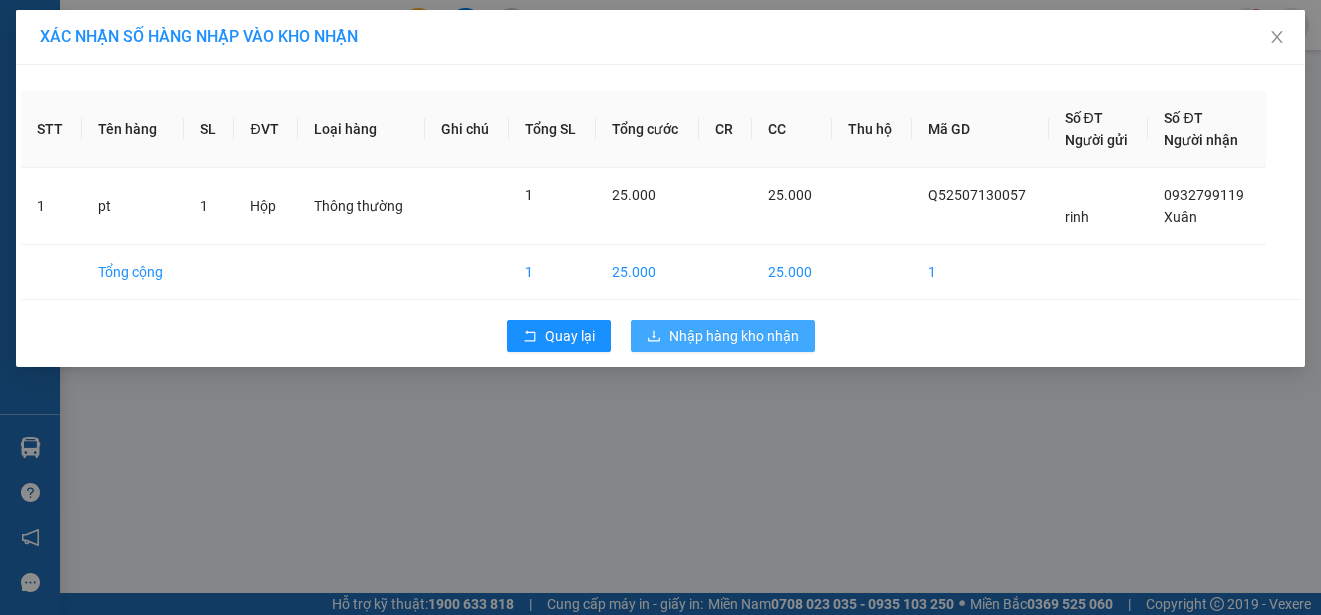click on "Nhập hàng kho nhận" at bounding box center [734, 336] 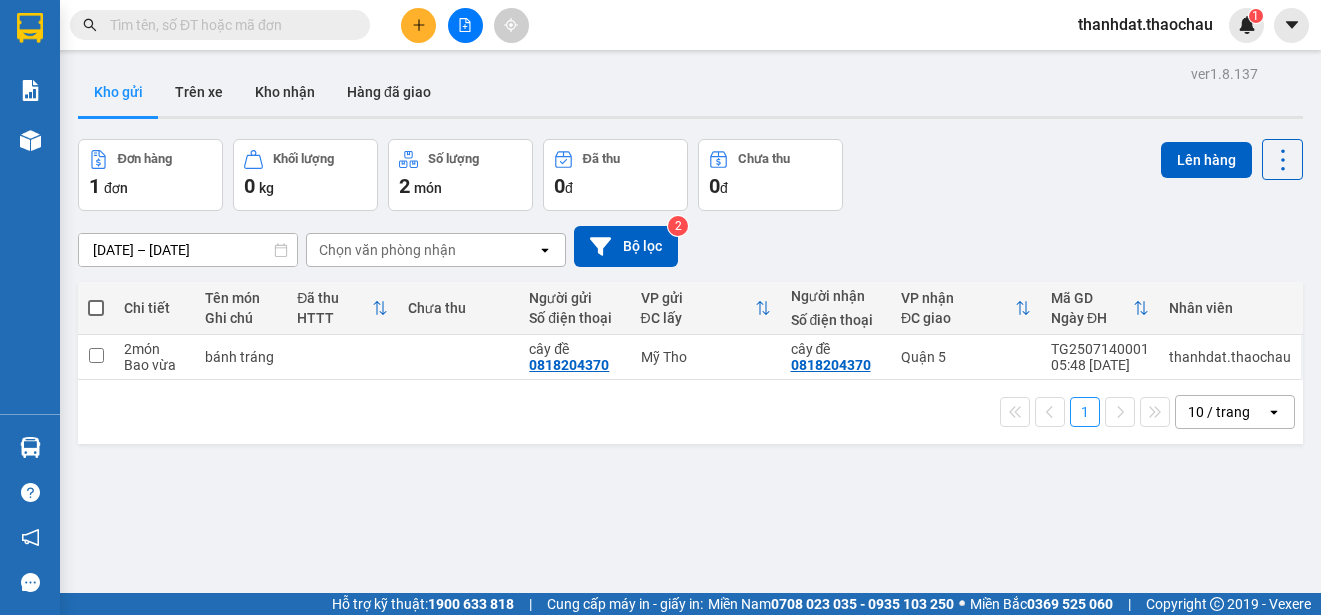 click at bounding box center [96, 308] 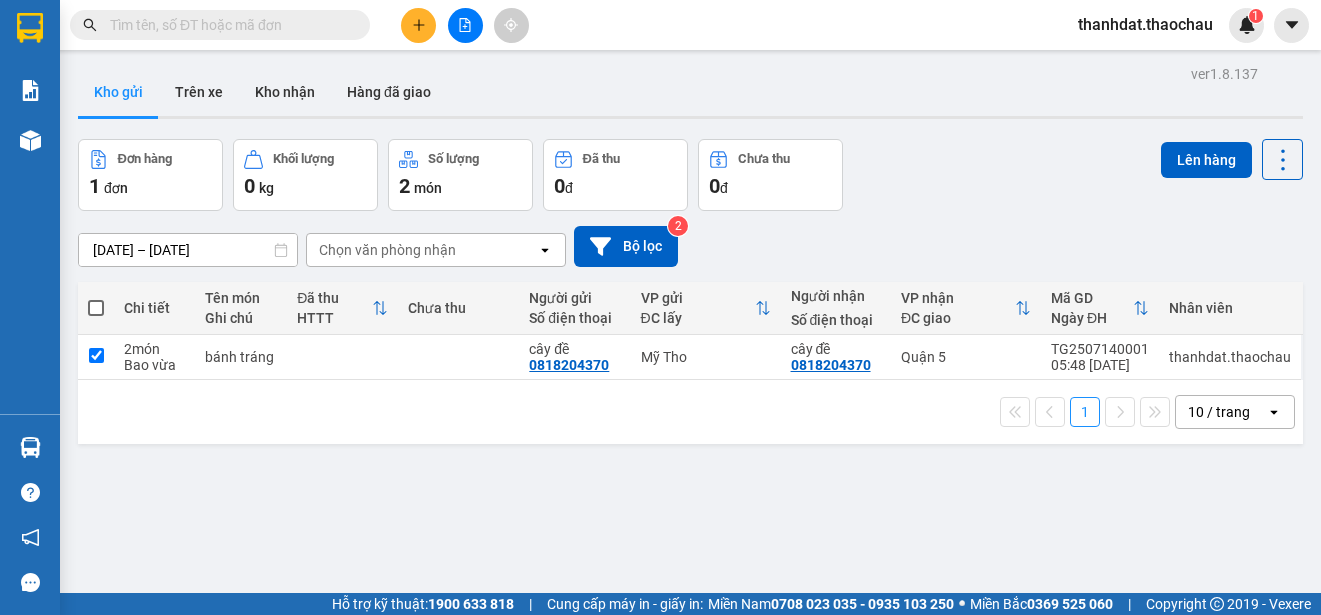 checkbox on "true" 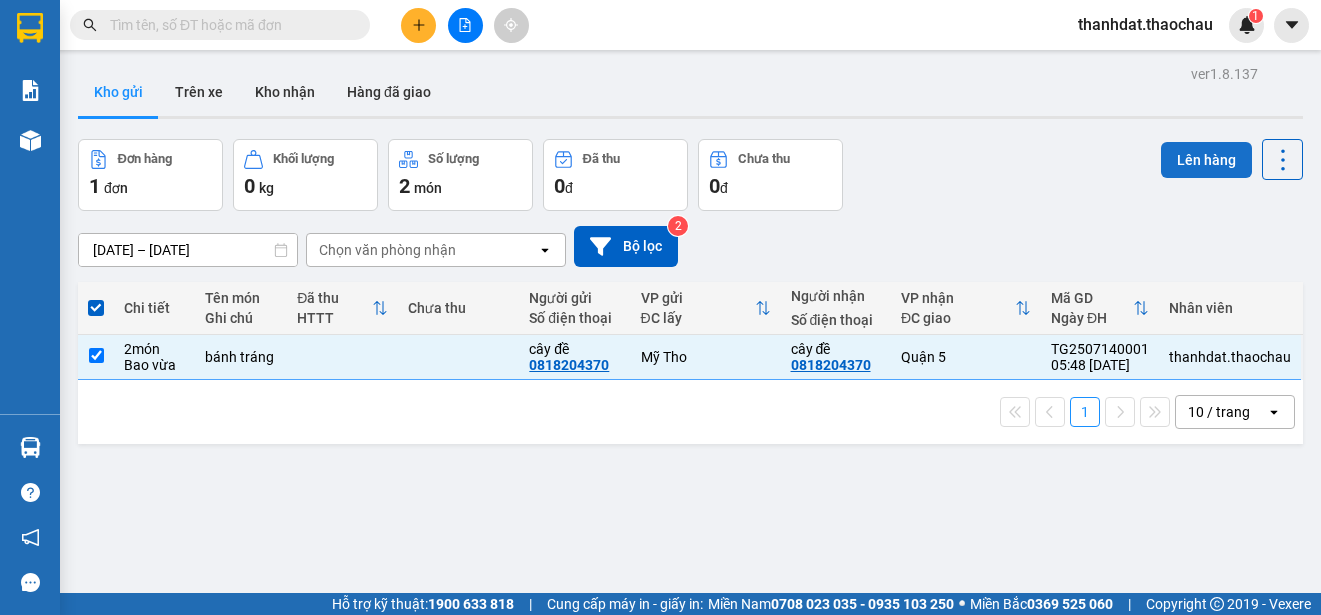 click on "Lên hàng" at bounding box center [1206, 160] 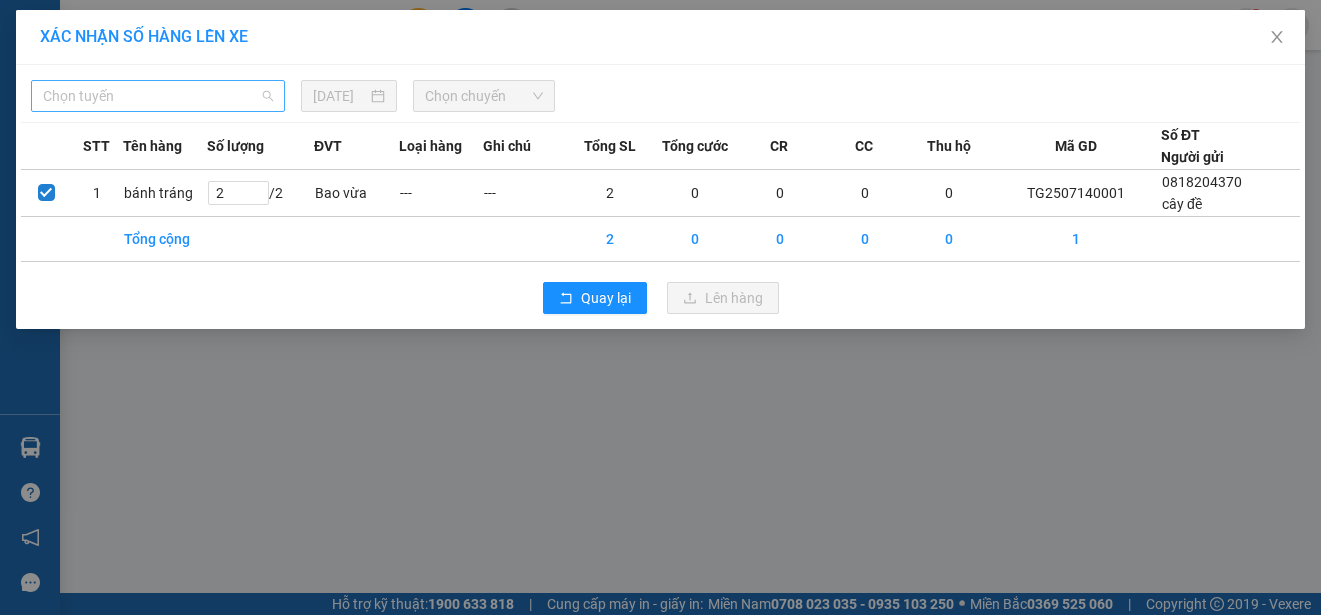 click on "Chọn tuyến" at bounding box center [158, 96] 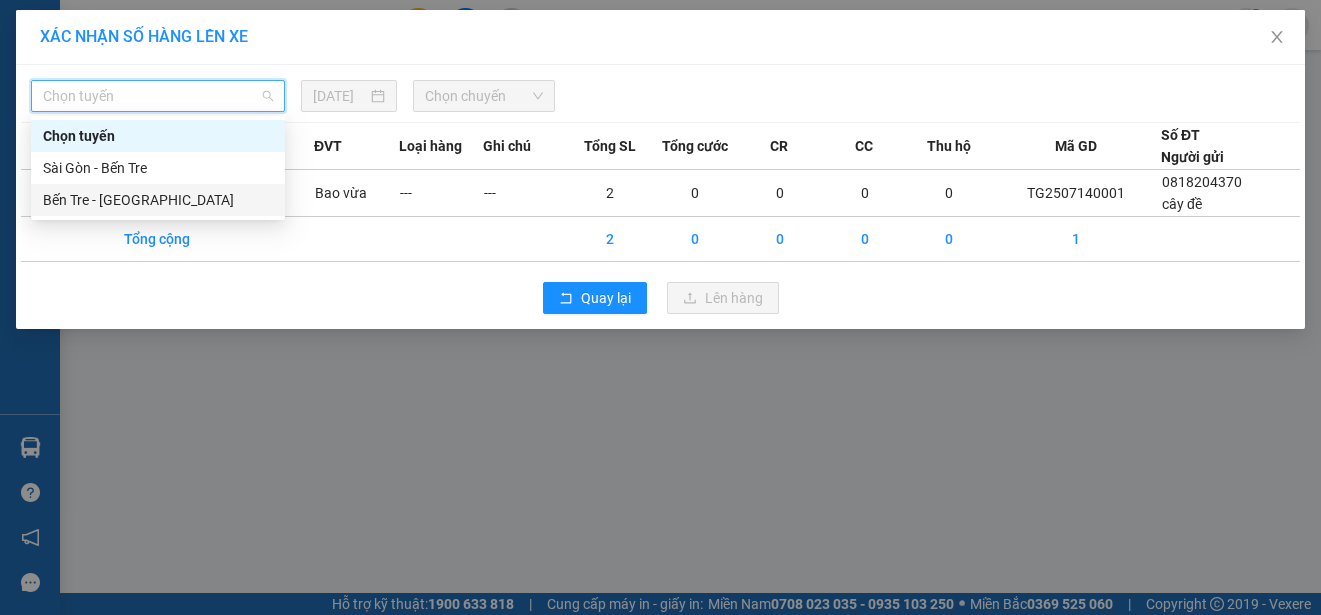 click on "Bến Tre - [GEOGRAPHIC_DATA]" at bounding box center (158, 200) 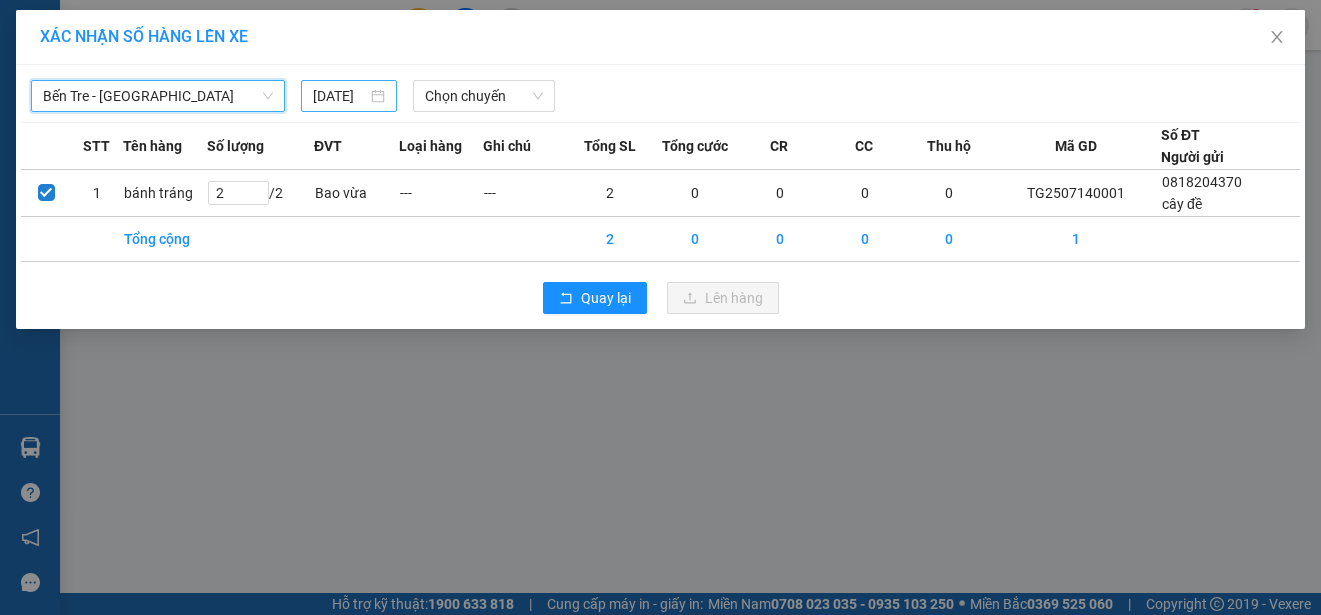 click on "[DATE]" at bounding box center [349, 96] 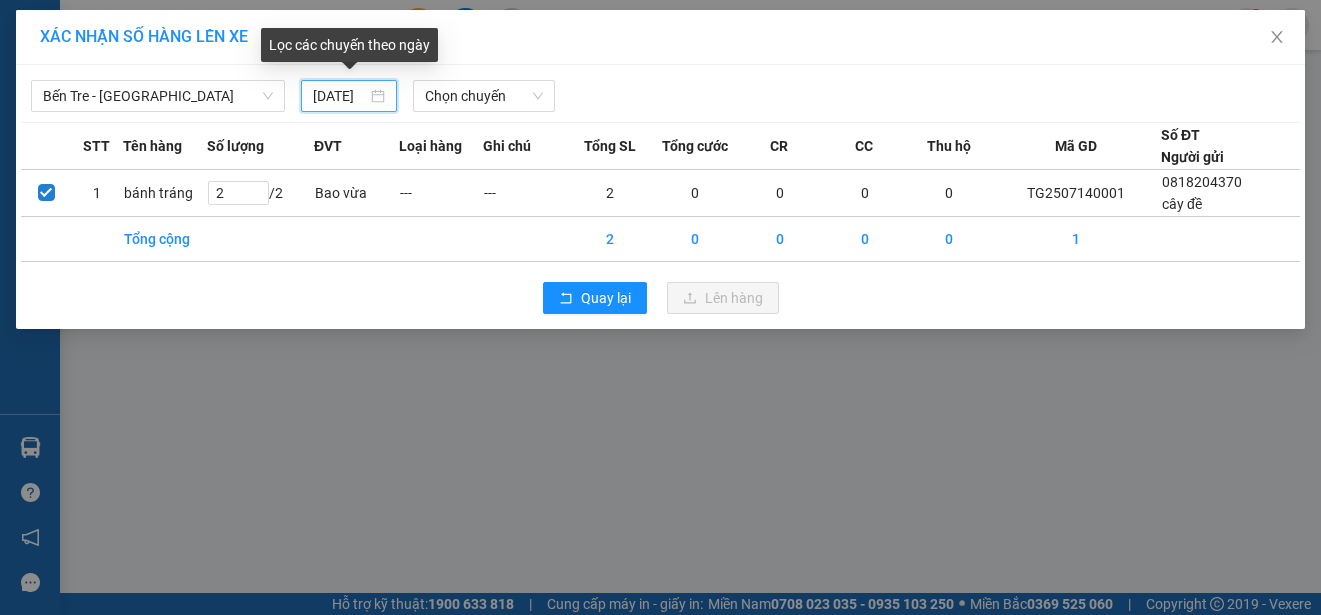 scroll, scrollTop: 0, scrollLeft: 17, axis: horizontal 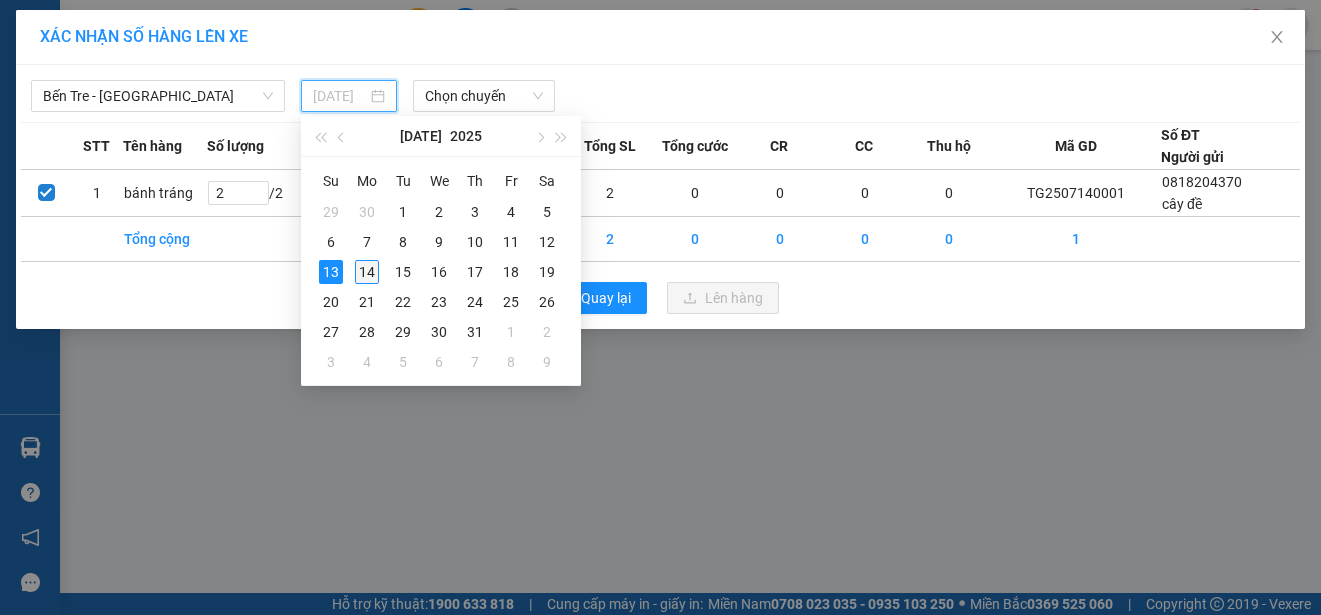 click on "14" at bounding box center [367, 272] 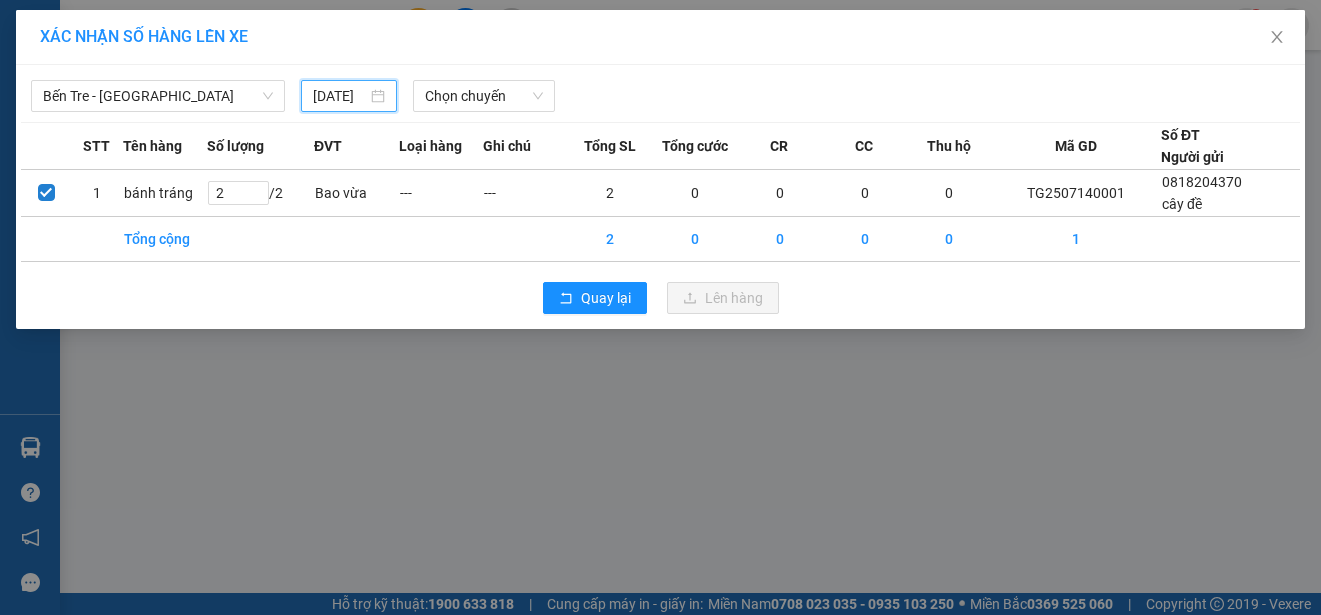 type on "[DATE]" 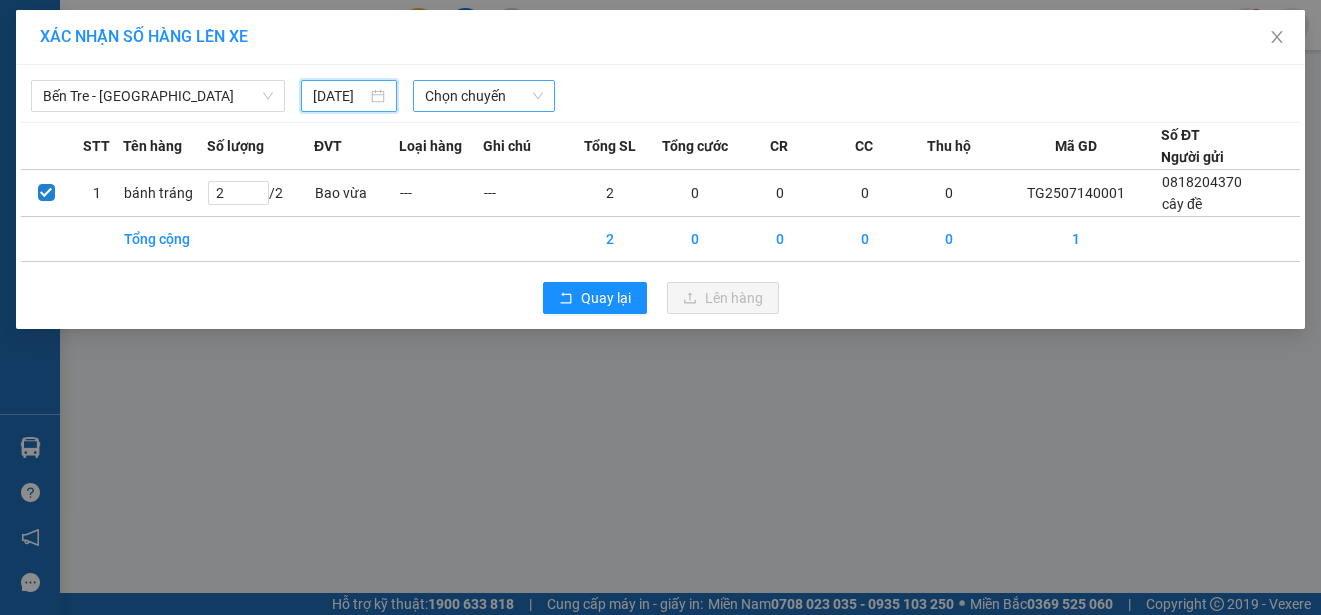 click on "Chọn chuyến" at bounding box center [483, 96] 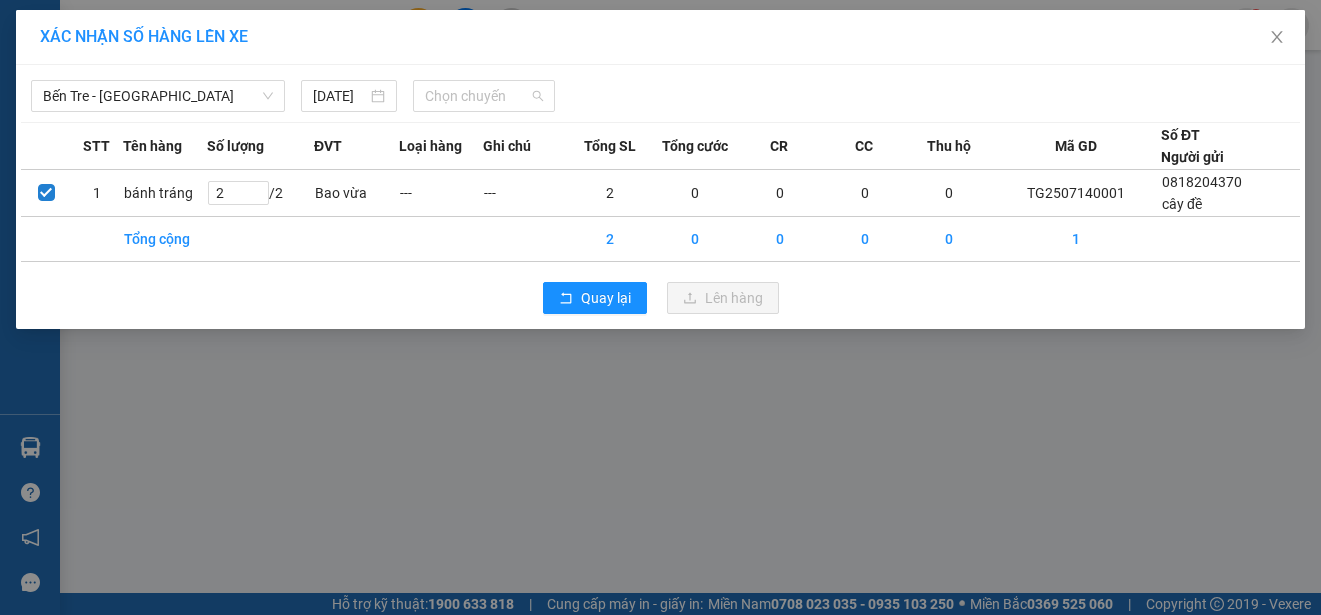 scroll, scrollTop: 0, scrollLeft: 0, axis: both 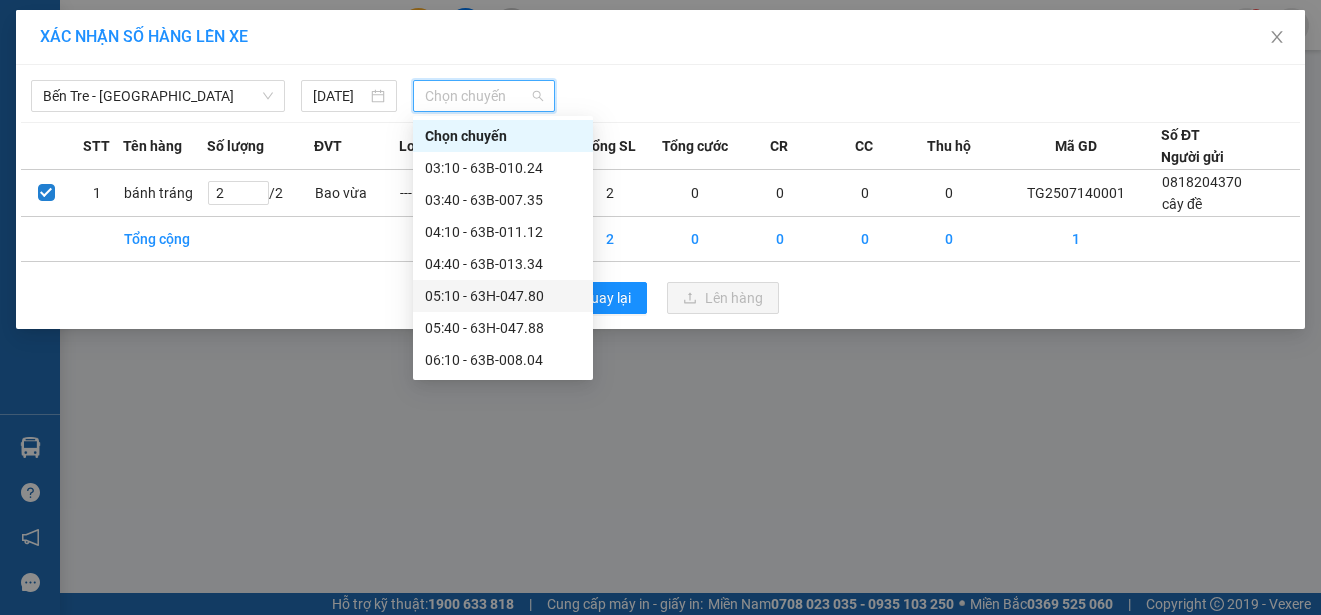 click on "05:10     - 63H-047.80" at bounding box center (503, 296) 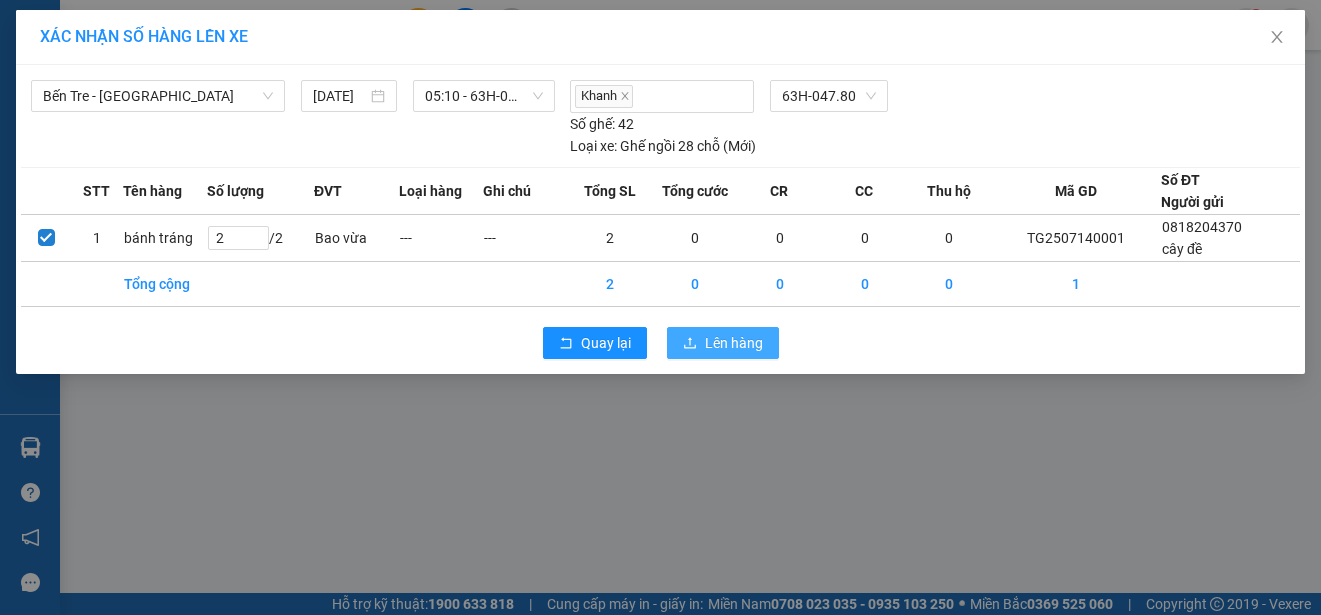 click on "Lên hàng" at bounding box center (734, 343) 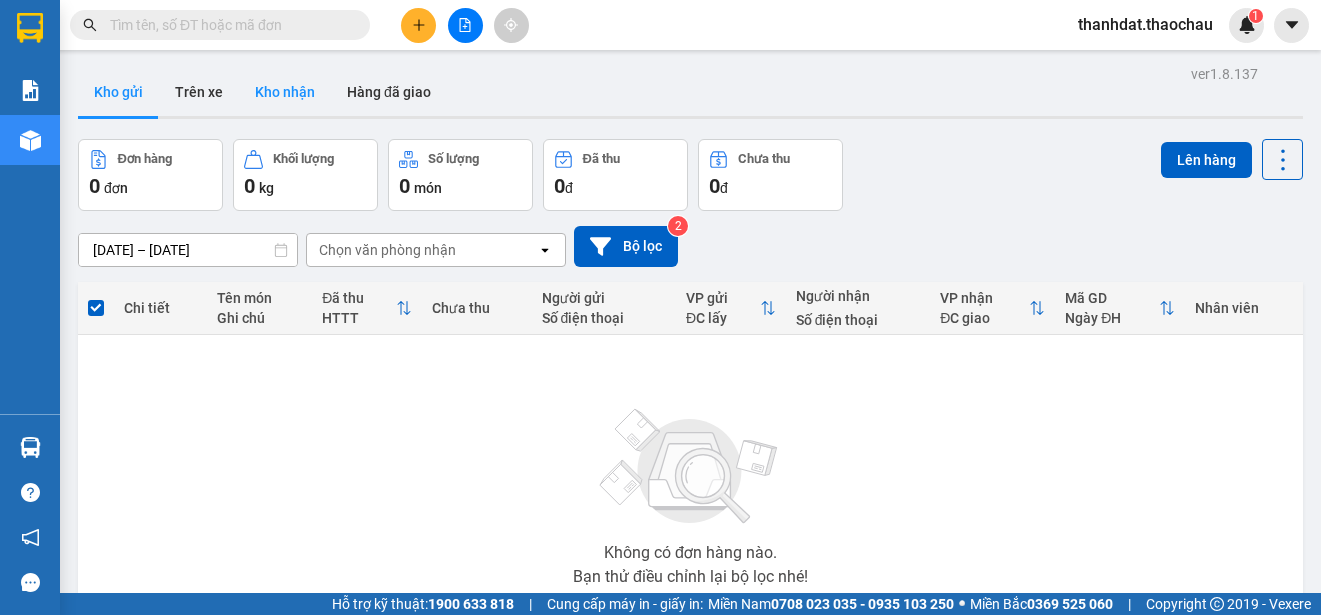 click on "Kho nhận" at bounding box center [285, 92] 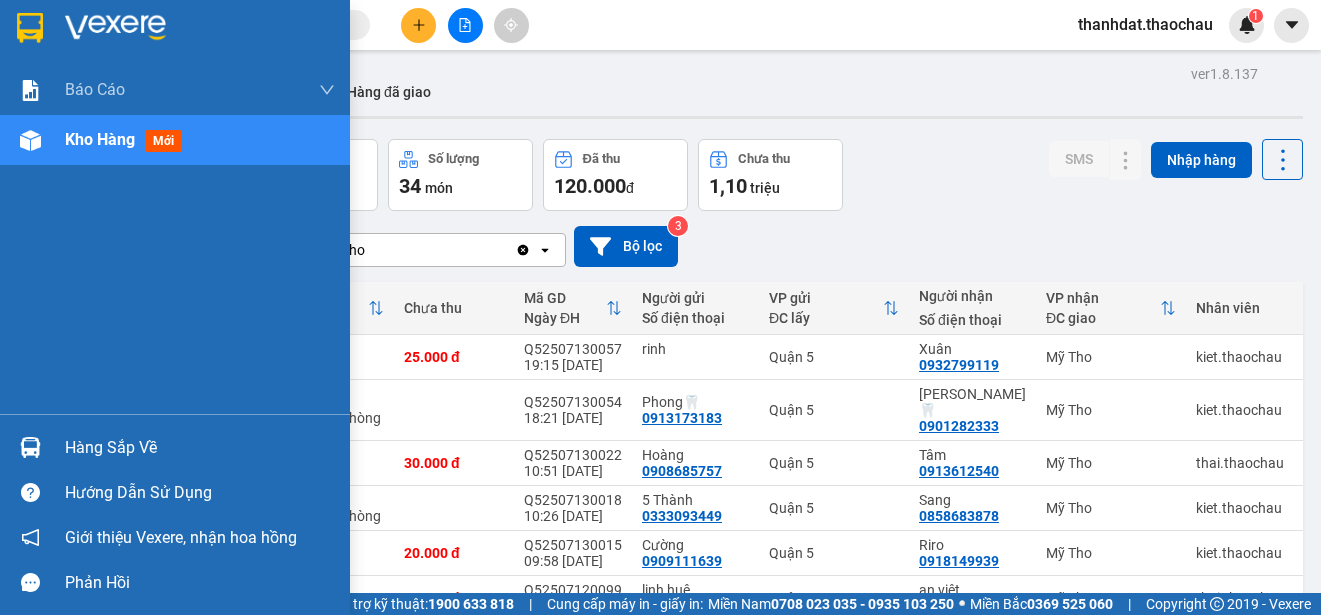 drag, startPoint x: 75, startPoint y: 442, endPoint x: 173, endPoint y: 455, distance: 98.85848 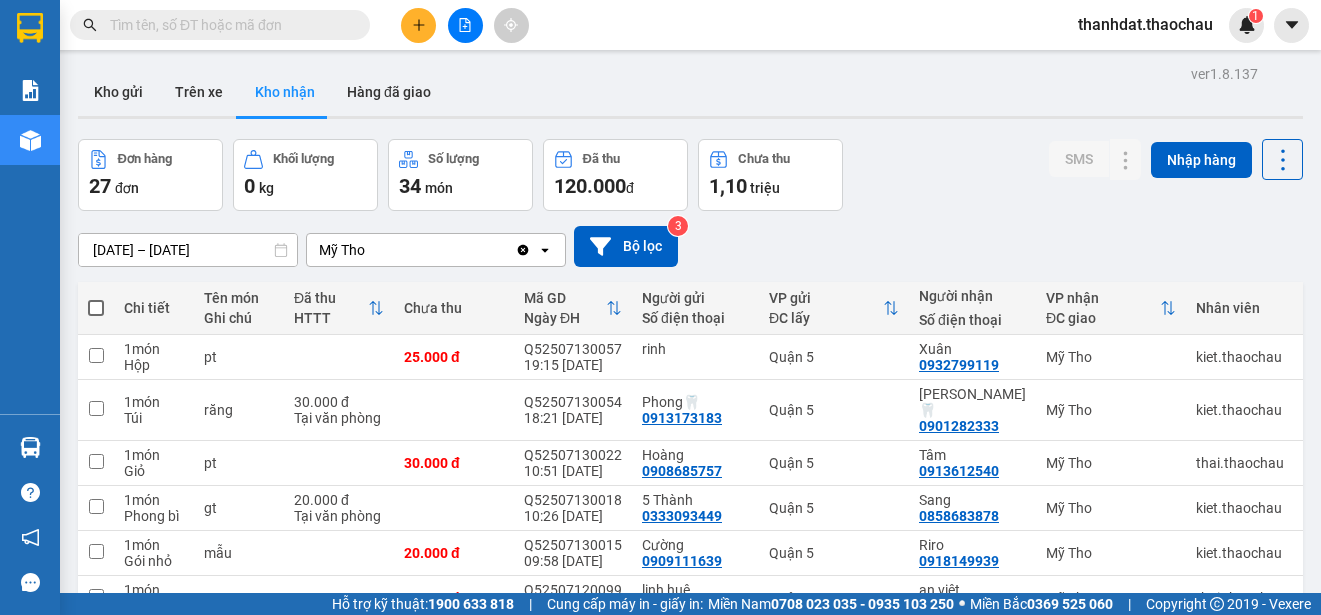 click on "Kết quả tìm kiếm ( 0 )  Bộ lọc  No Data thanhdat.thaochau 1     Báo cáo Báo cáo dòng tiền (nhân viên) Doanh số tạo đơn theo VP gửi (nhân viên)     Kho hàng mới Hàng sắp về Hướng dẫn sử dụng Giới thiệu Vexere, nhận hoa hồng Phản hồi Phần mềm hỗ trợ bạn tốt chứ? ver  1.8.137 Kho gửi Trên xe Kho nhận Hàng đã giao Đơn hàng 27 đơn Khối lượng 0 kg Số lượng 34 món Đã thu 120.000  đ Chưa thu 1,10   triệu SMS Nhập hàng [DATE] – [DATE] Press the down arrow key to interact with the calendar and select a date. Press the escape button to close the calendar. Selected date range is from [DATE] to [DATE]. Mỹ Tho Clear value open Bộ lọc 3 Chi tiết Tên món Ghi chú Đã thu HTTT Chưa thu Mã GD Ngày ĐH Người gửi Số điện thoại VP gửi ĐC lấy Người nhận Số điện thoại VP nhận ĐC giao Nhân viên Tồn kho 1  món Hộp pt 25.000 đ Q52507130057 19:15 [DATE] rinh 0" at bounding box center [660, 307] 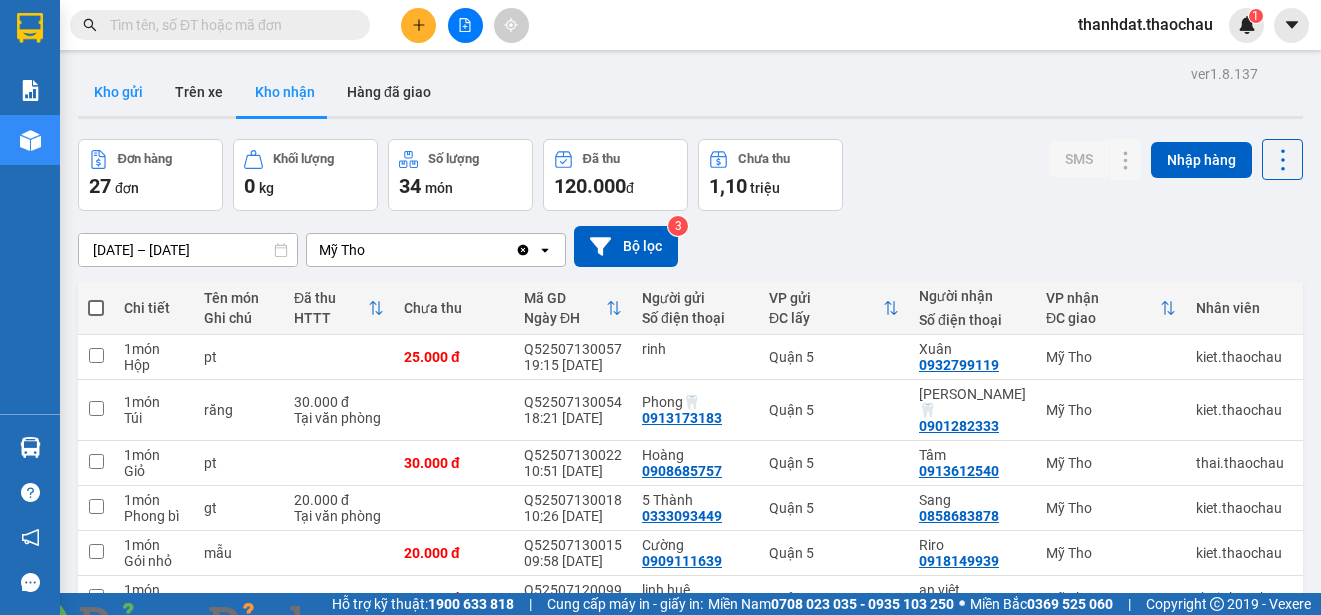 click on "Kho gửi" at bounding box center (118, 92) 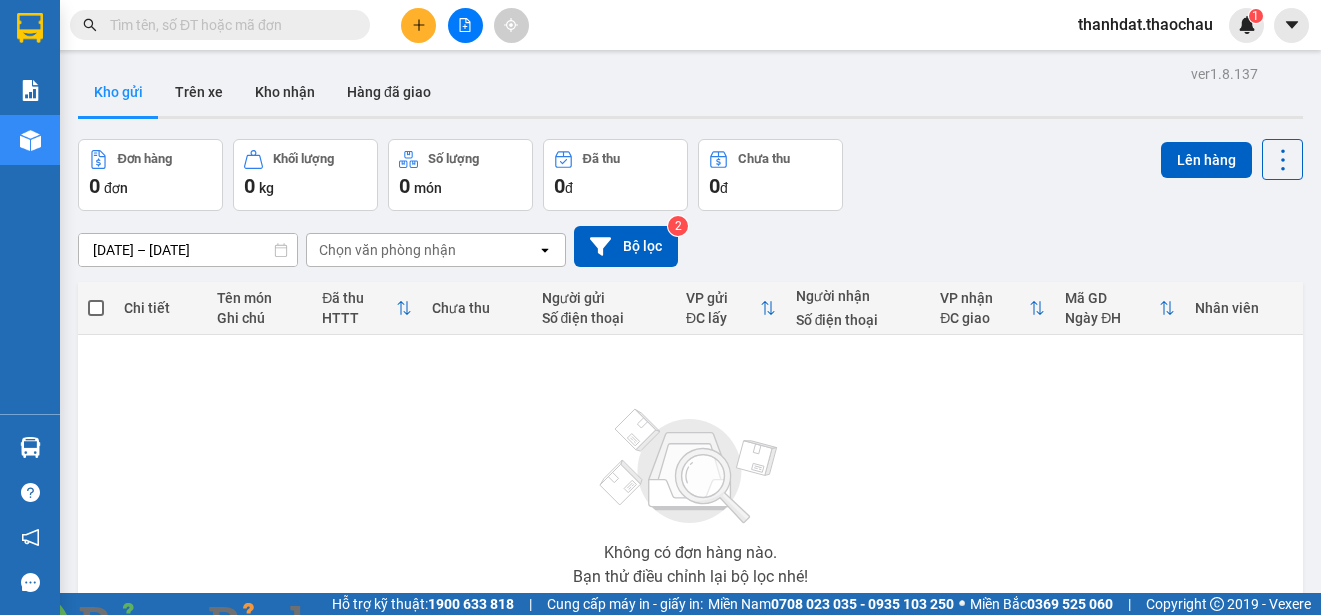 click at bounding box center (362, 627) 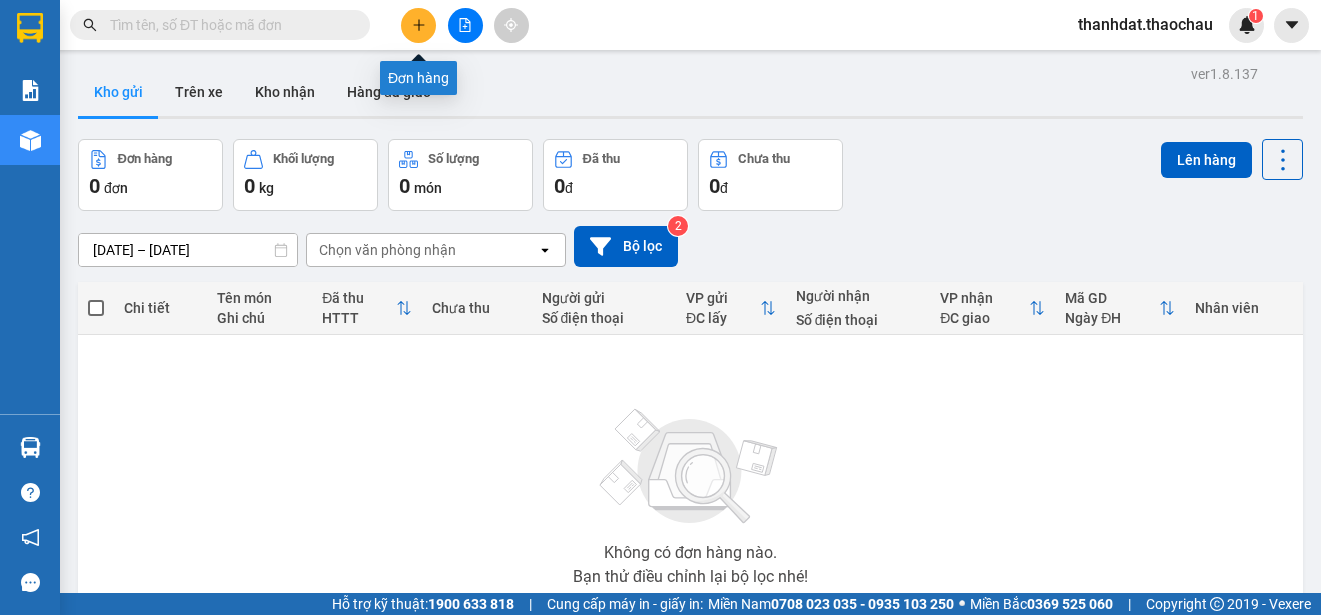 click at bounding box center (418, 25) 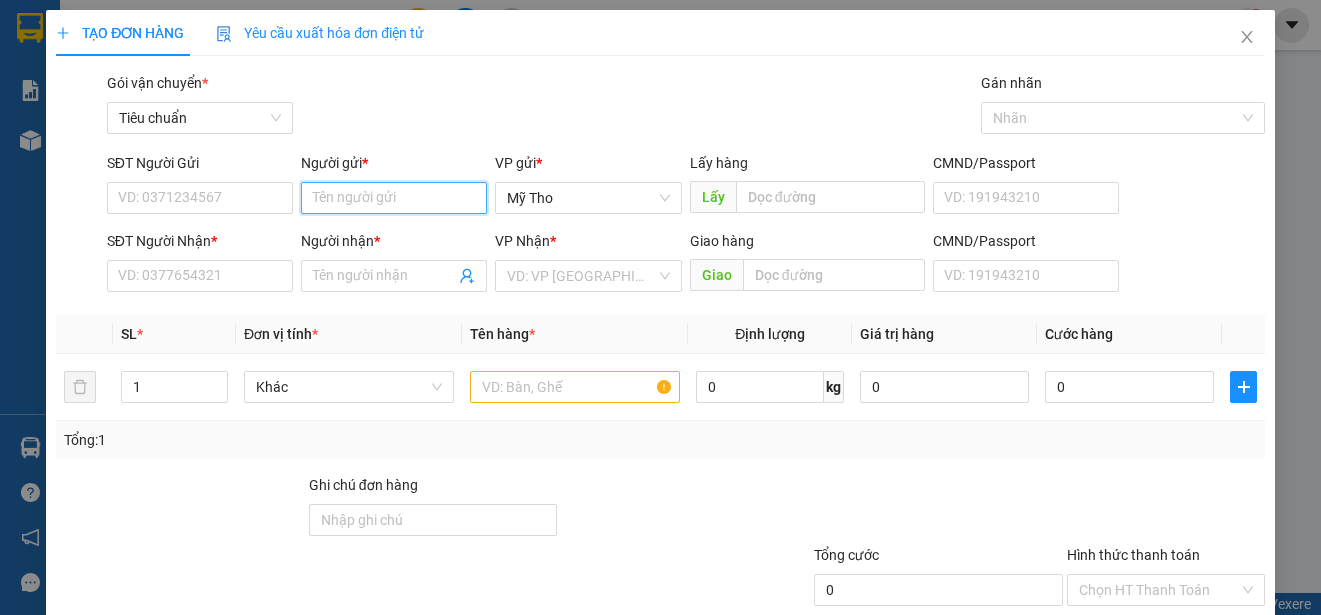click on "Người gửi  *" at bounding box center (394, 198) 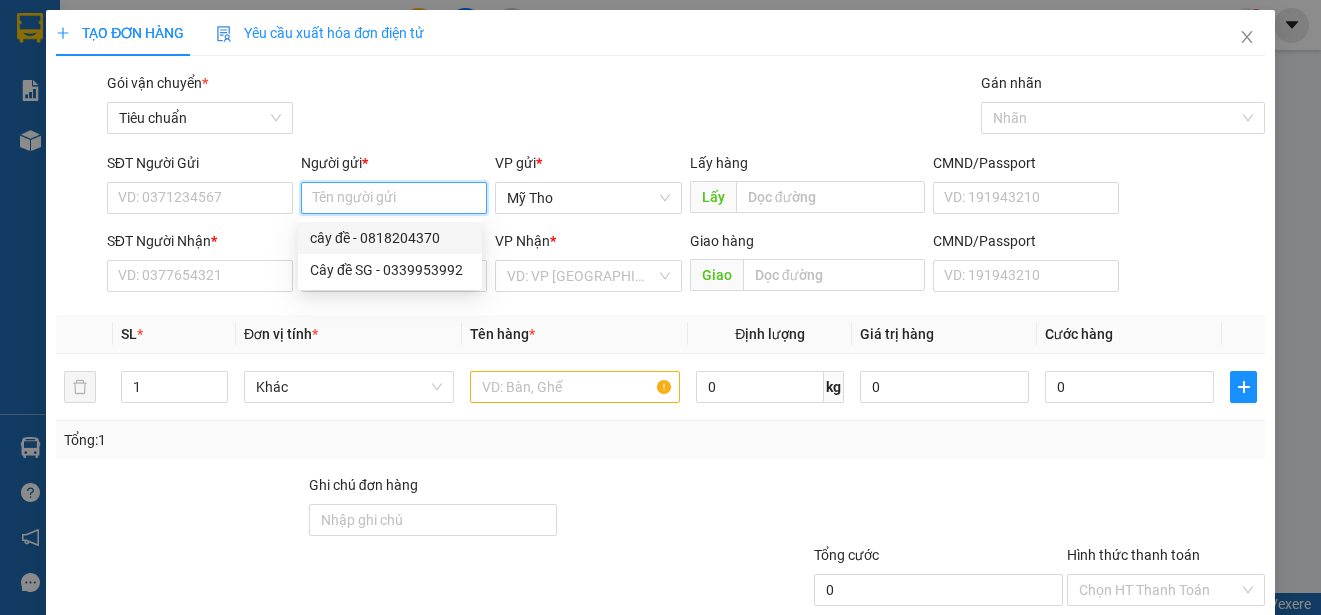 click on "cây đề  - 0818204370" at bounding box center [390, 238] 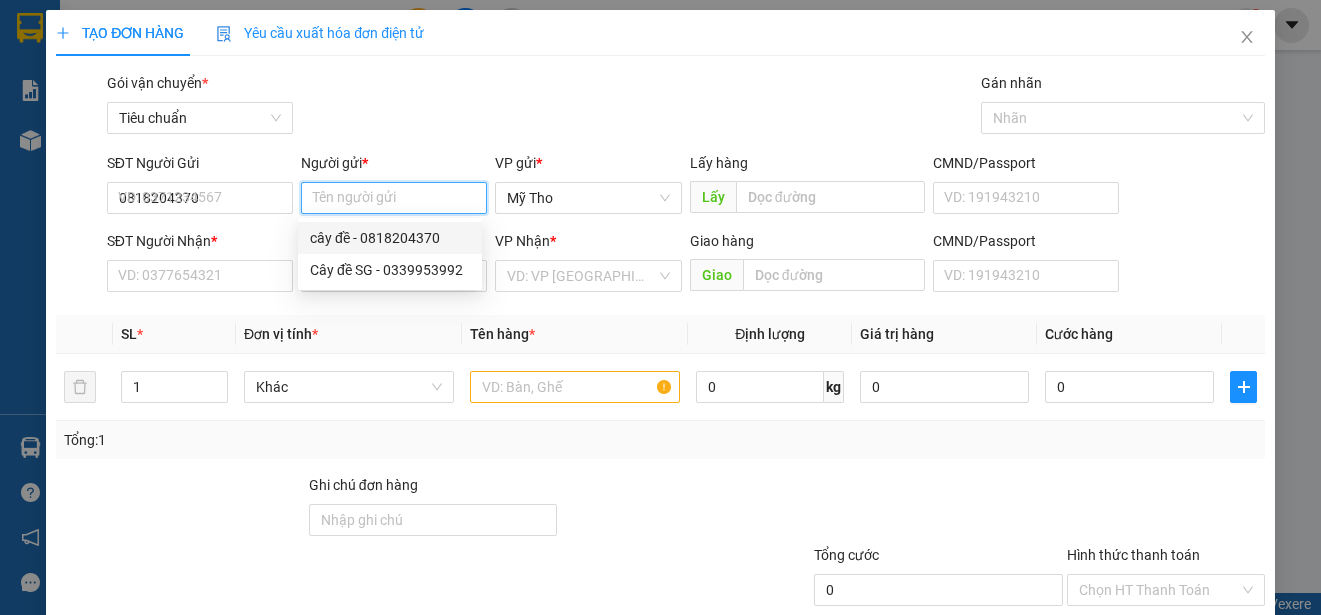 type on "cây đề" 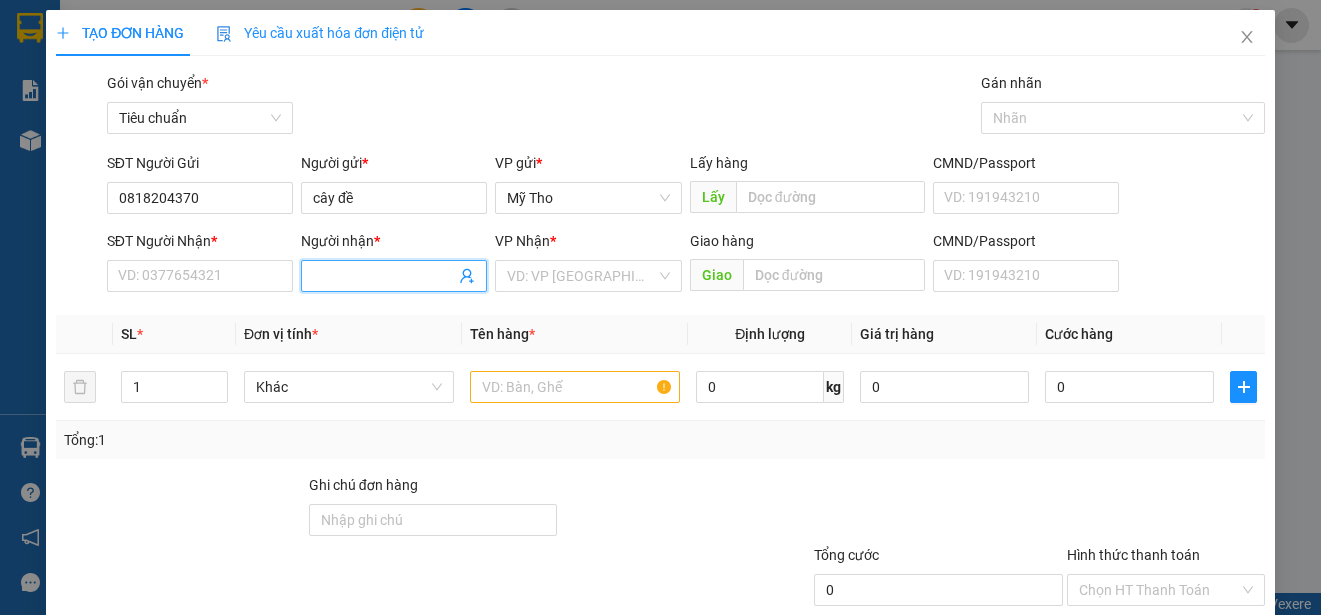 click at bounding box center (394, 276) 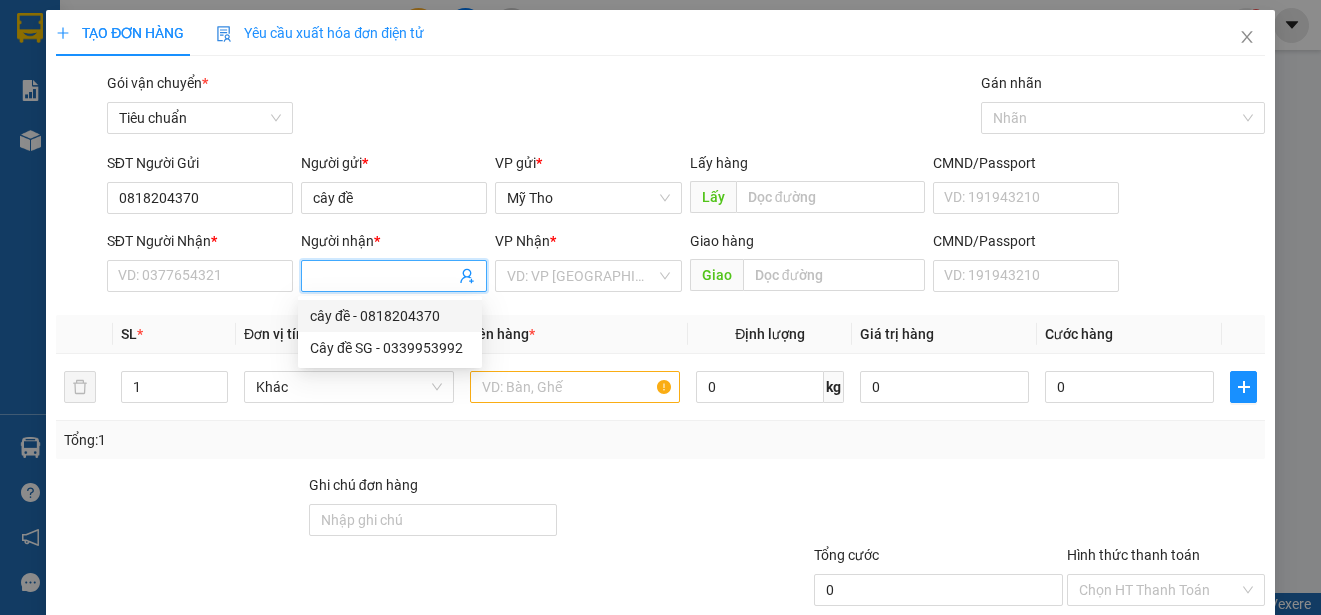 click on "cây đề  - 0818204370" at bounding box center [390, 316] 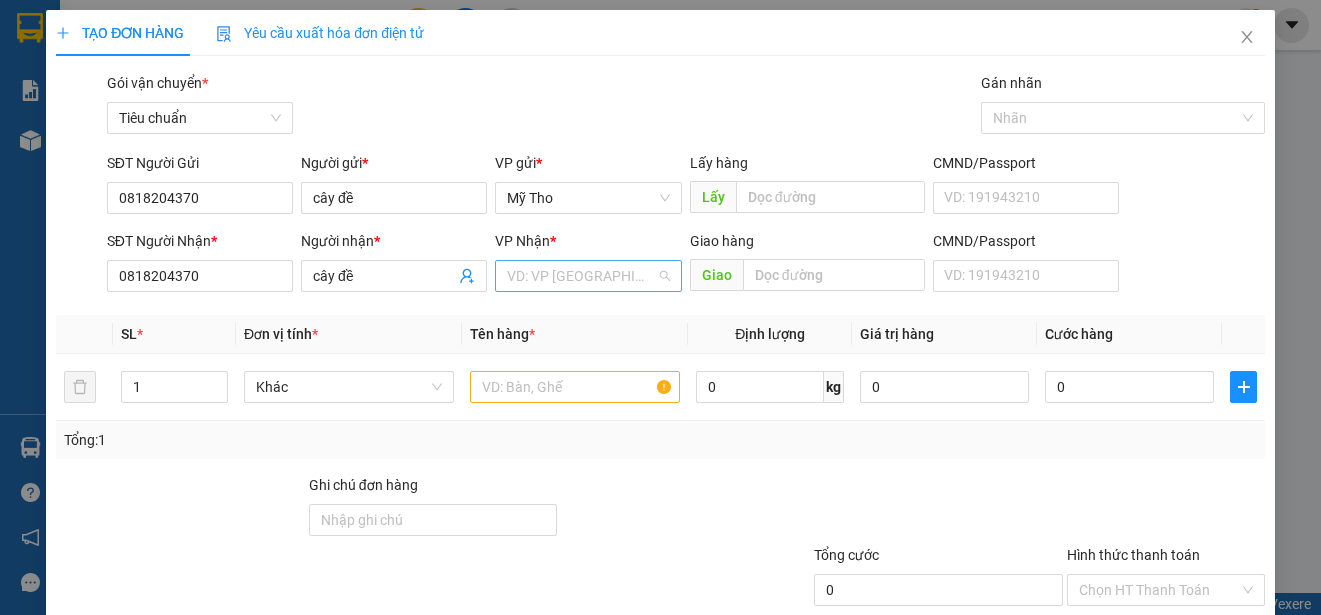 click at bounding box center [581, 276] 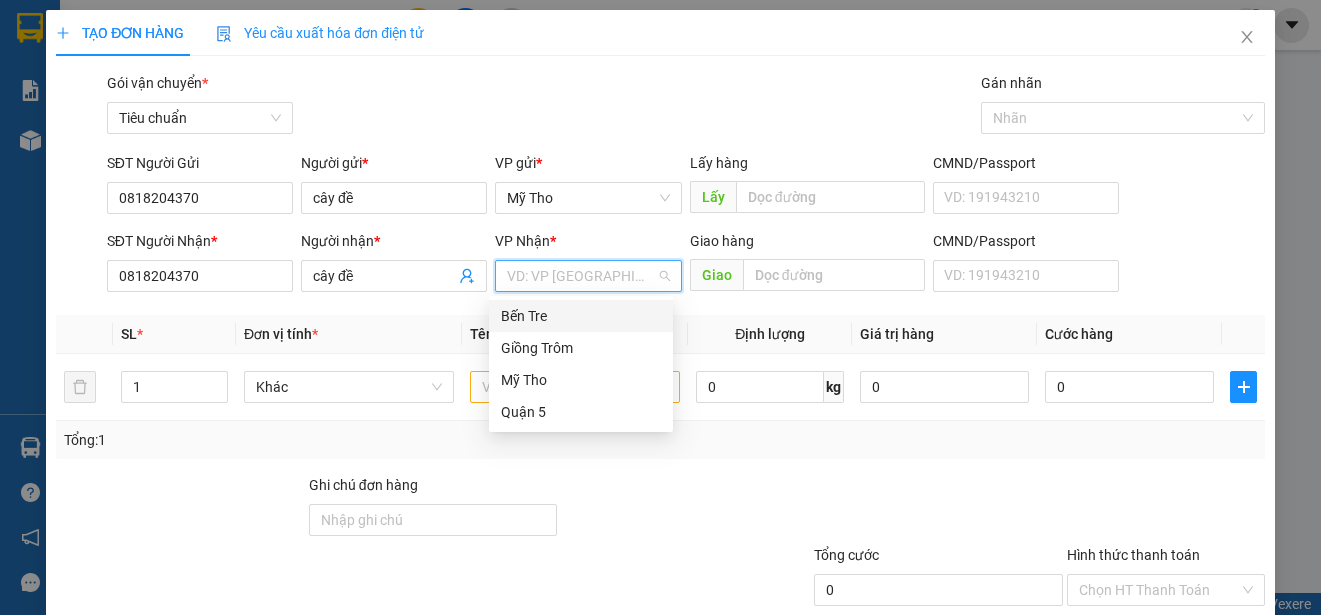 type on "q" 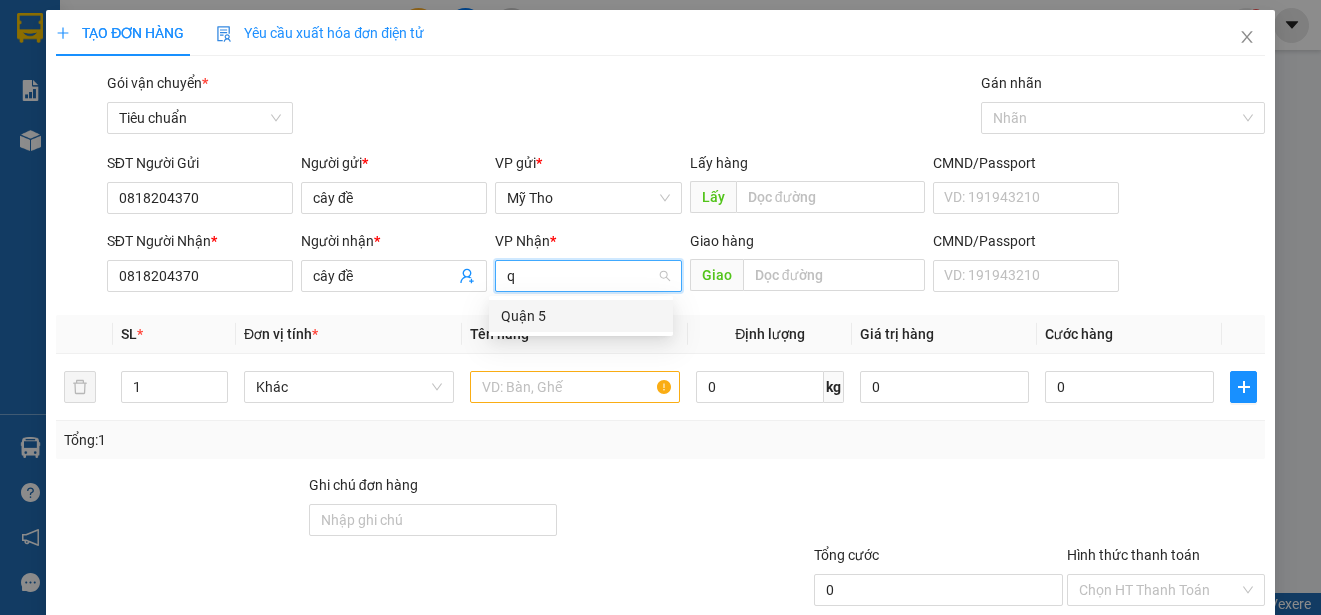 click on "Quận 5" at bounding box center [581, 316] 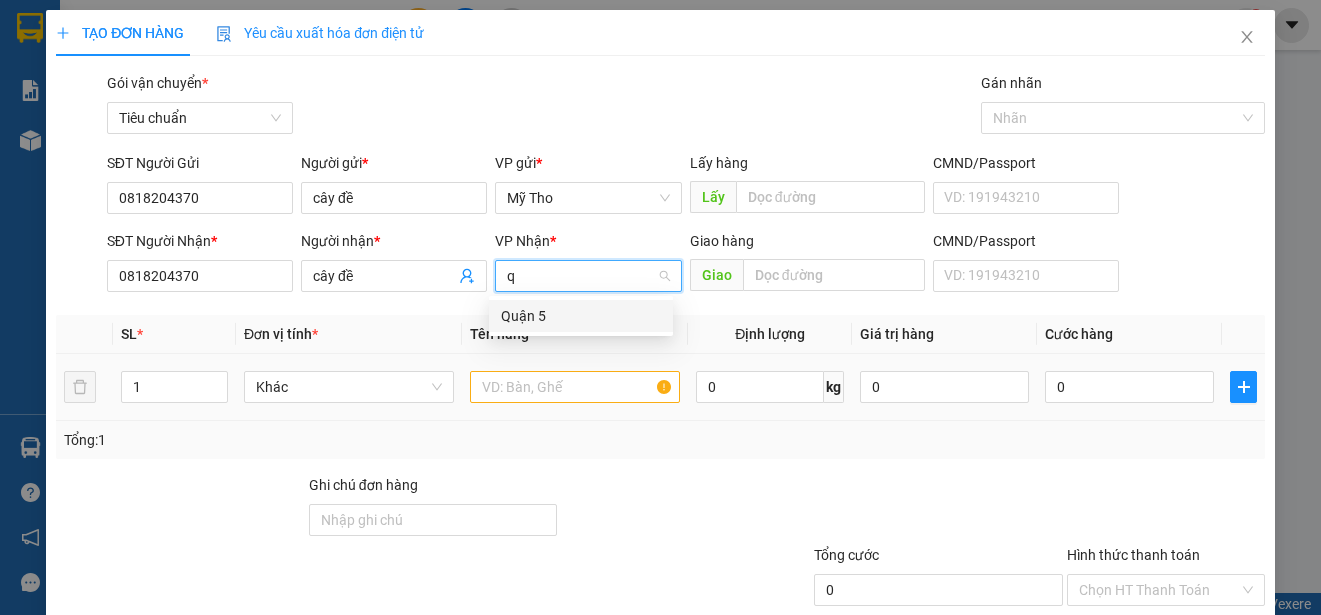 type 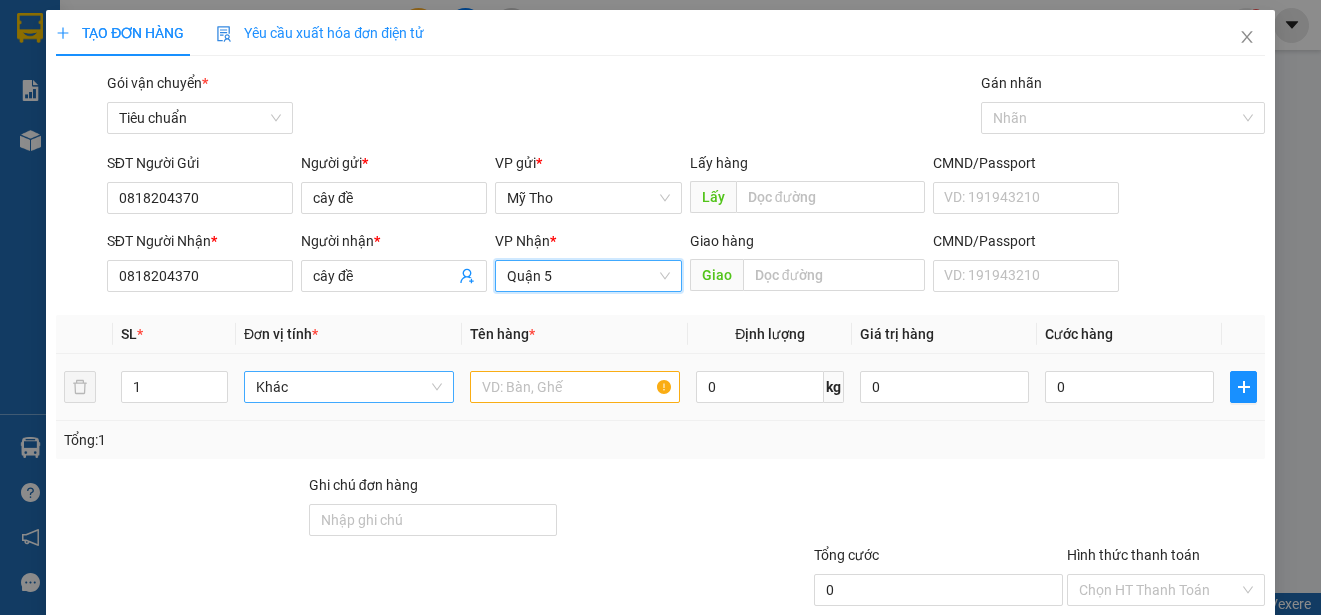 click on "Khác" at bounding box center (349, 387) 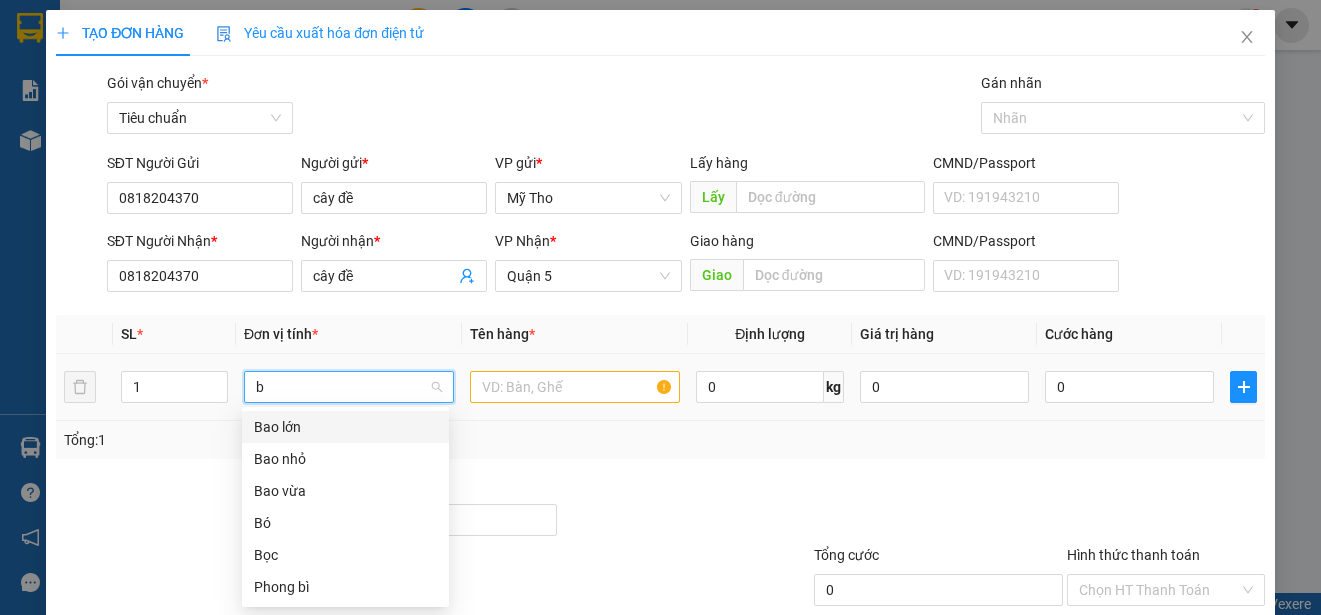 scroll, scrollTop: 0, scrollLeft: 0, axis: both 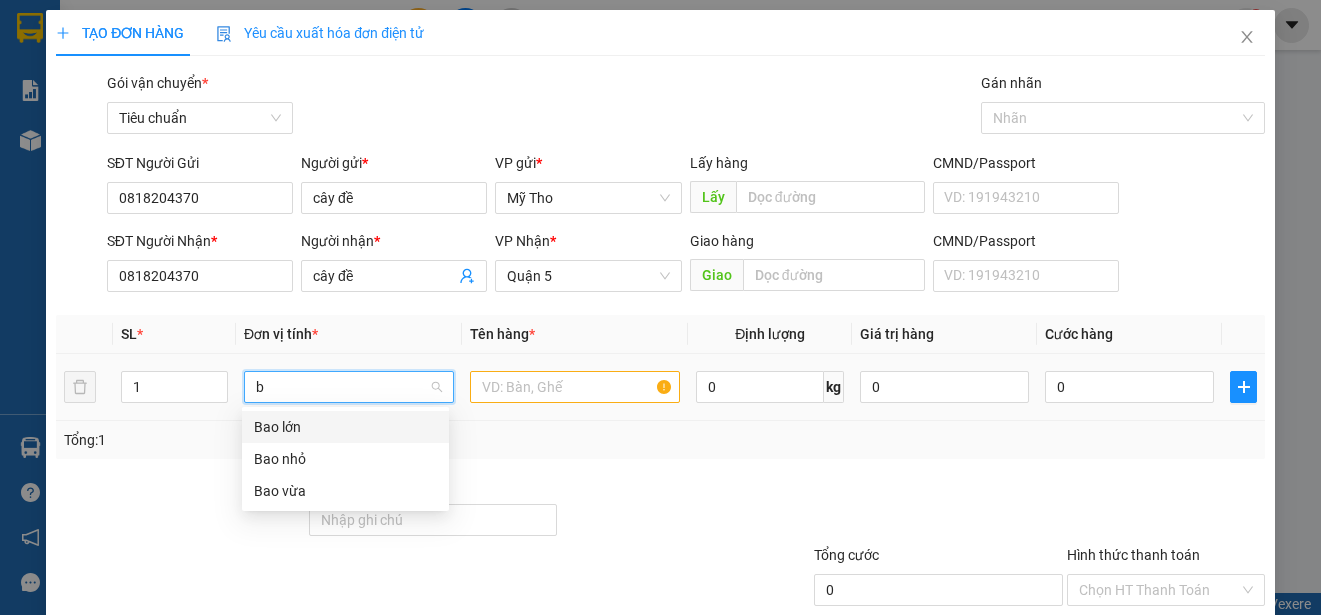 type on "ba" 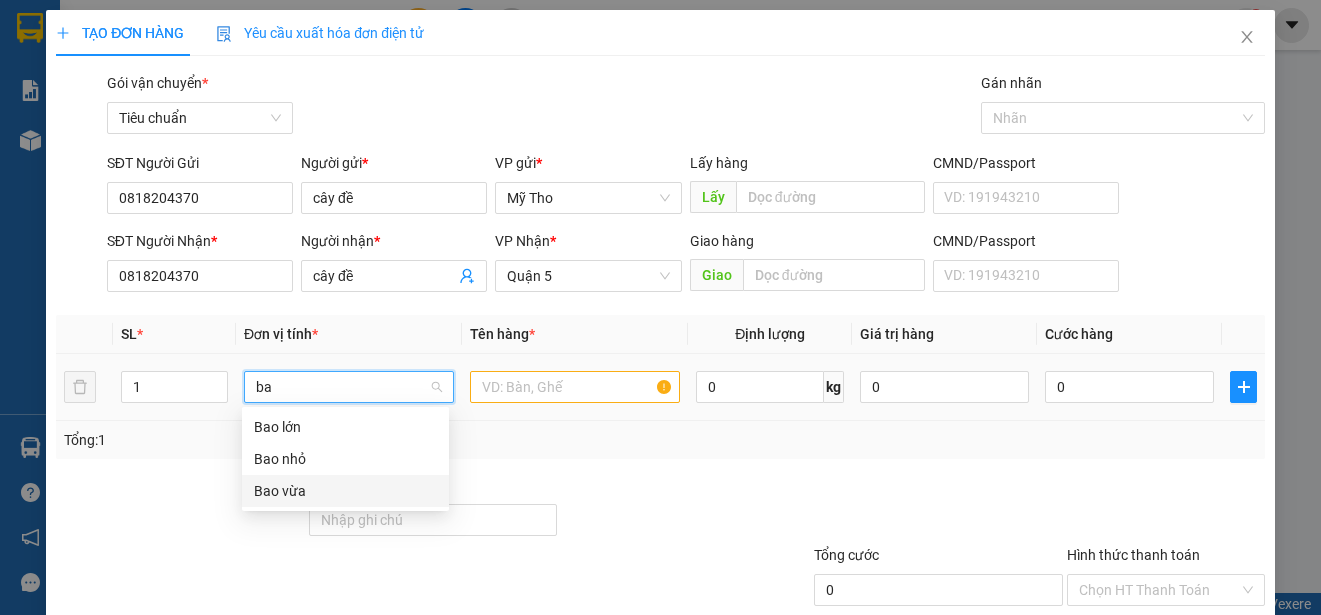 drag, startPoint x: 284, startPoint y: 491, endPoint x: 398, endPoint y: 475, distance: 115.11733 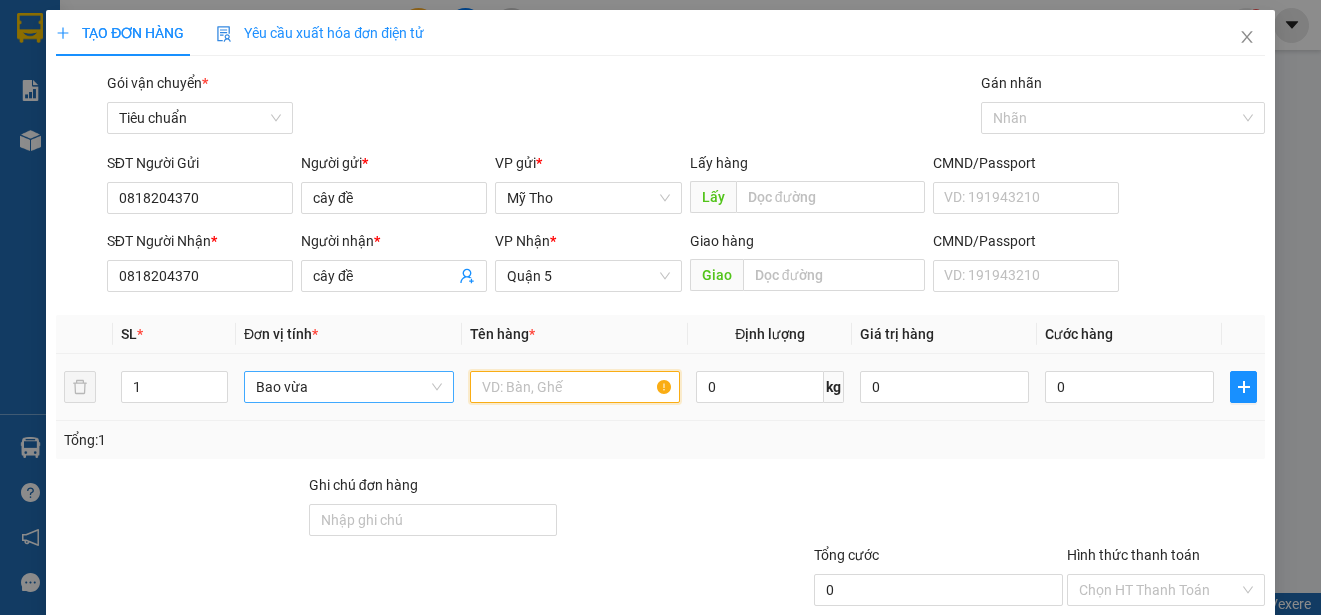 click at bounding box center (575, 387) 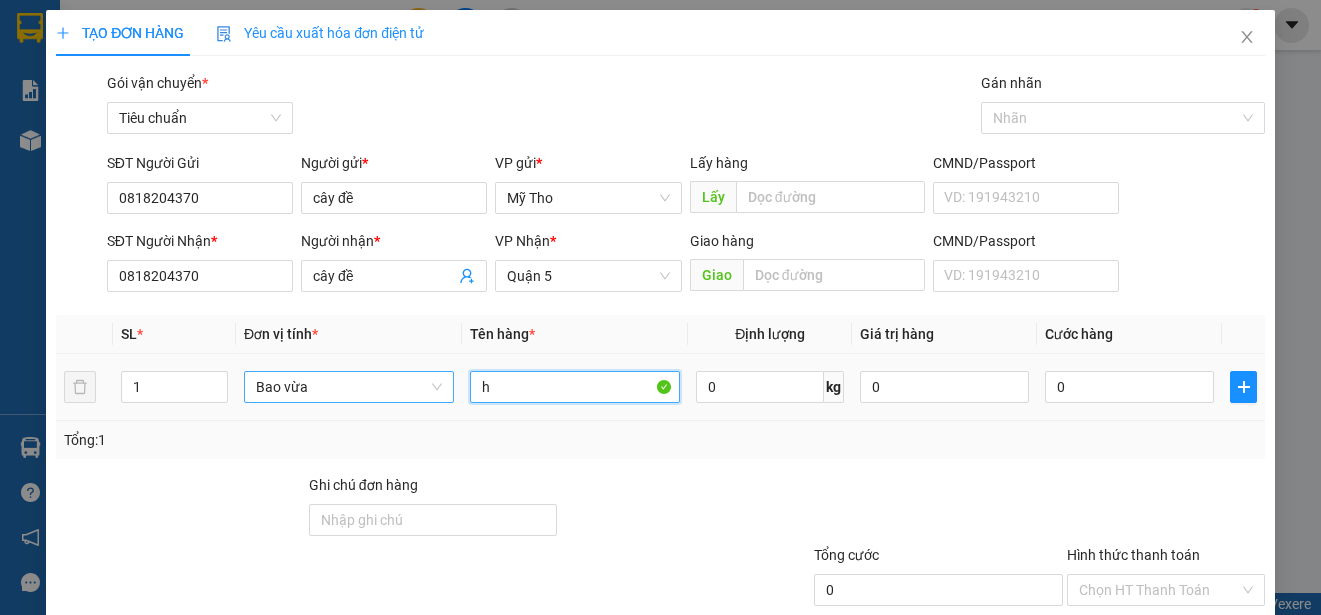 paste on "ủ" 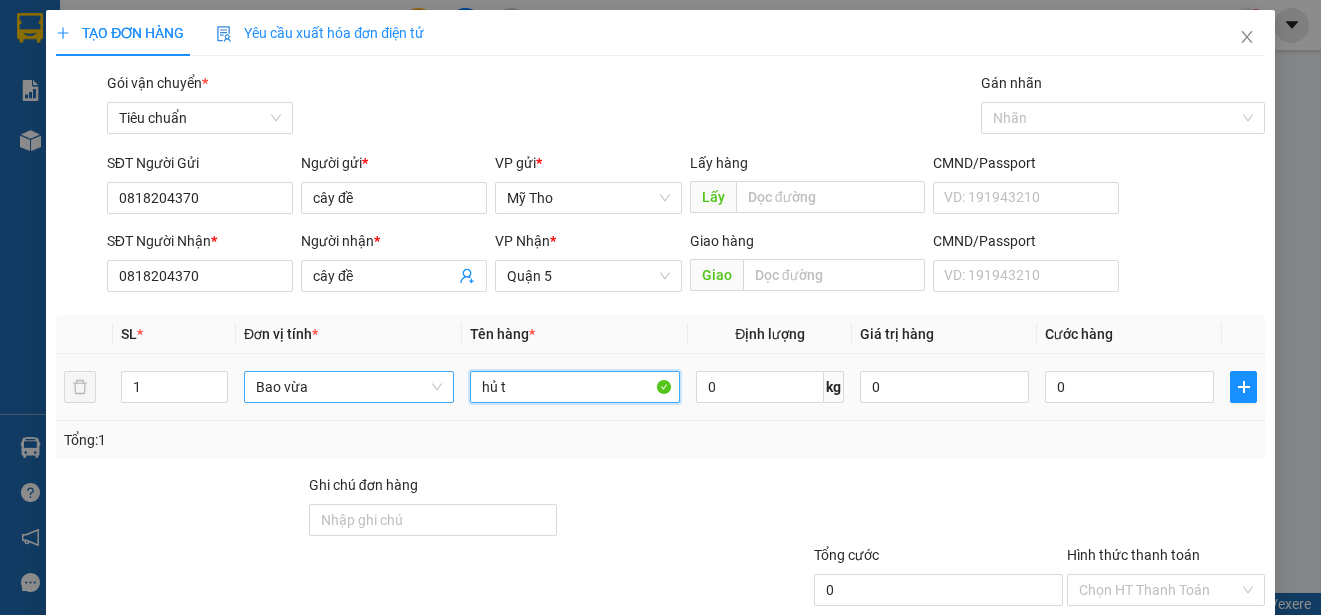 paste on "íu" 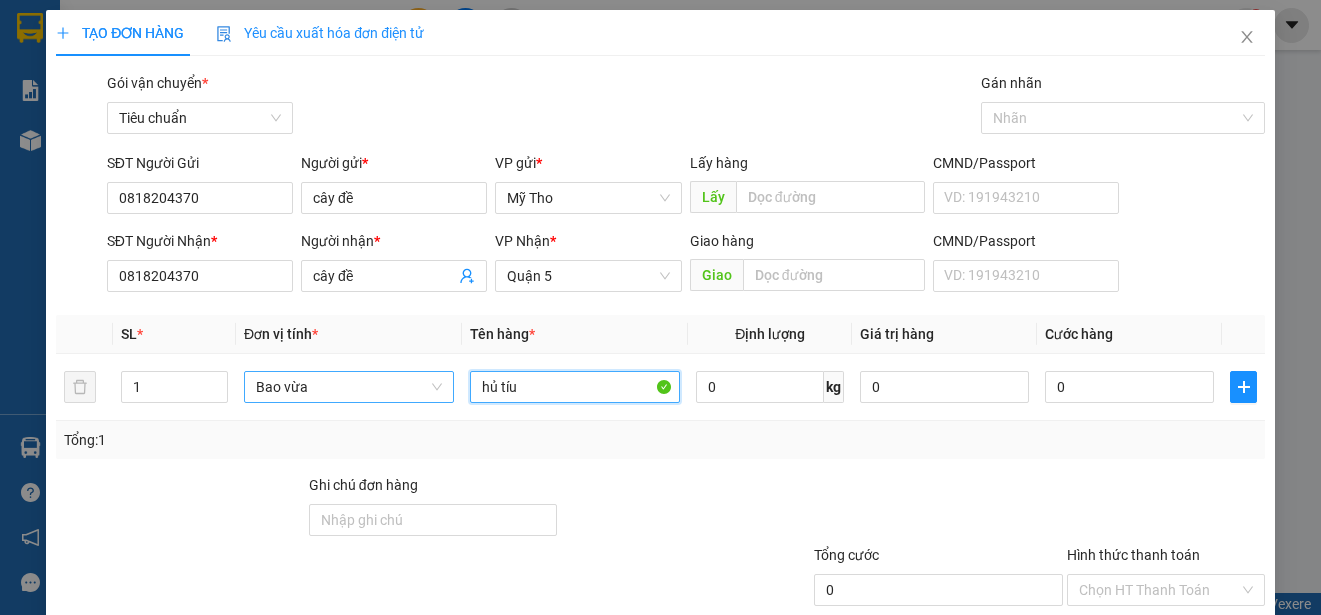 scroll, scrollTop: 125, scrollLeft: 0, axis: vertical 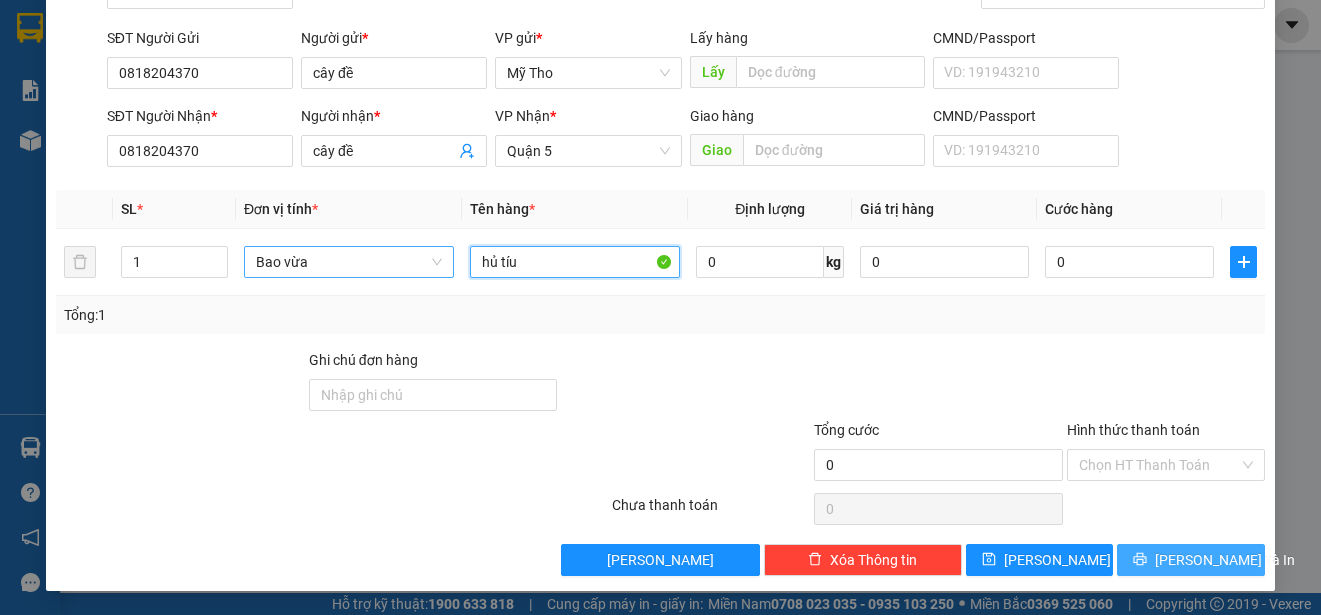 type on "hủ tíu" 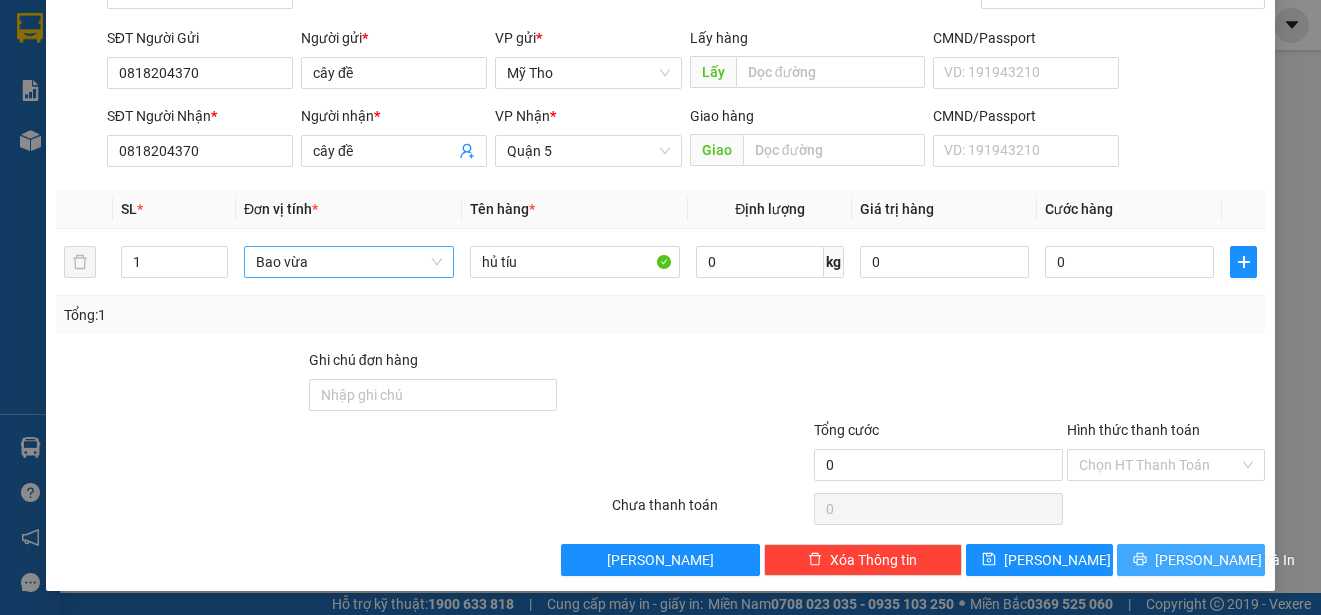 click on "[PERSON_NAME] và In" at bounding box center (1225, 560) 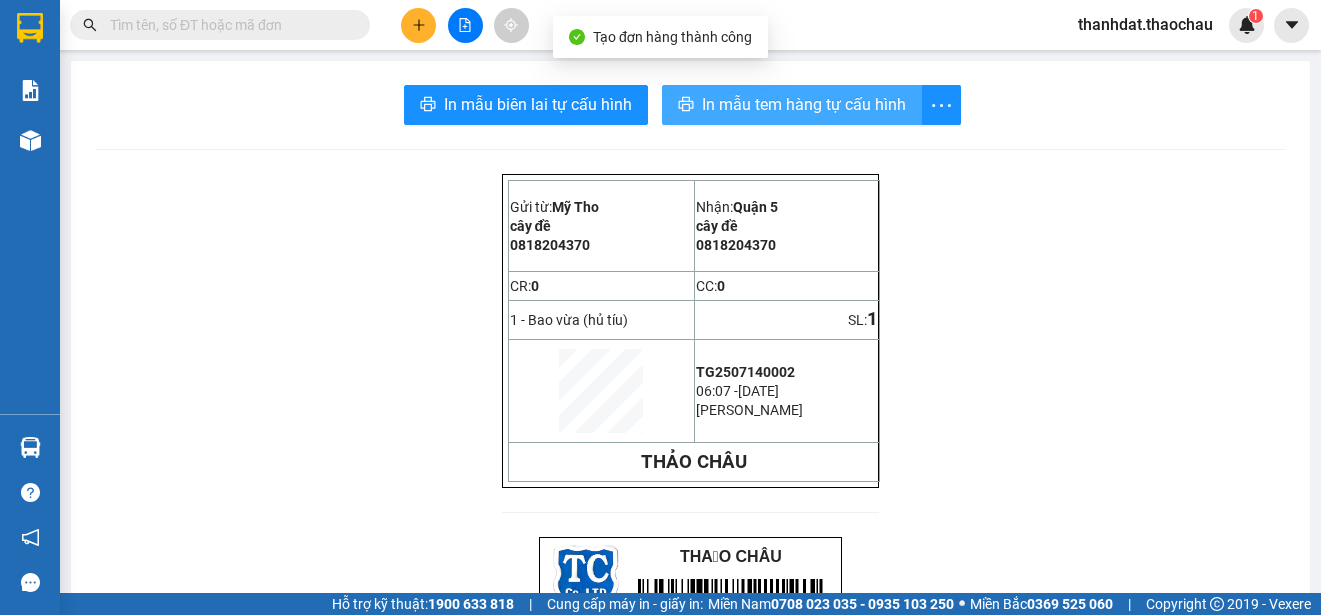 click on "In mẫu tem hàng tự cấu hình" at bounding box center (804, 104) 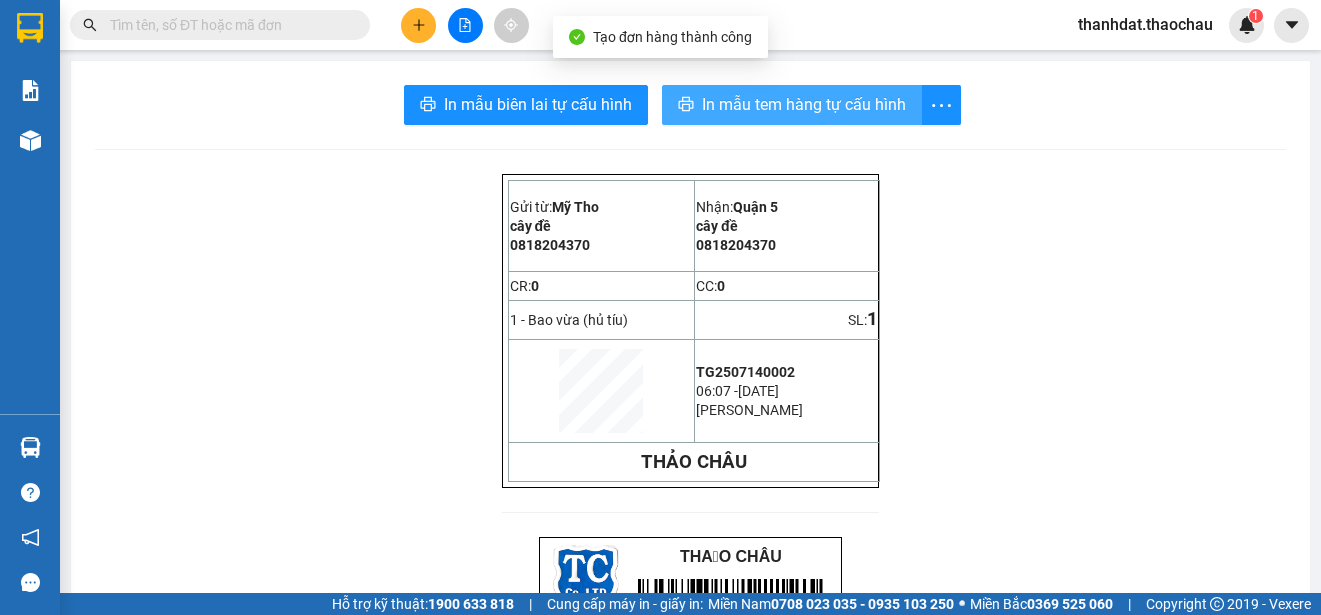 scroll, scrollTop: 0, scrollLeft: 0, axis: both 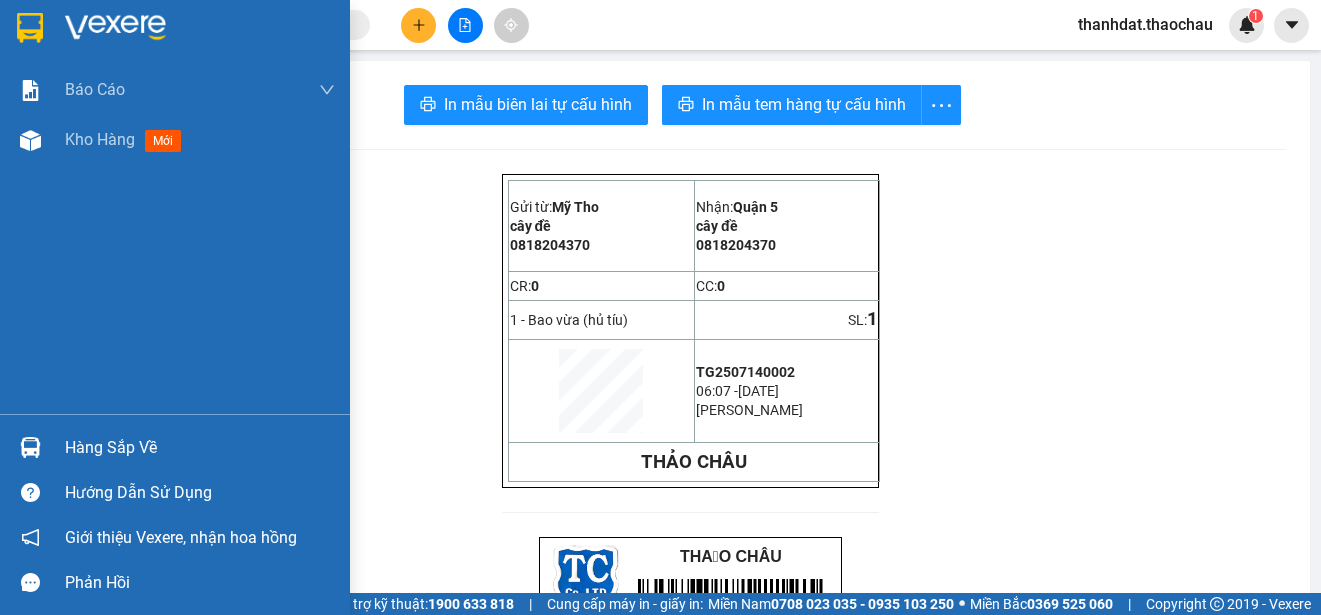 click on "Hàng sắp về" at bounding box center [200, 448] 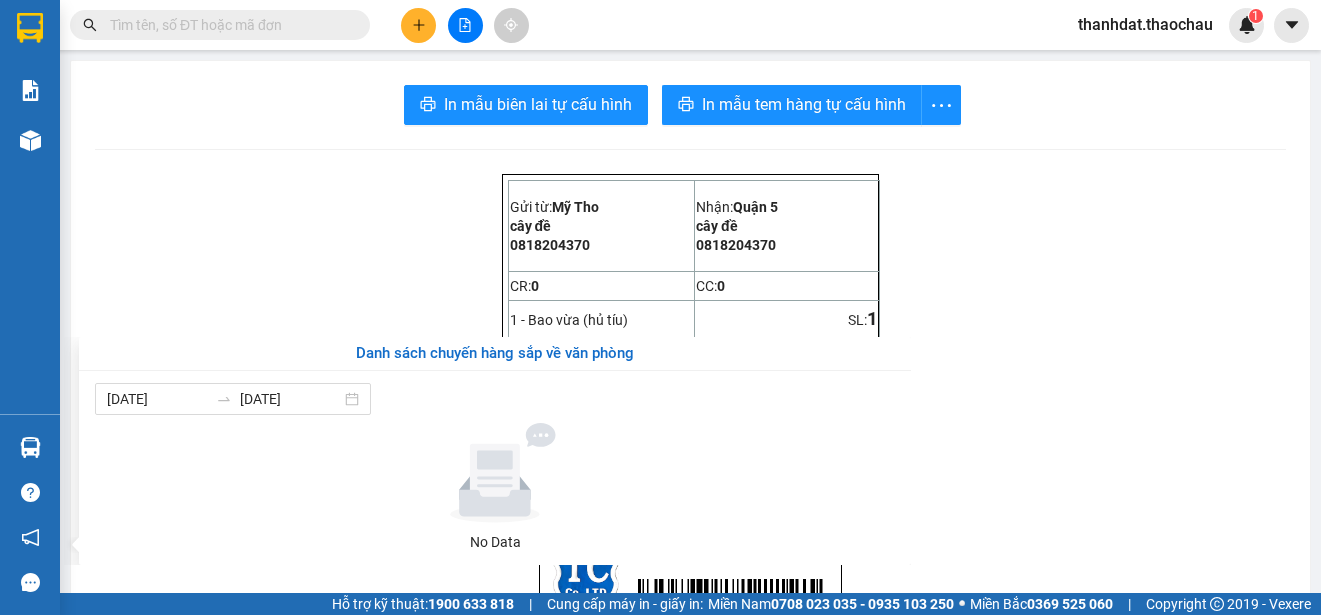 click on "Kết quả tìm kiếm ( 0 )  Bộ lọc  No Data thanhdat.thaochau 1     Báo cáo Báo cáo dòng tiền (nhân viên) Doanh số tạo đơn theo VP gửi (nhân viên)     Kho hàng mới Hàng sắp về Hướng dẫn sử dụng Giới thiệu Vexere, nhận hoa hồng Phản hồi Phần mềm hỗ trợ bạn tốt chứ? In mẫu biên lai tự cấu hình  In mẫu tem hàng tự cấu hình
Gửi từ:  Mỹ Tho
cây đề
0818204370
Nhận:  Quận 5
cây đề
0818204370
CR:  0
CC:  0
1 - Bao vừa (hủ tíu)
SL:  1
TG2507140002
06:07 [DATE]
[GEOGRAPHIC_DATA]
[GEOGRAPHIC_DATA]
[GEOGRAPHIC_DATA]
BIÊN NHẬN HÀNG GỬI
Mã ĐH: TG2507140002
Gửi từ:  cây đề  -  0818204370
Mỹ Tho
Người nhận:
cây đề  -  0818204370
Quận 5
Quý khách vui lòng kiểm tra đúng  SĐT NGƯỜI NHẬN,
Hàng gửi:    1 - Bao vừa (hủ tíu)
1" at bounding box center (660, 307) 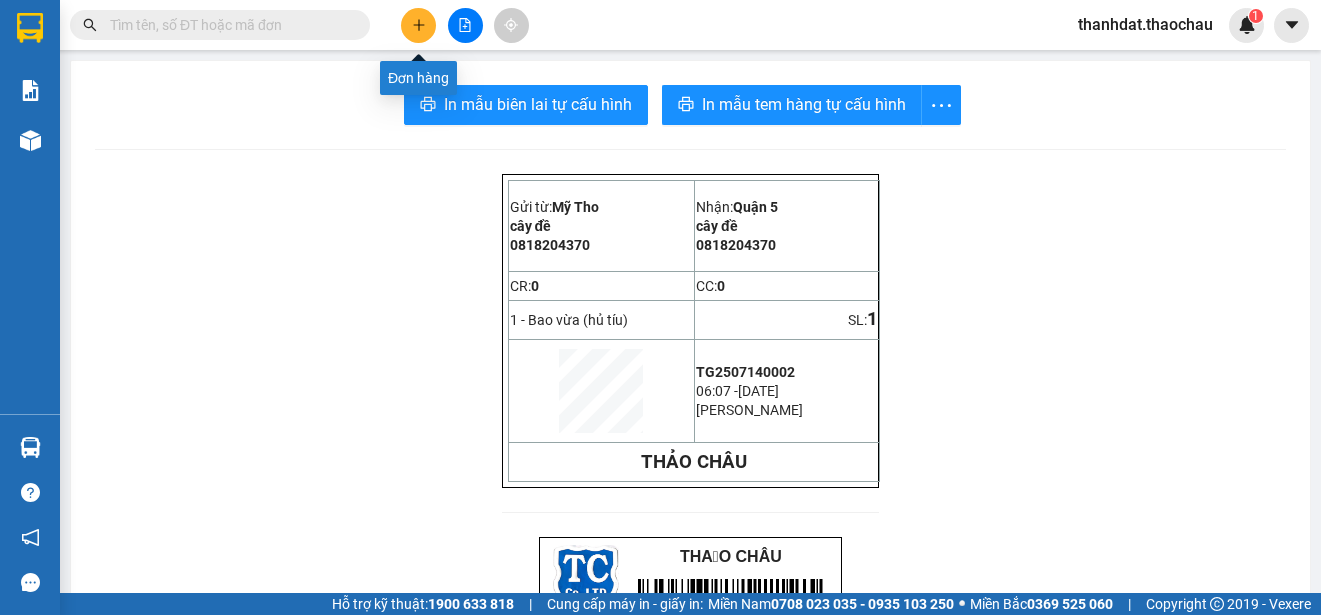 click 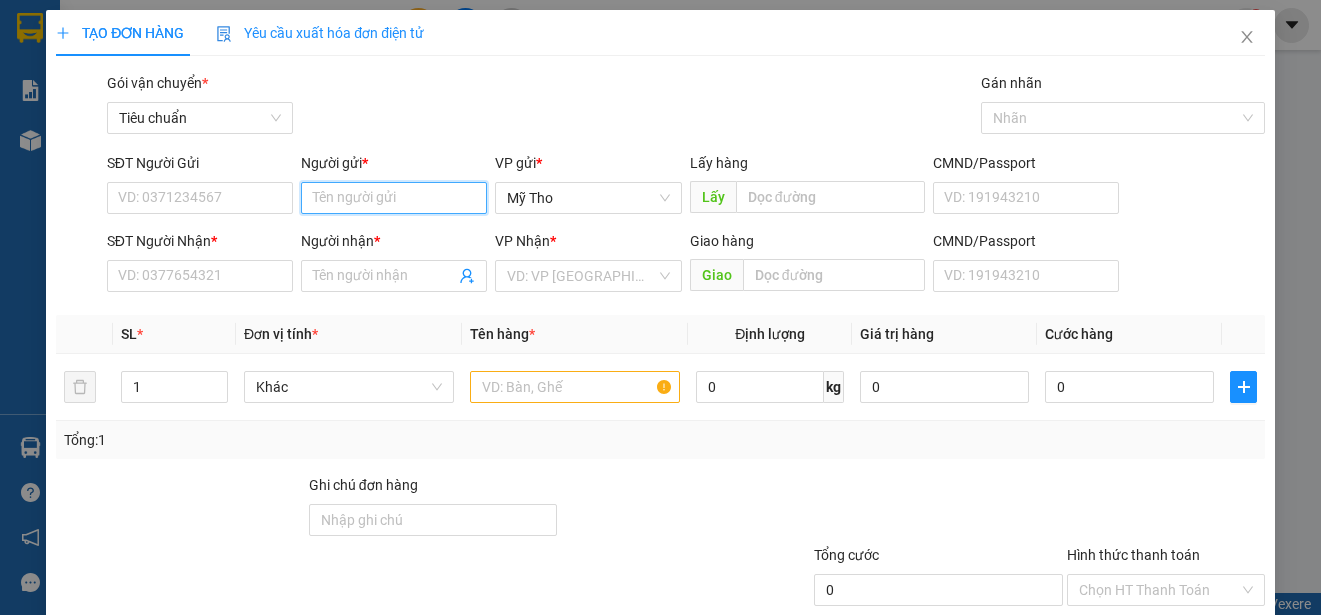 click on "Người gửi  *" at bounding box center (394, 198) 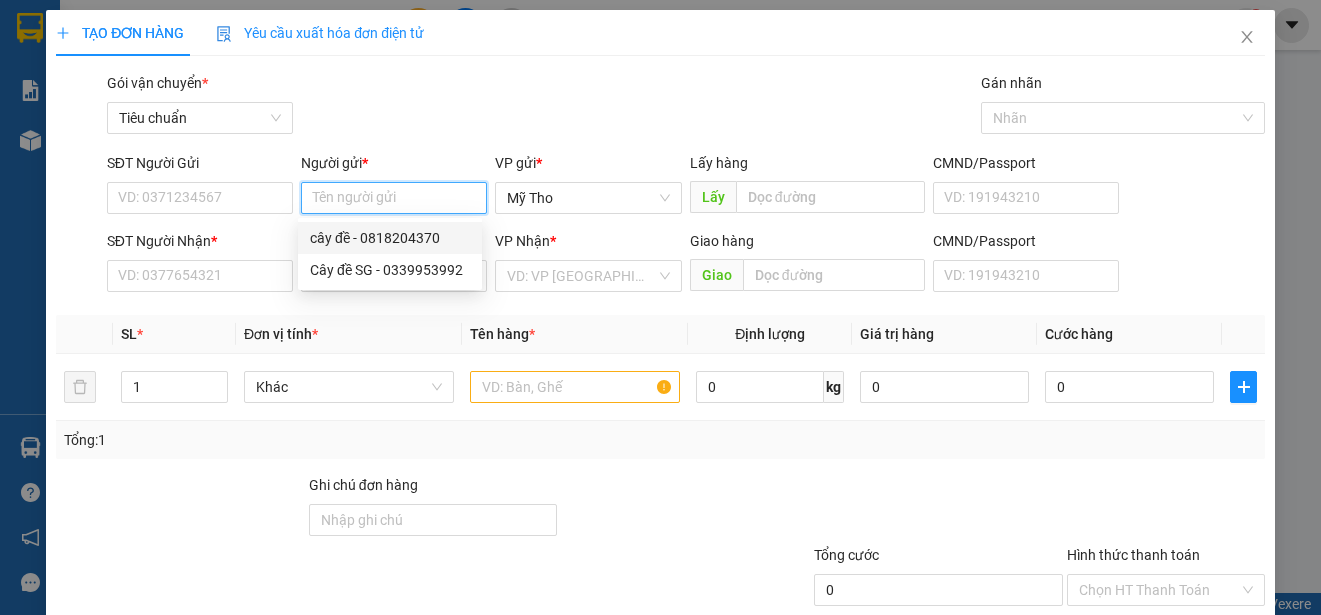 click on "cây đề  - 0818204370" at bounding box center [390, 238] 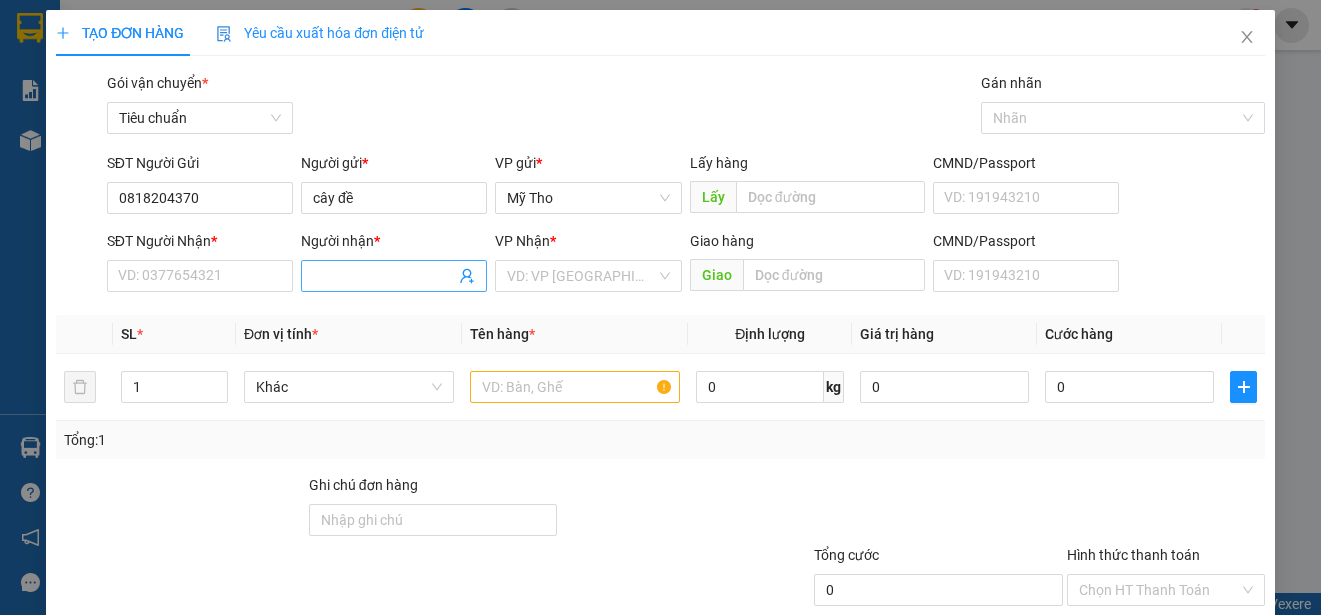 click on "Người nhận  *" at bounding box center [384, 276] 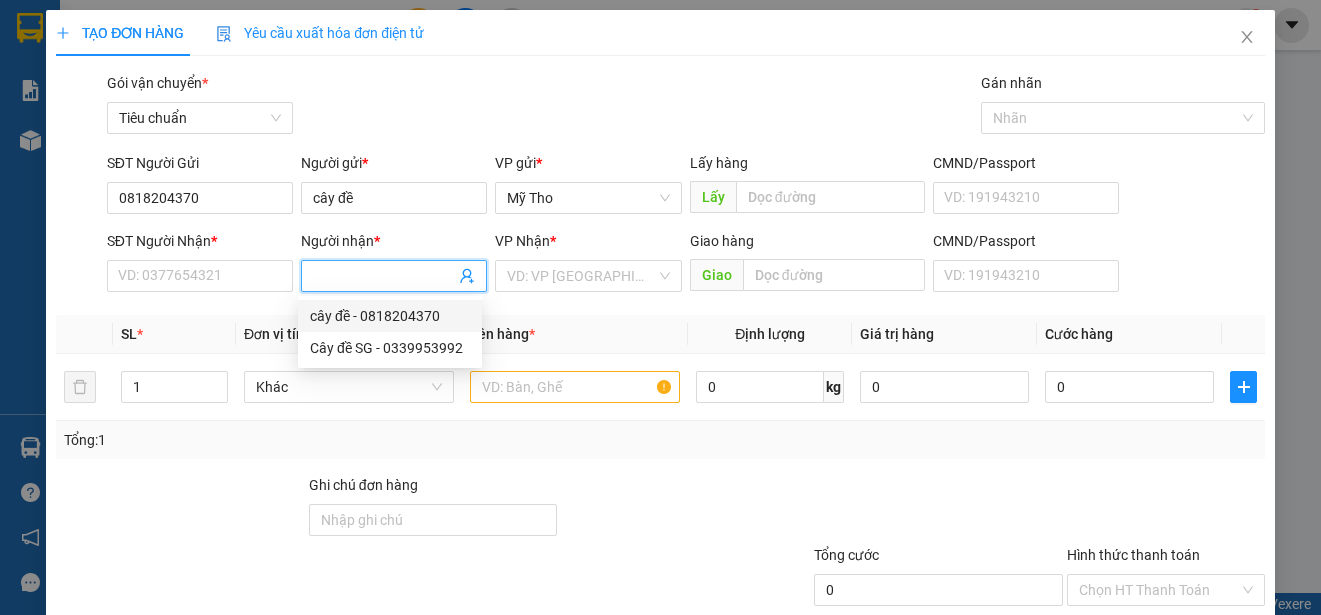 click on "cây đề  - 0818204370" at bounding box center (390, 316) 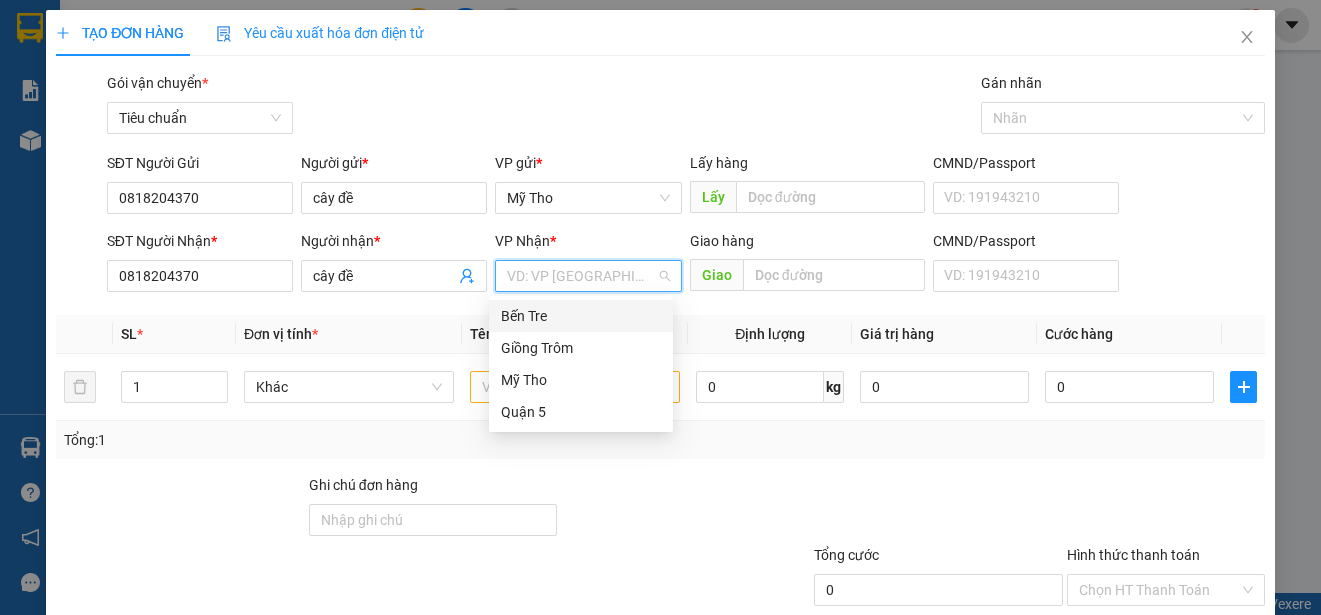 click at bounding box center [581, 276] 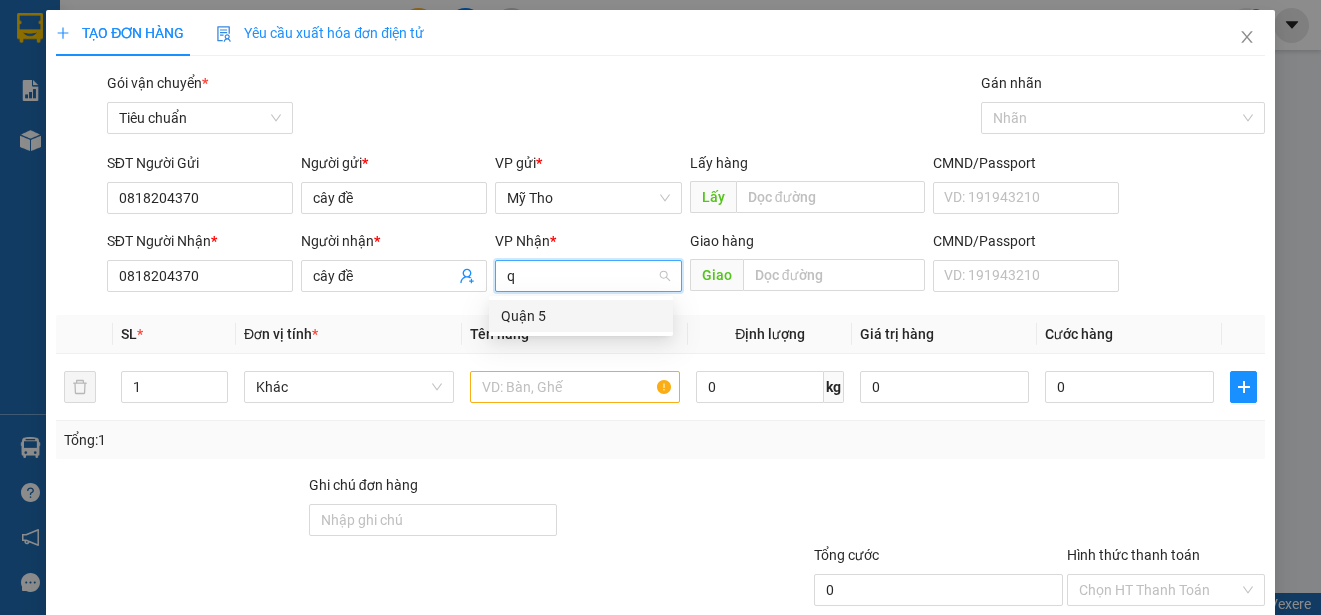click on "Quận 5" at bounding box center (581, 316) 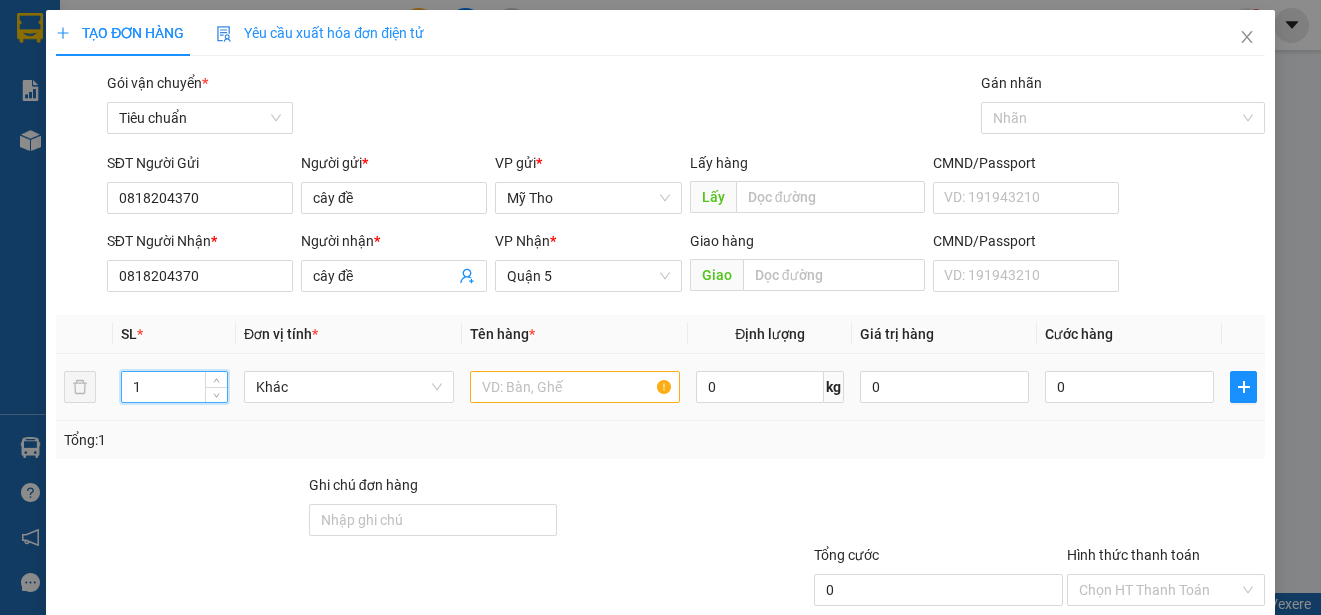 click on "1" at bounding box center (174, 387) 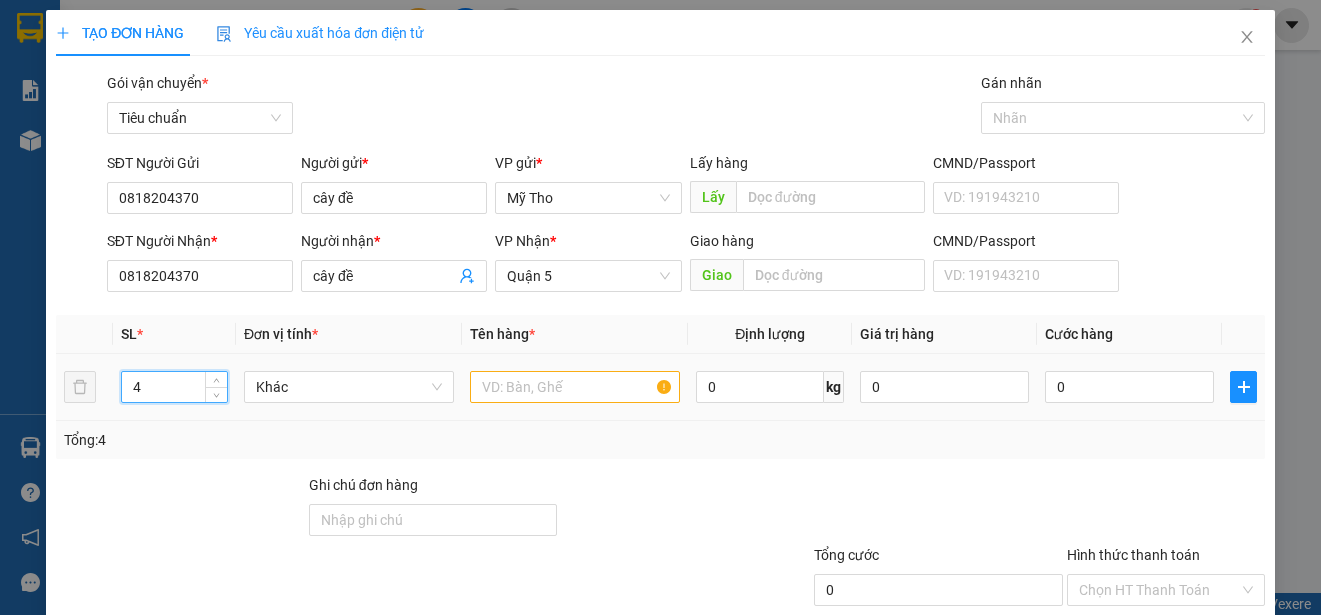 type on "5" 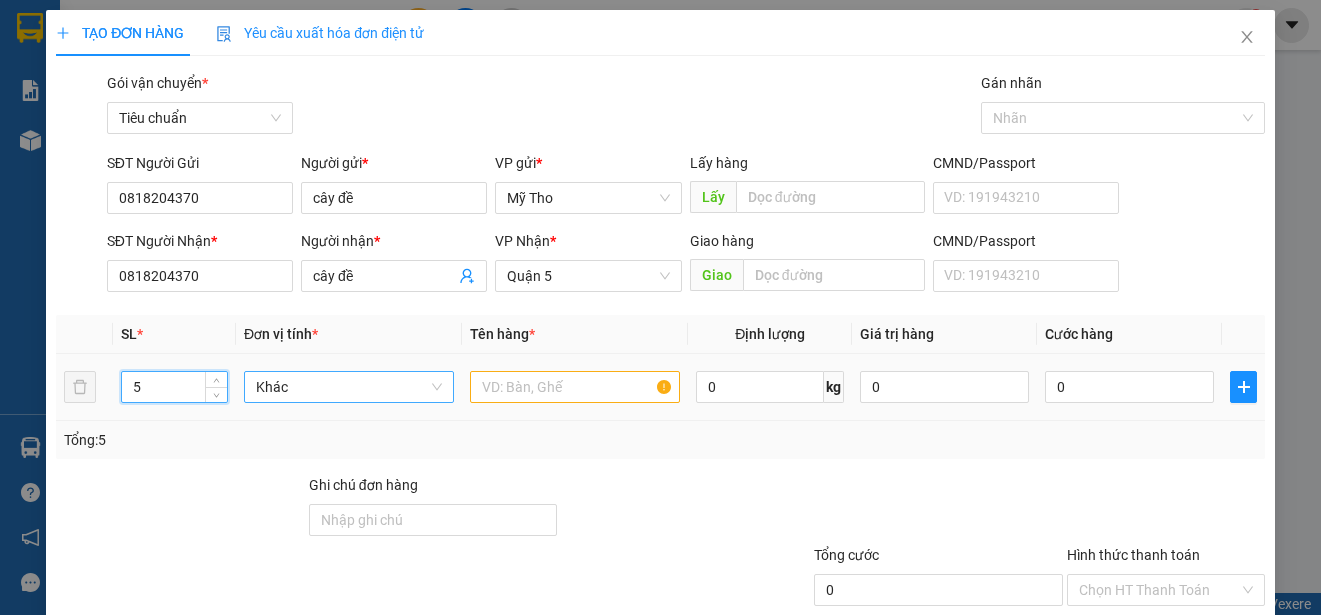 click on "Khác" at bounding box center (349, 387) 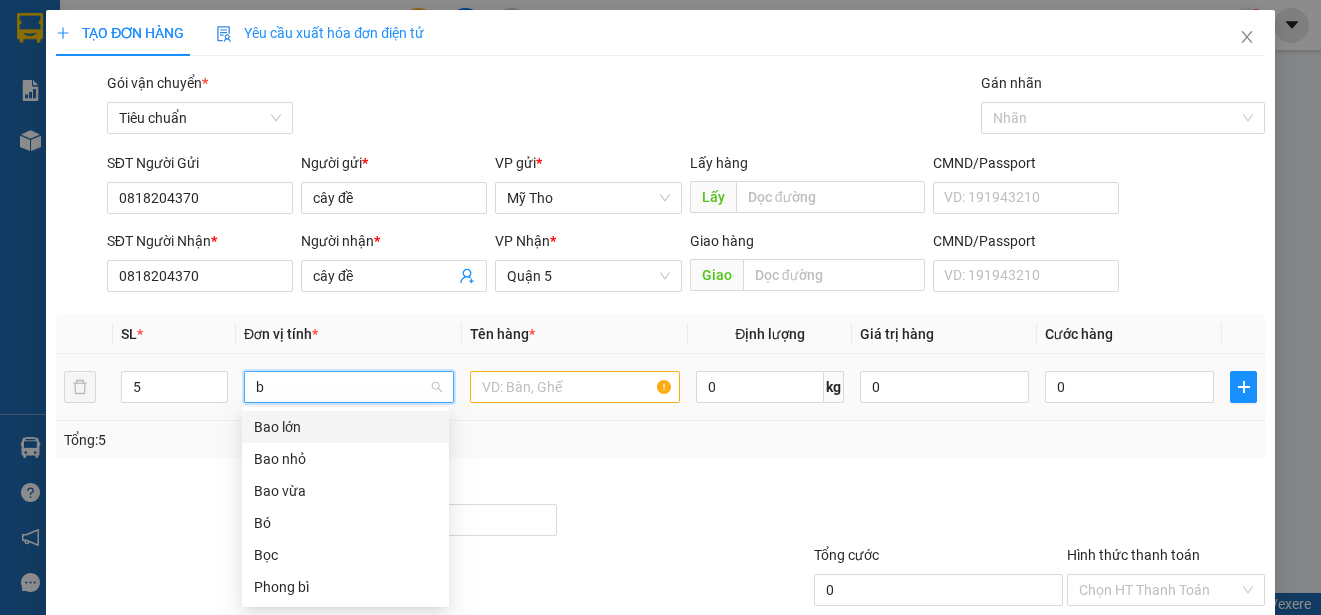 scroll, scrollTop: 0, scrollLeft: 0, axis: both 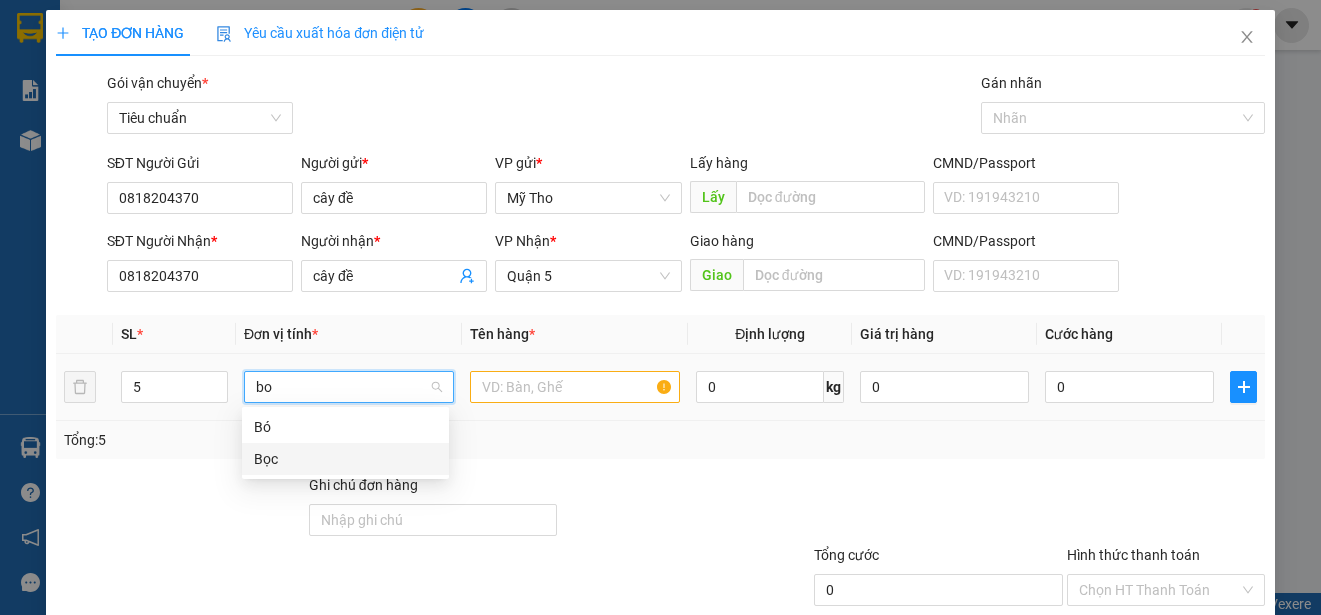 drag, startPoint x: 281, startPoint y: 455, endPoint x: 303, endPoint y: 439, distance: 27.202942 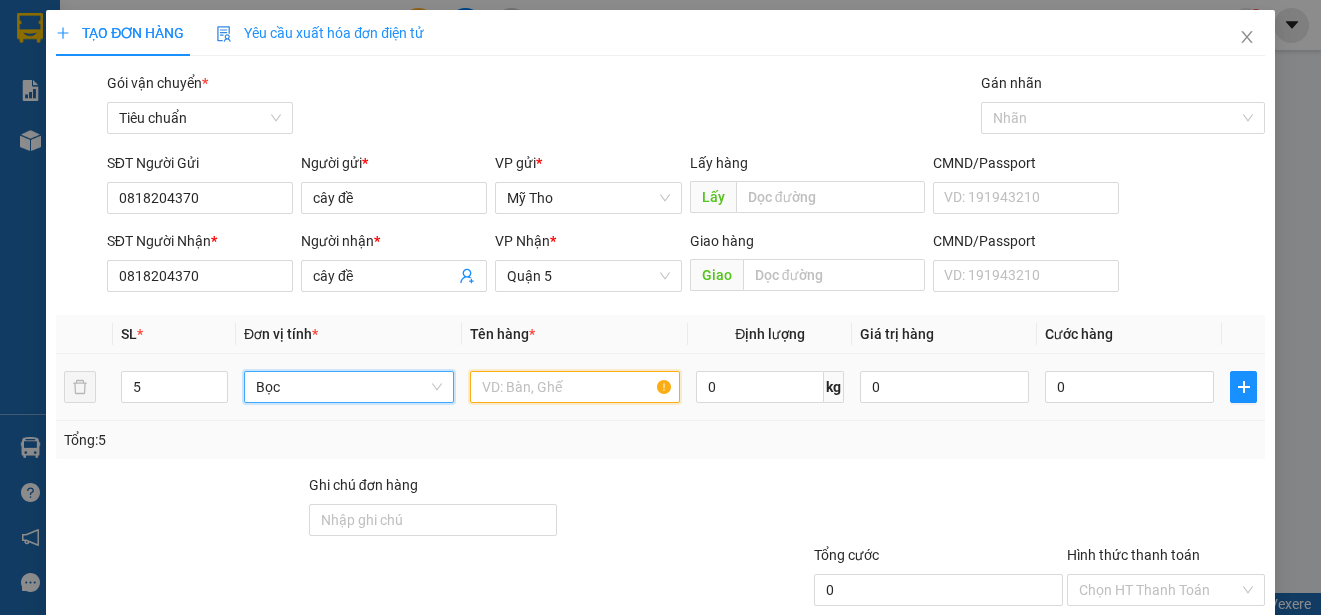click at bounding box center [575, 387] 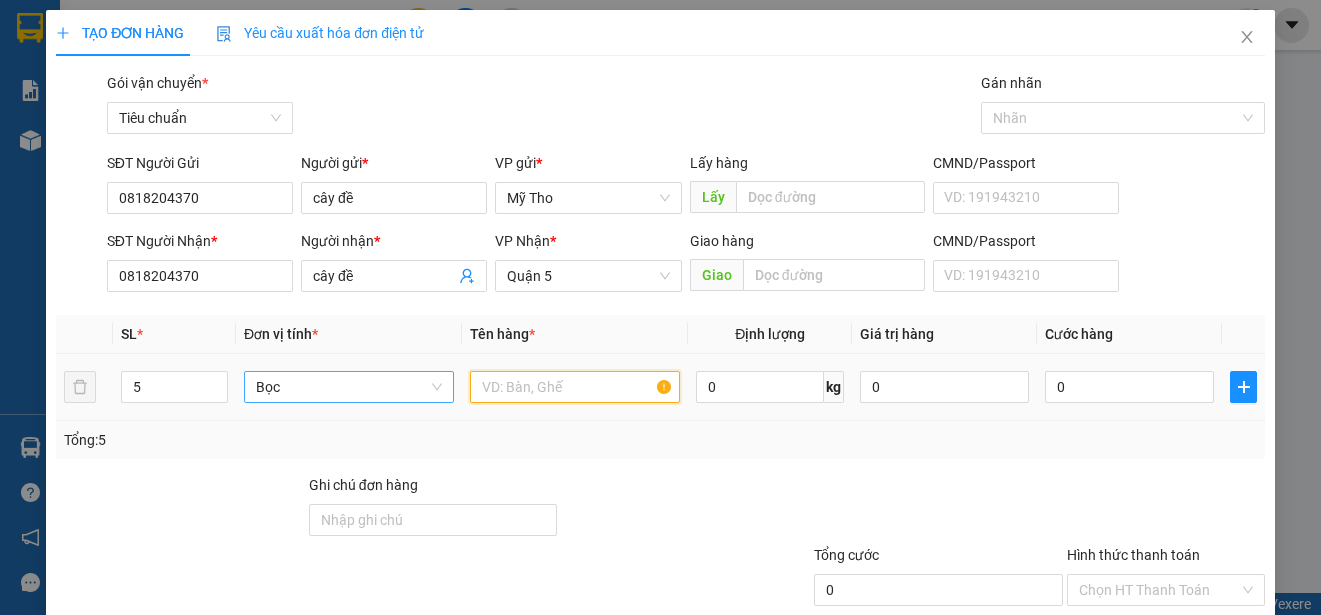 type on "u" 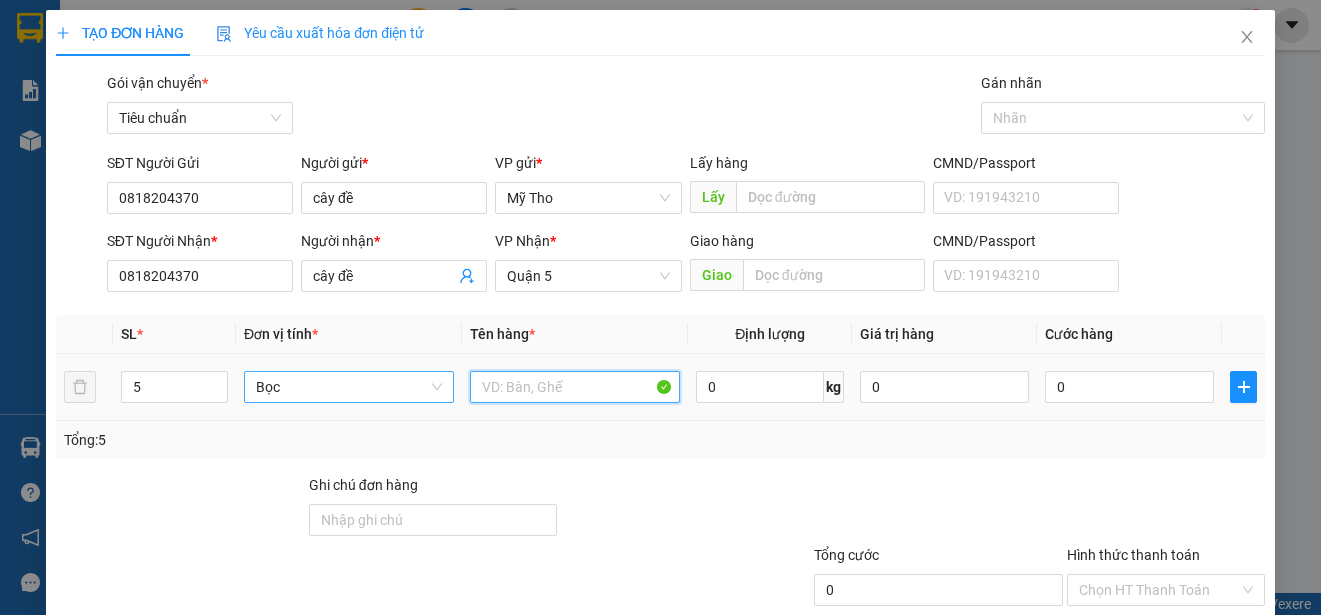 paste on "ủ" 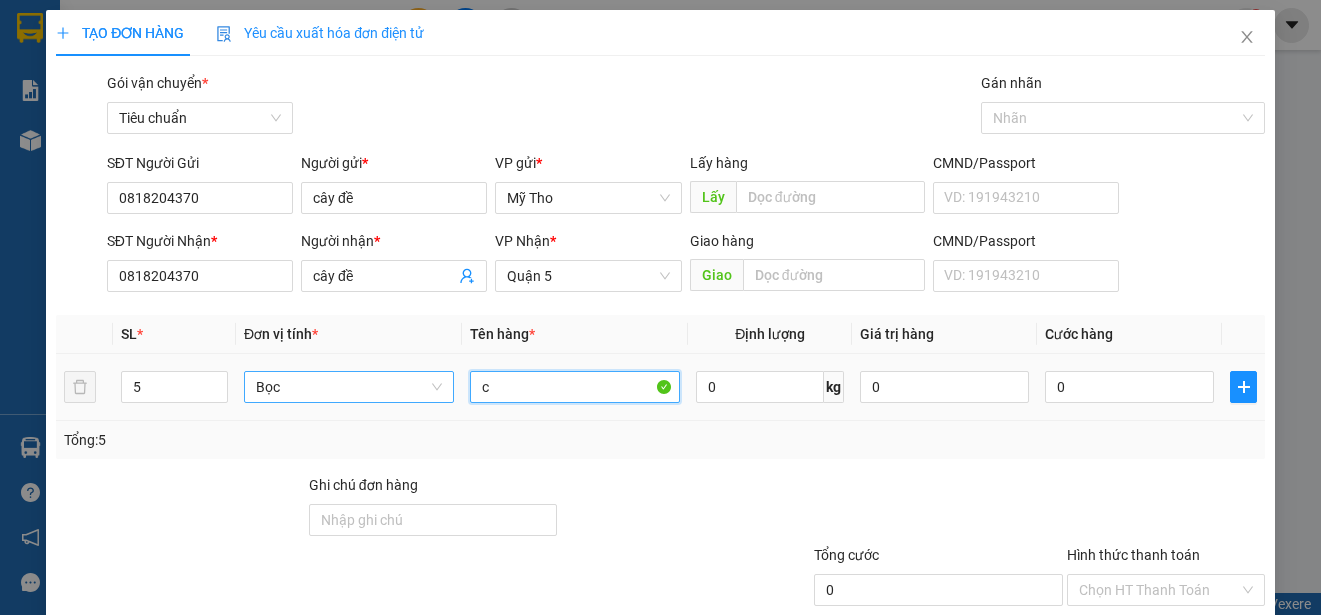 paste on "ủ" 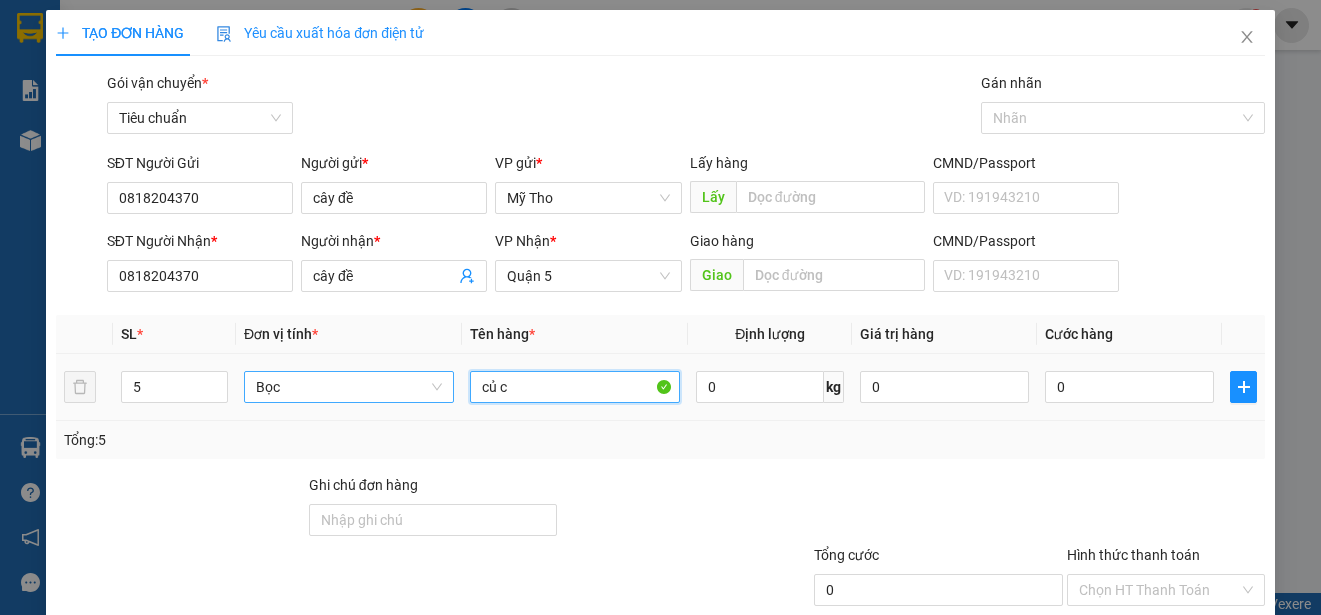 paste on "ải" 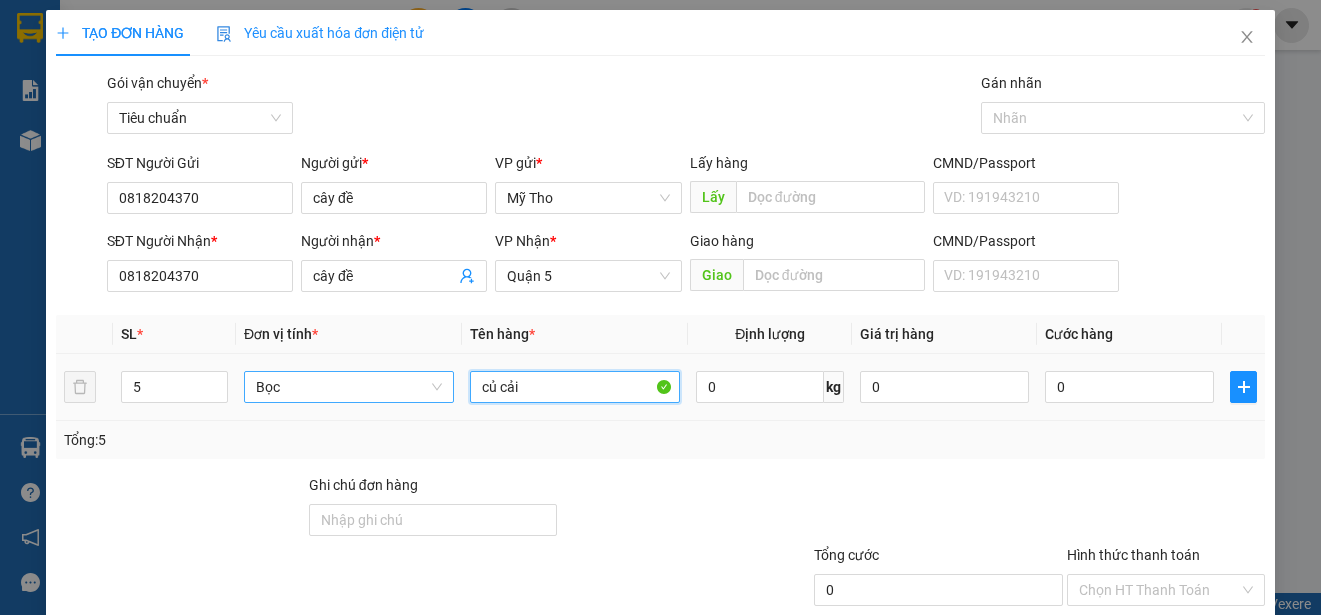 type on "củ cải" 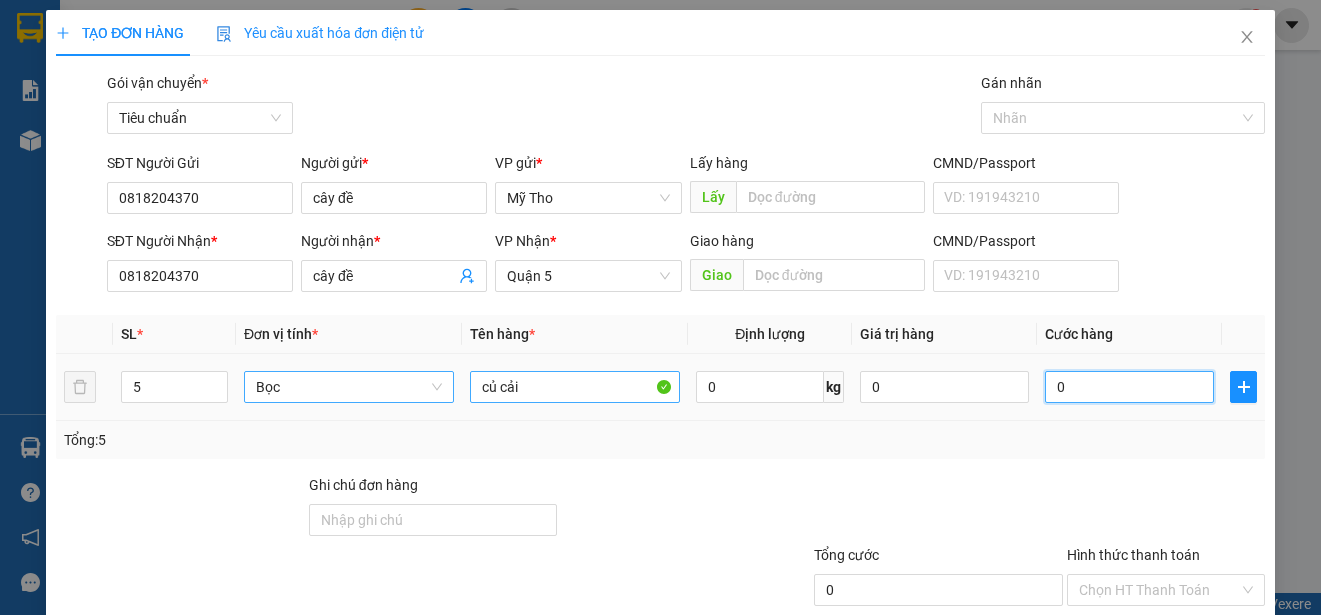 type on "7" 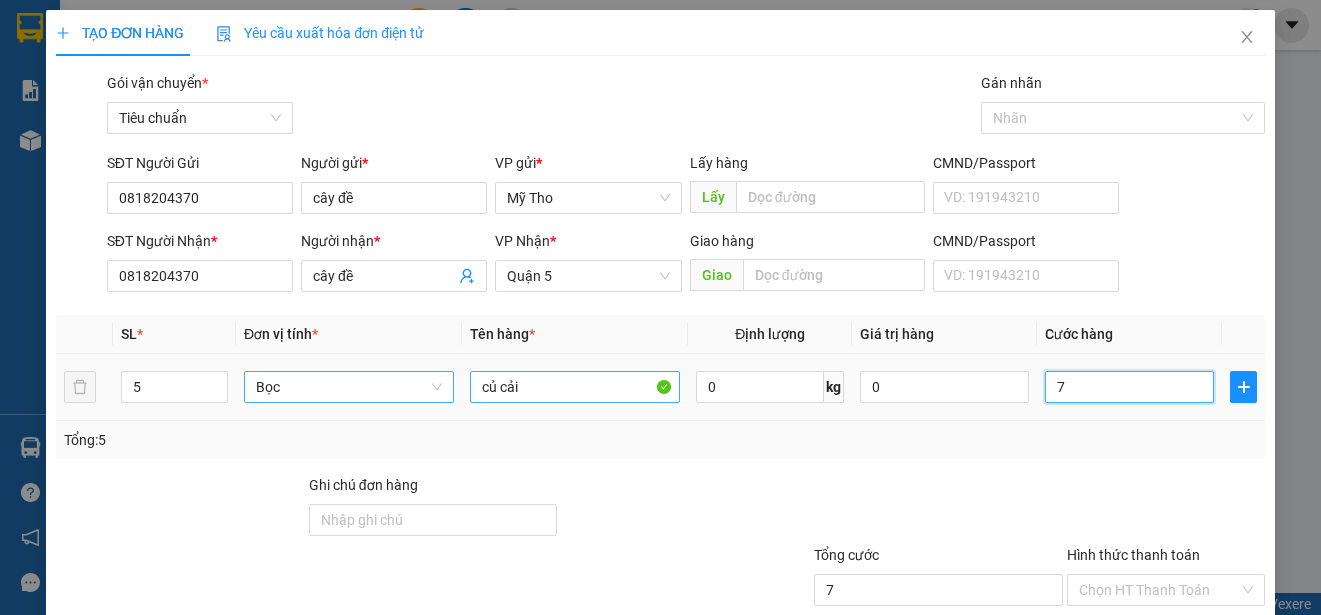 type on "75" 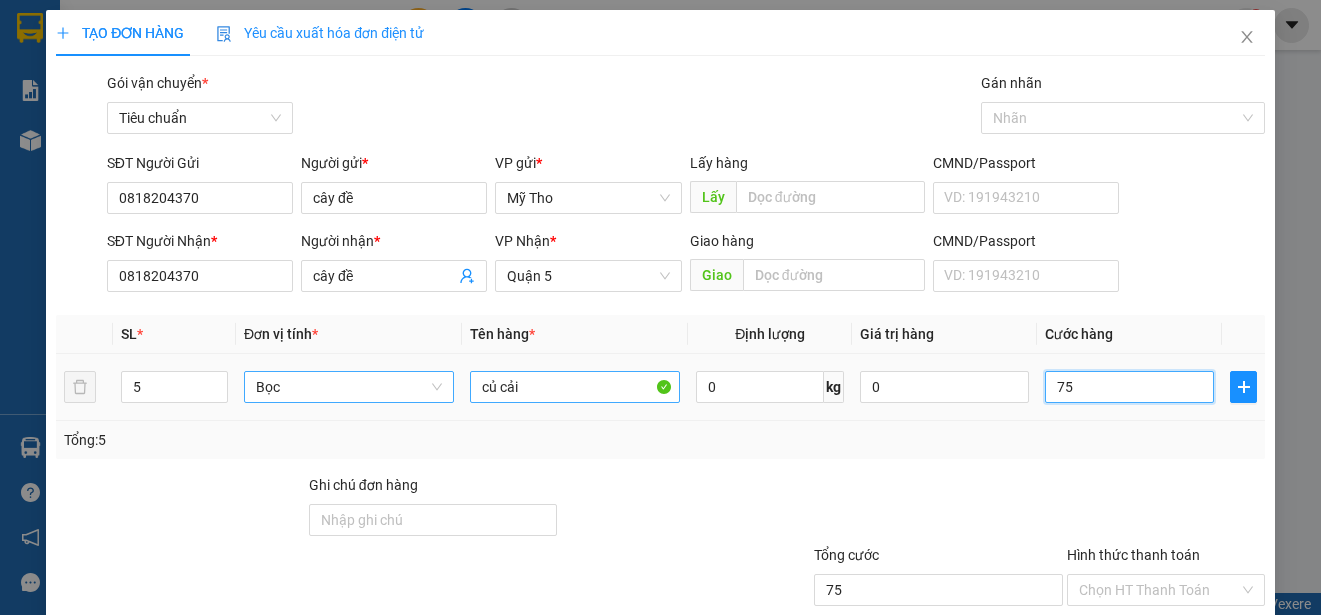 type on "750" 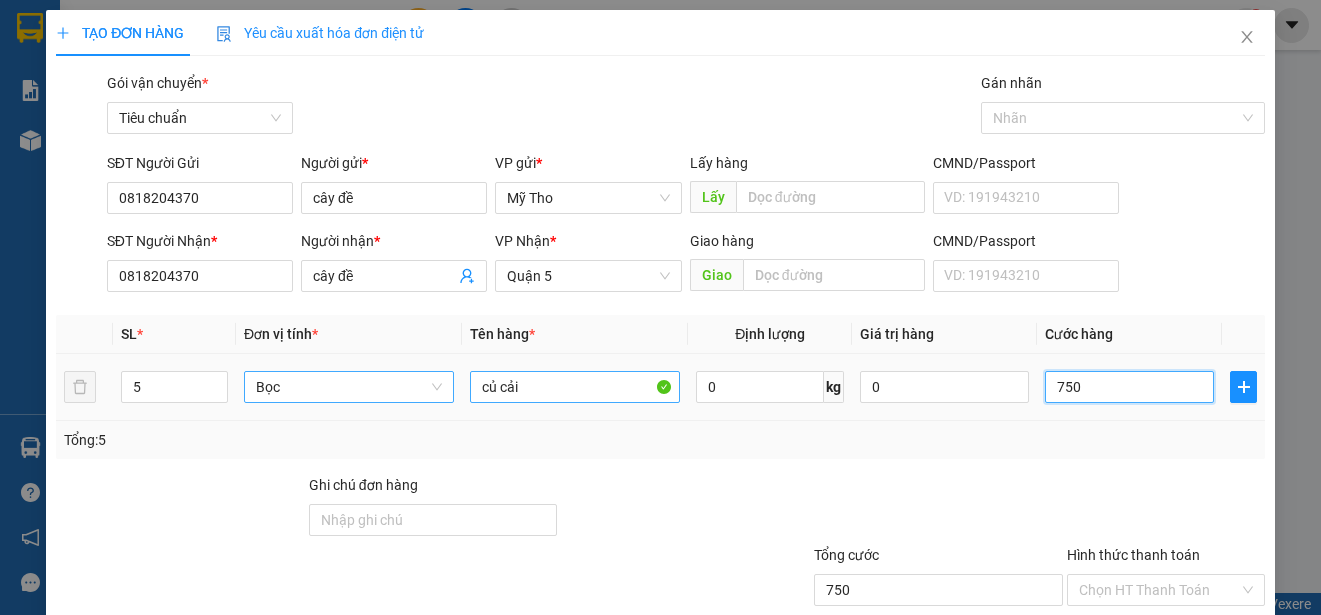 type on "7.500" 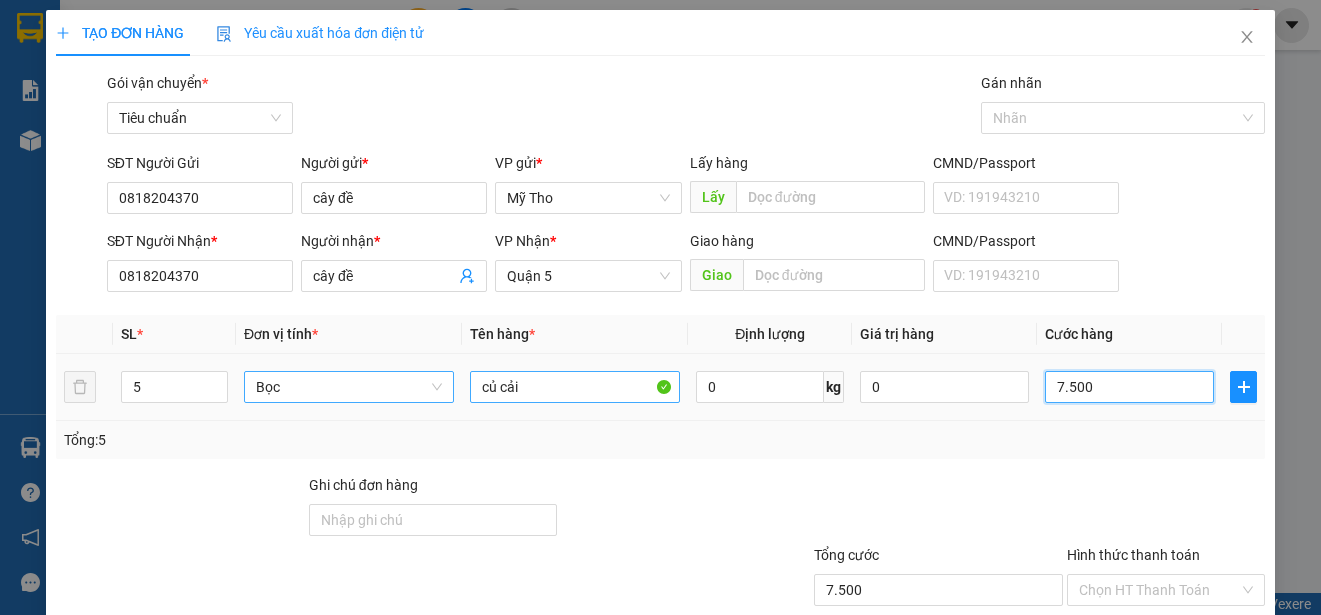 type on "75.000" 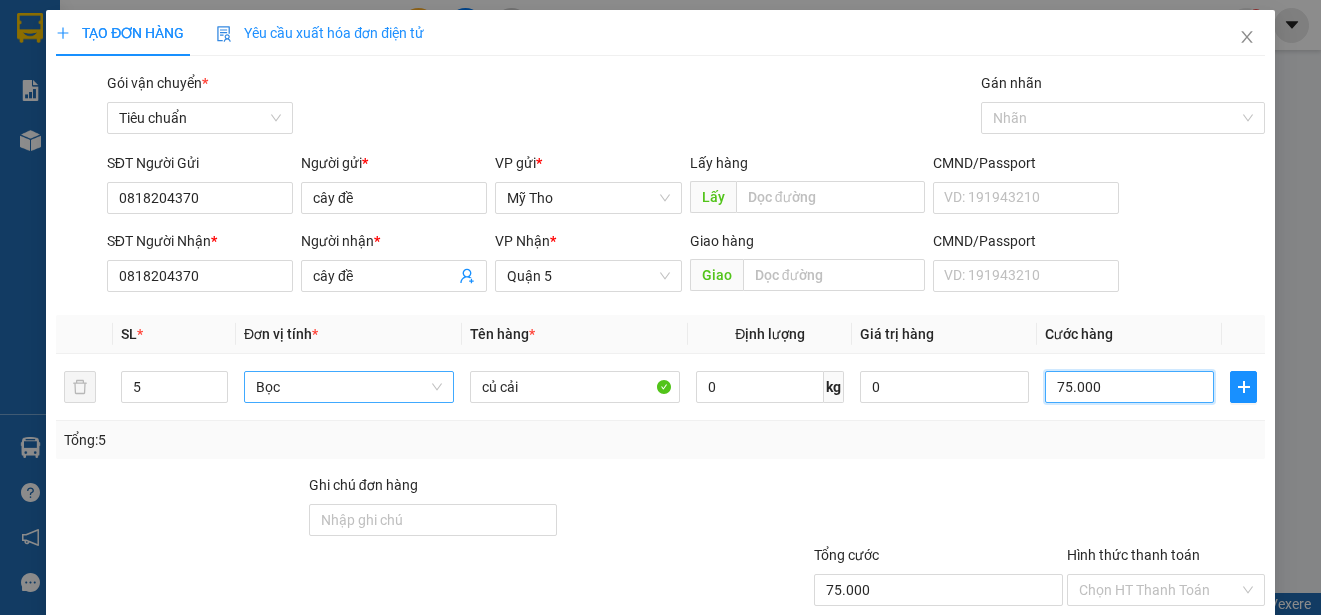 scroll, scrollTop: 125, scrollLeft: 0, axis: vertical 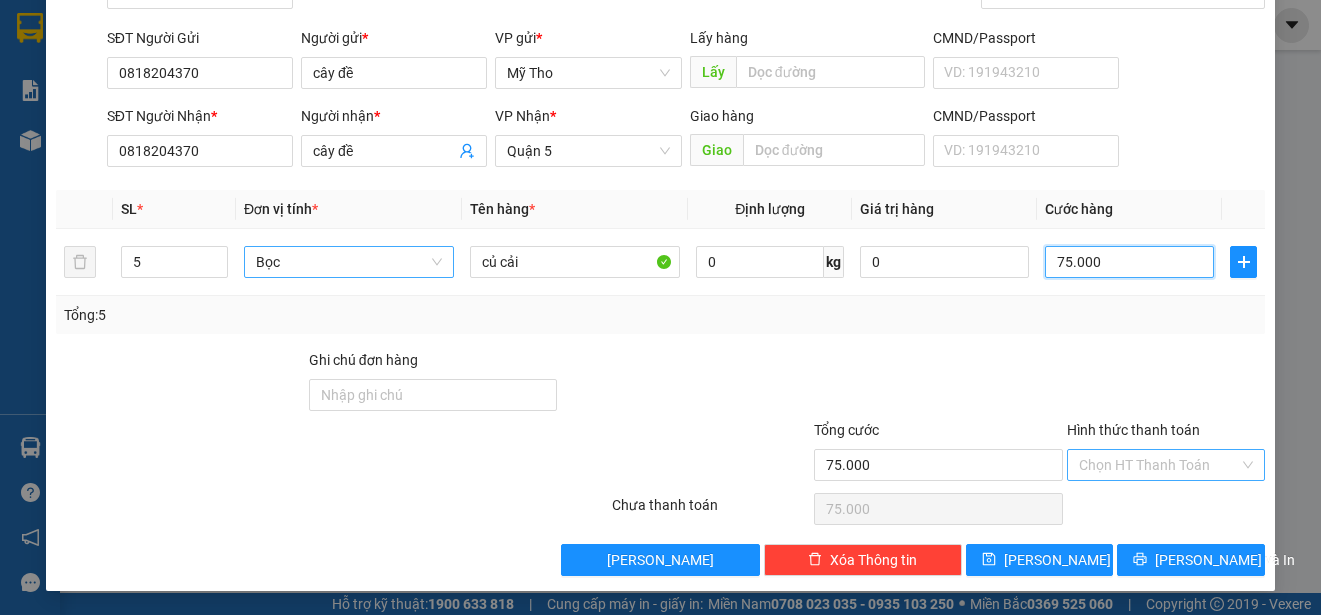 type on "75.000" 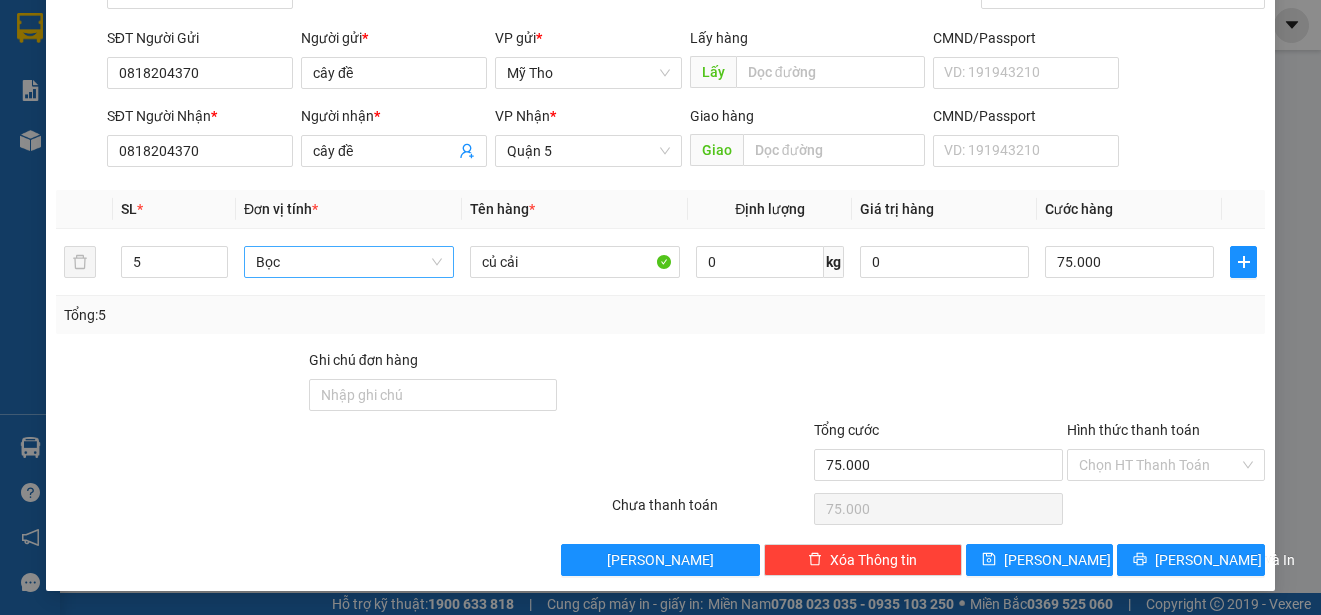 drag, startPoint x: 1140, startPoint y: 465, endPoint x: 1139, endPoint y: 489, distance: 24.020824 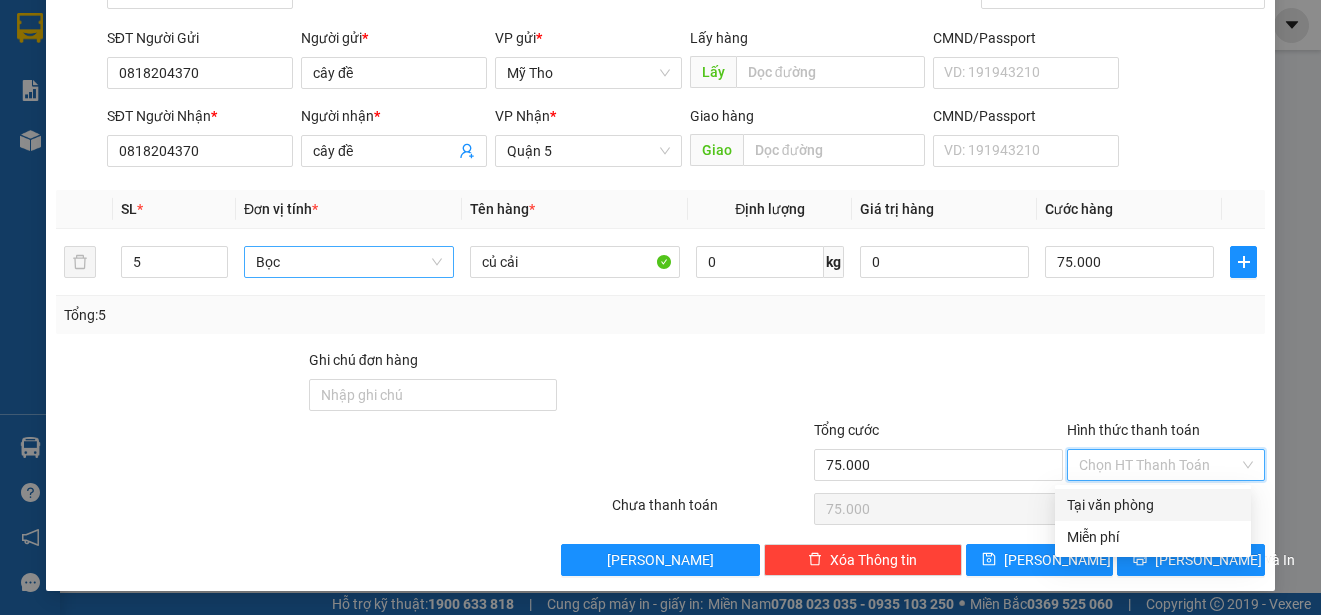 click on "Tại văn phòng" at bounding box center [1153, 505] 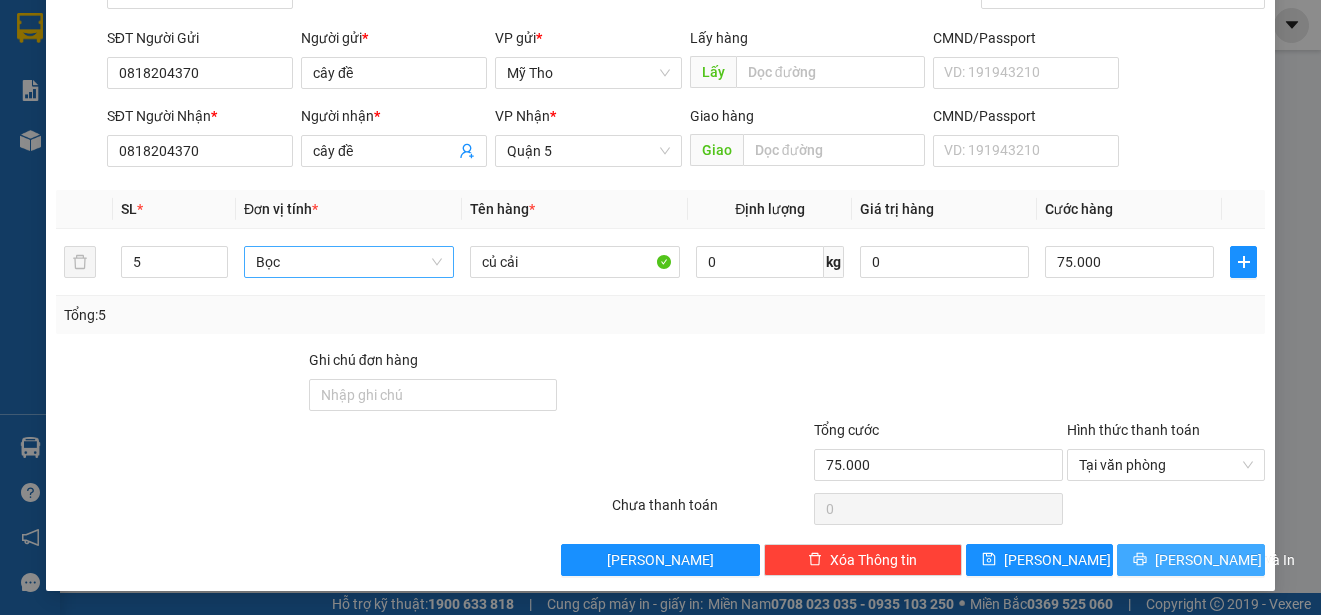 click on "[PERSON_NAME] và In" at bounding box center (1225, 560) 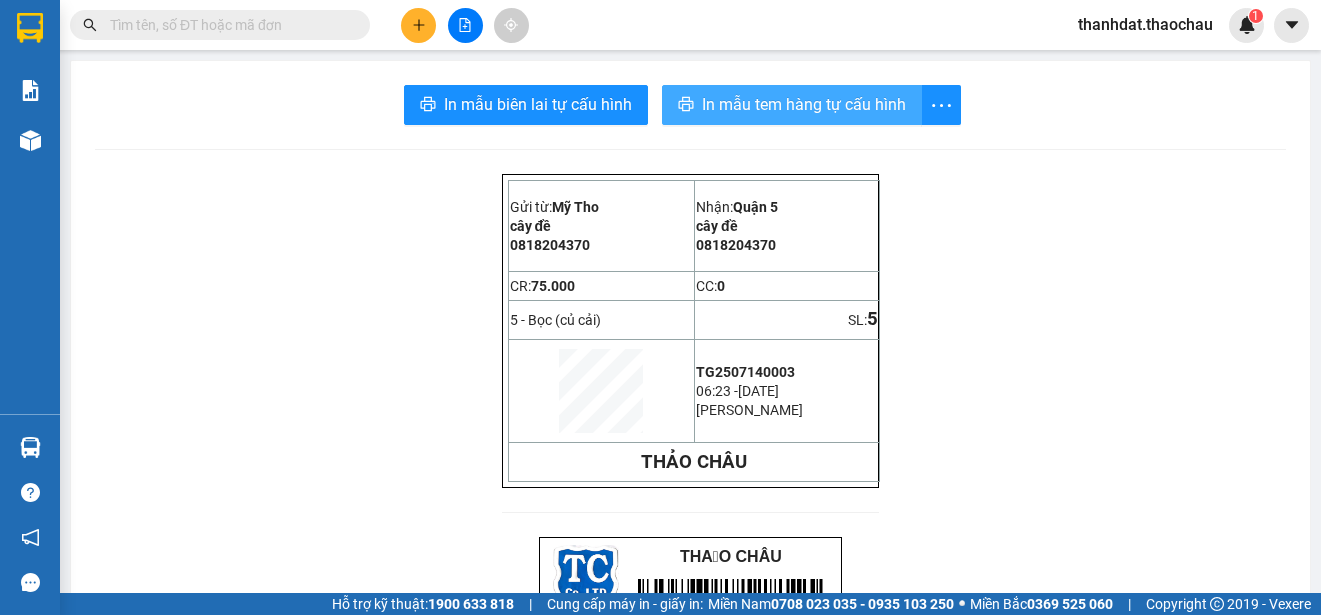 click on "In mẫu tem hàng tự cấu hình" at bounding box center [804, 104] 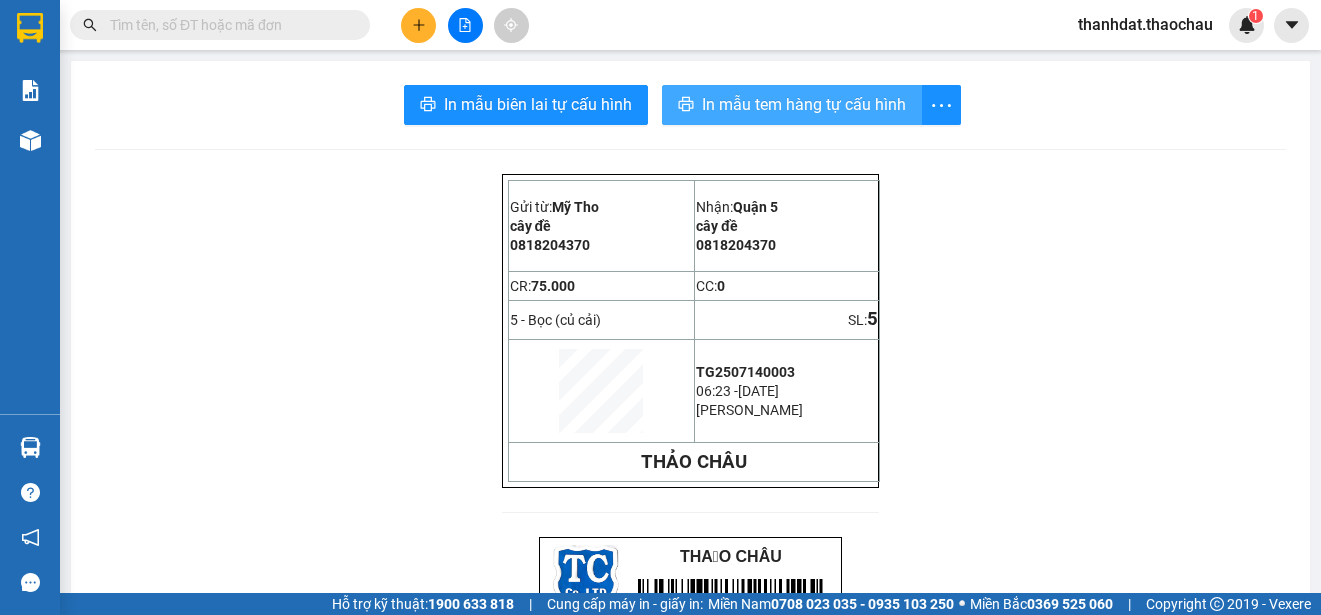 scroll, scrollTop: 0, scrollLeft: 0, axis: both 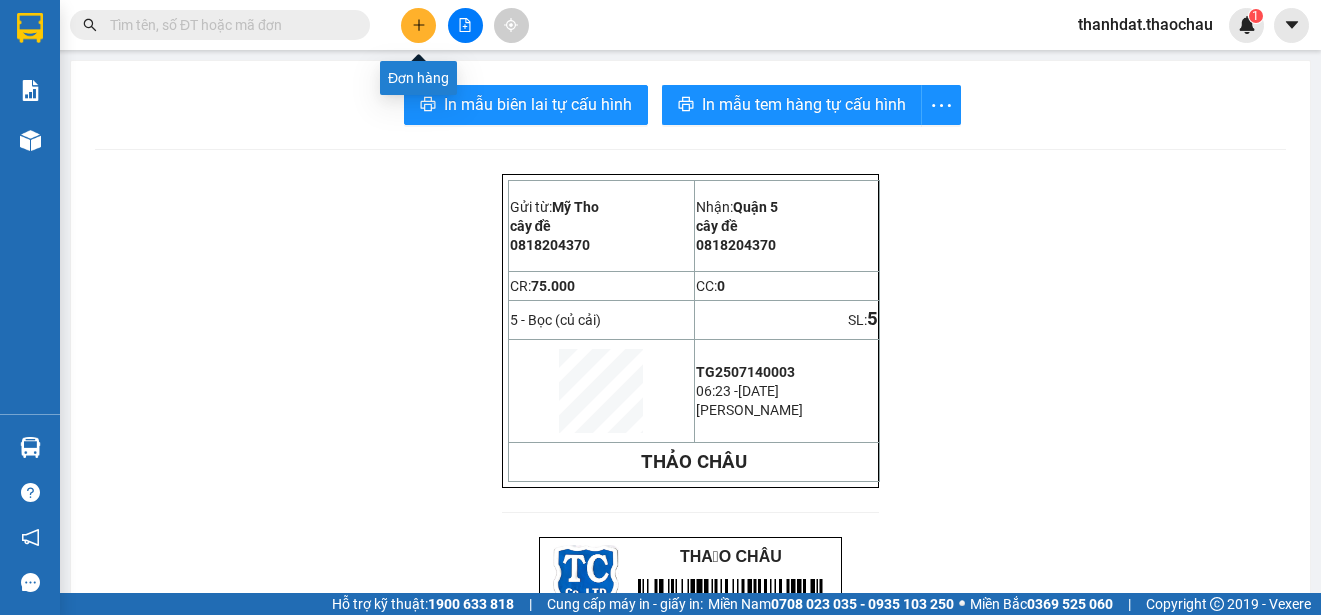 click 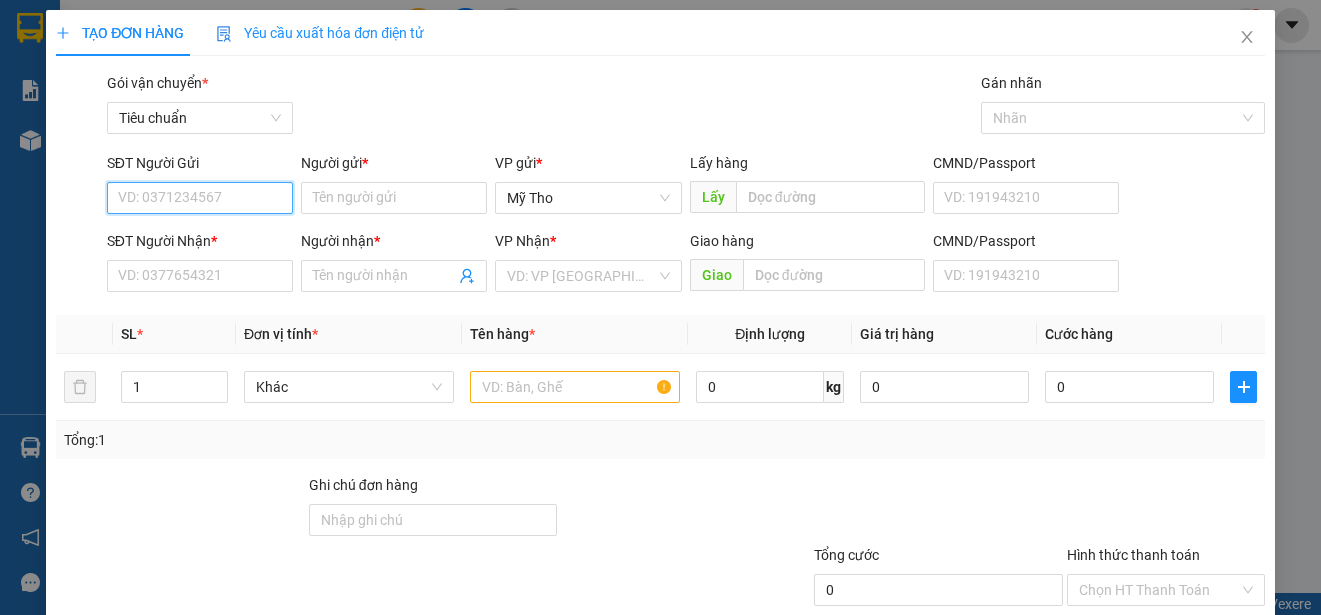 click on "SĐT Người Gửi" at bounding box center (200, 198) 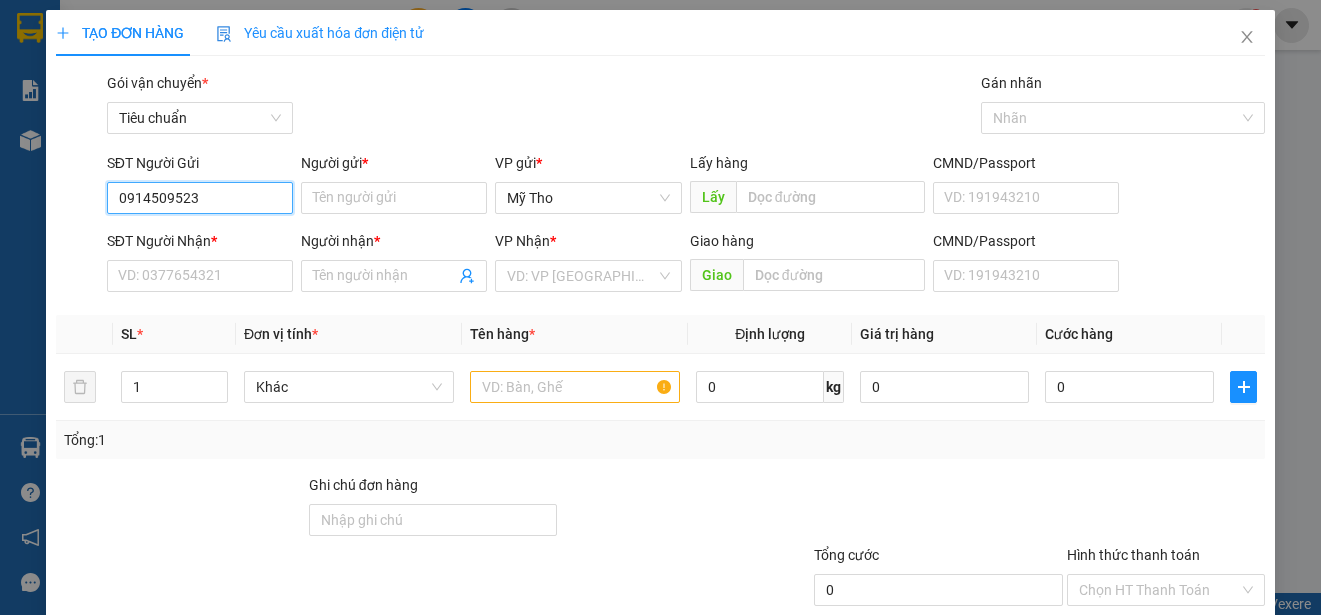 click on "0914509523" at bounding box center [200, 198] 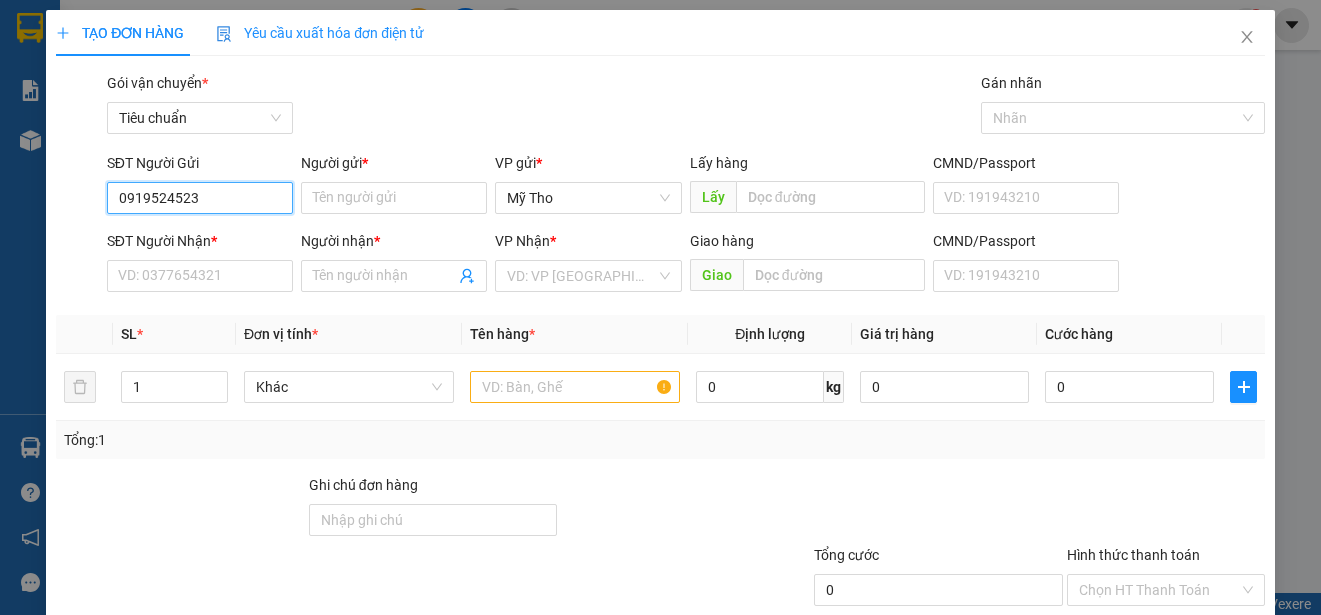 click on "0919524523" at bounding box center (200, 198) 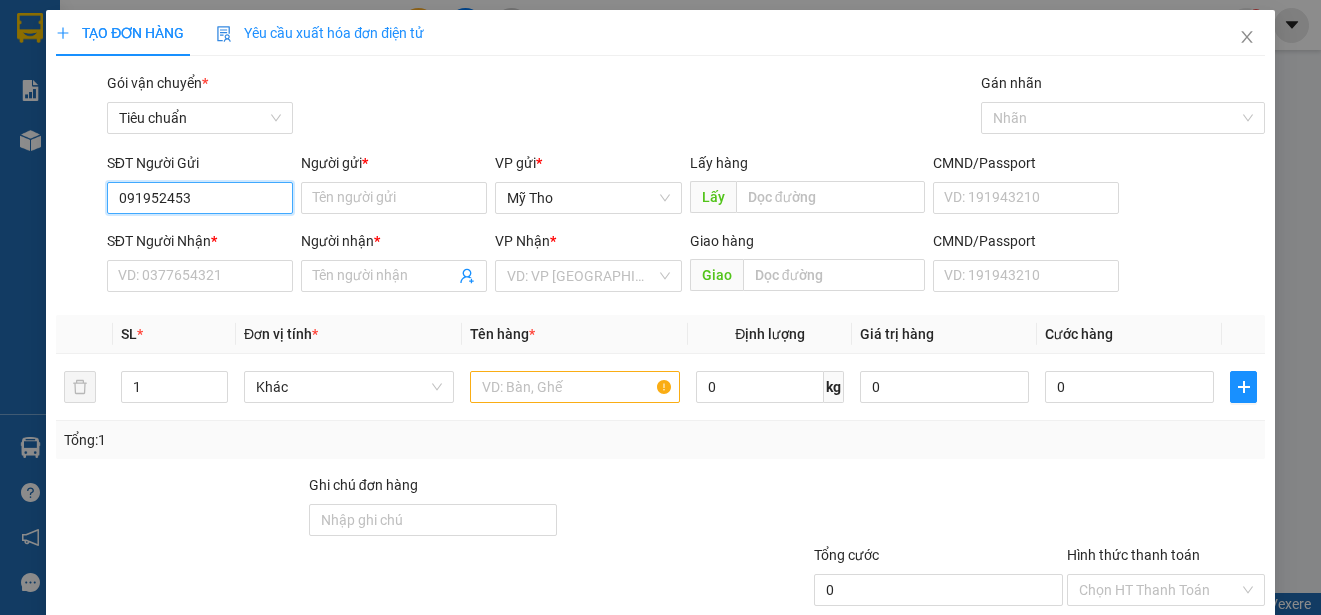 type on "0919524503" 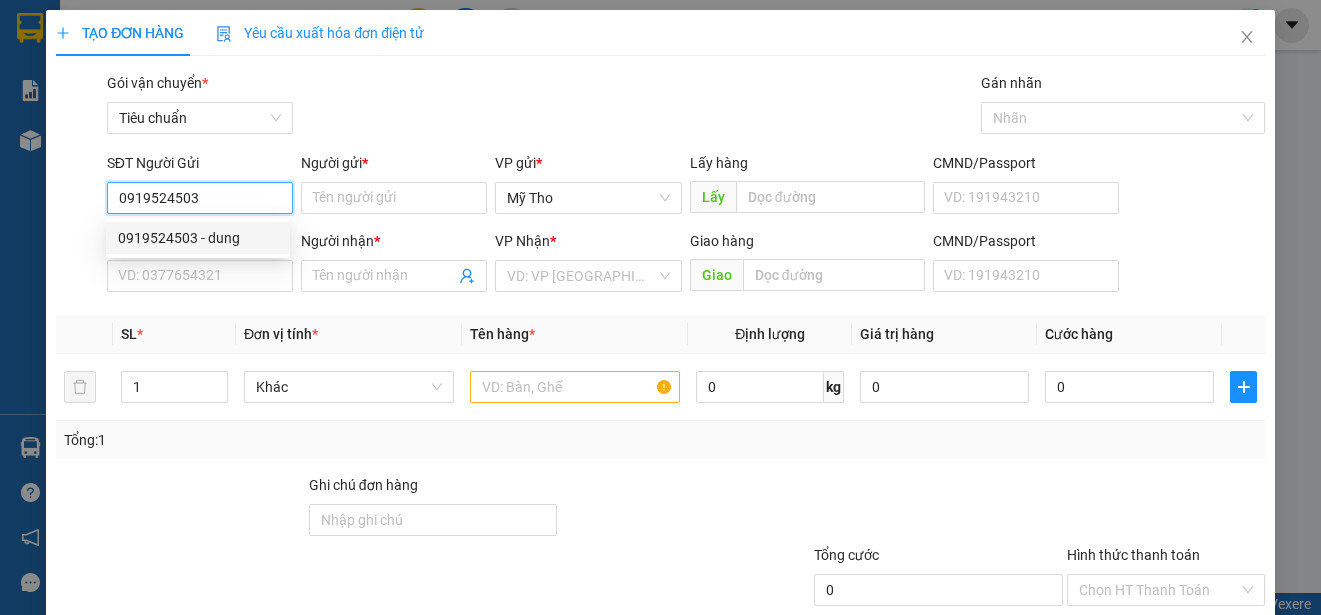 click on "0919524503 - dung" at bounding box center (198, 238) 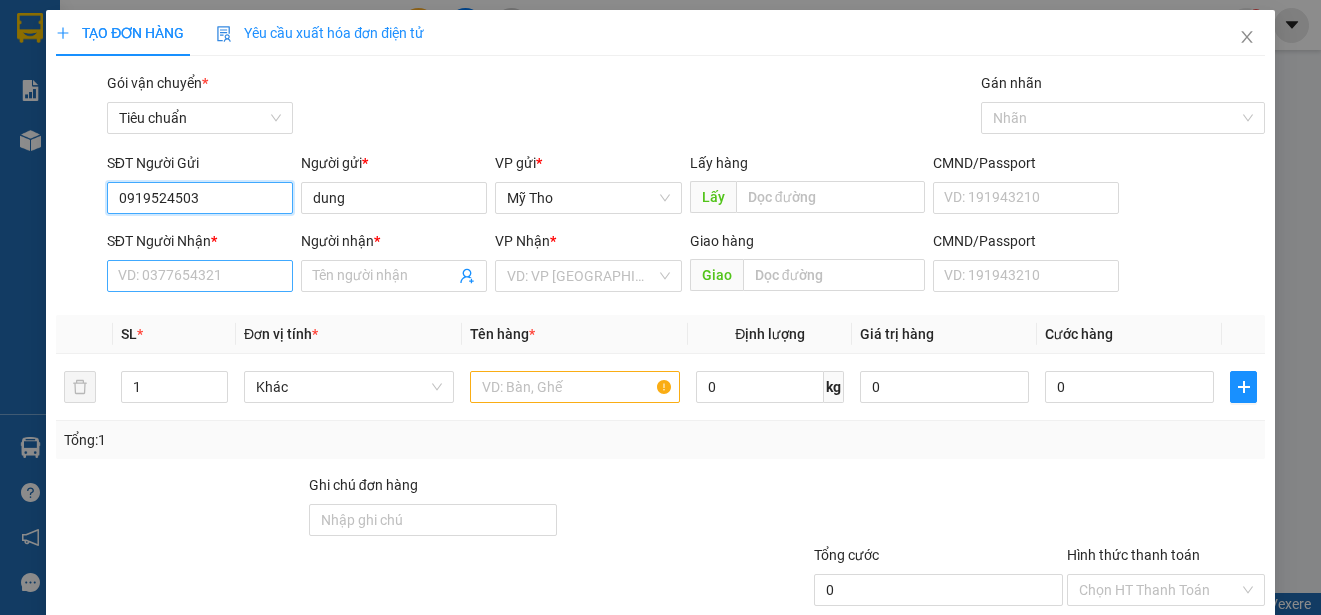 type on "0919524503" 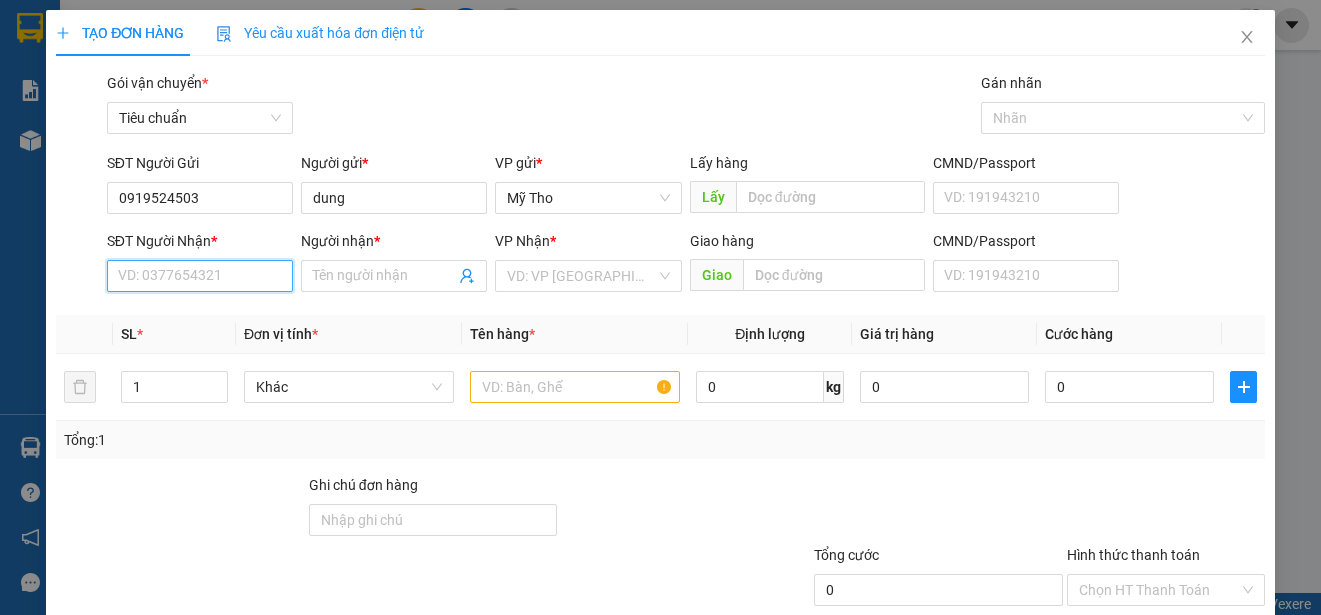 click on "SĐT Người Nhận  *" at bounding box center (200, 276) 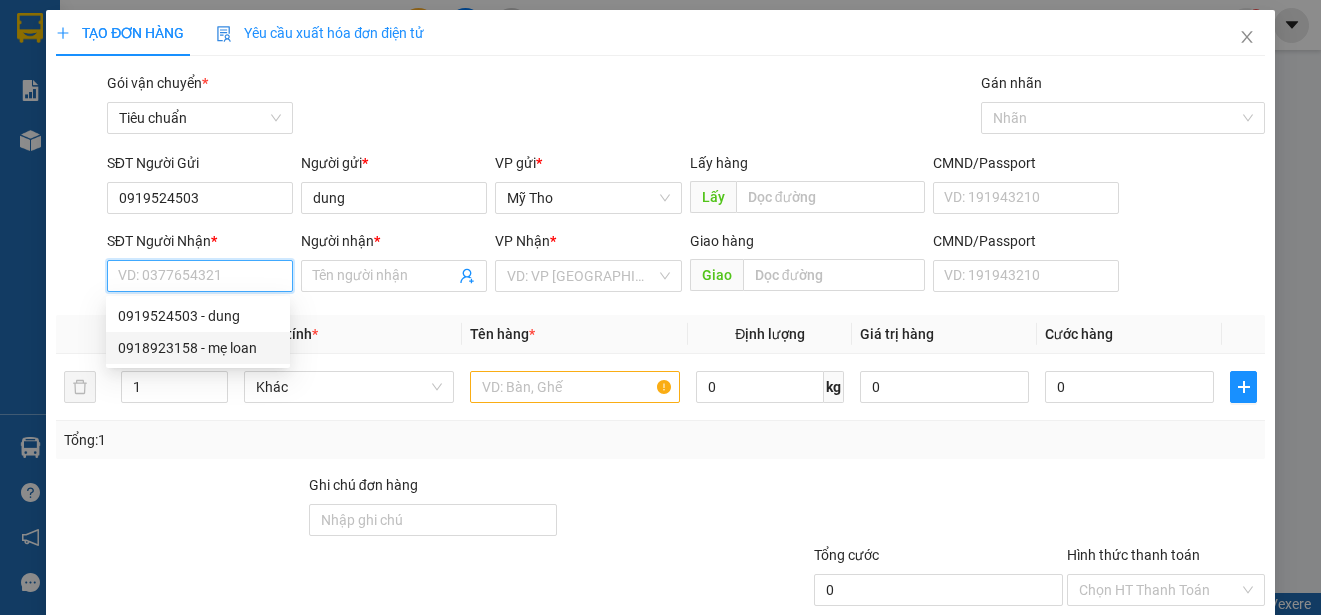 click on "0918923158 - mẹ loan" at bounding box center (198, 348) 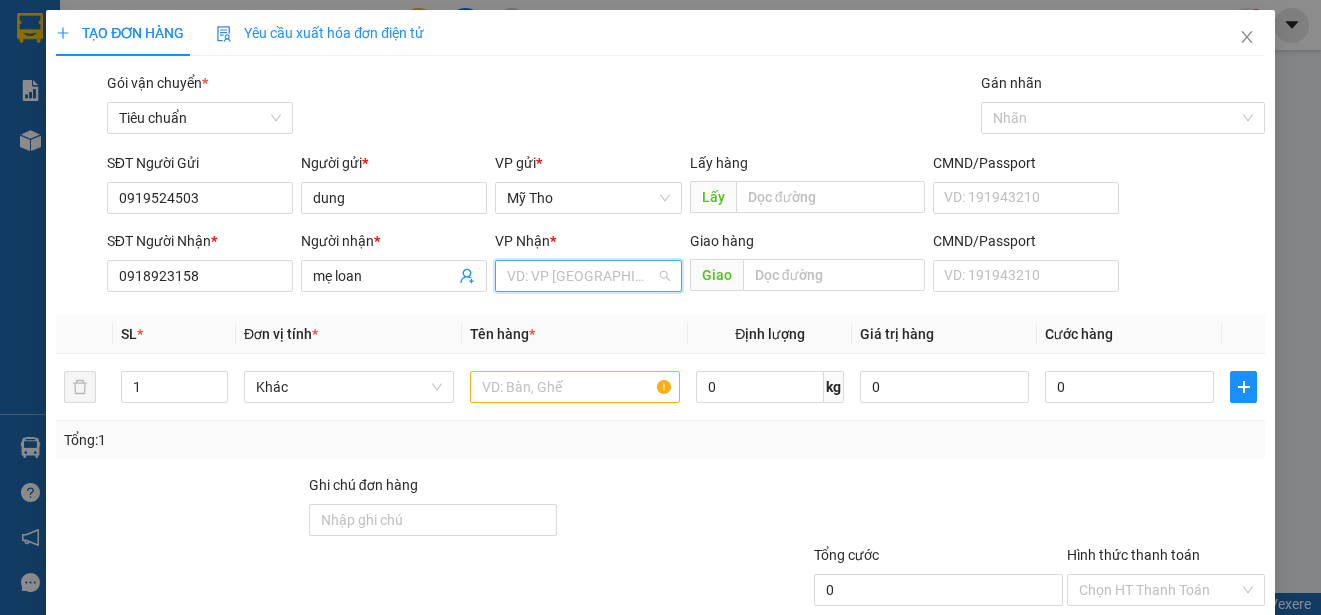 drag, startPoint x: 520, startPoint y: 273, endPoint x: 520, endPoint y: 362, distance: 89 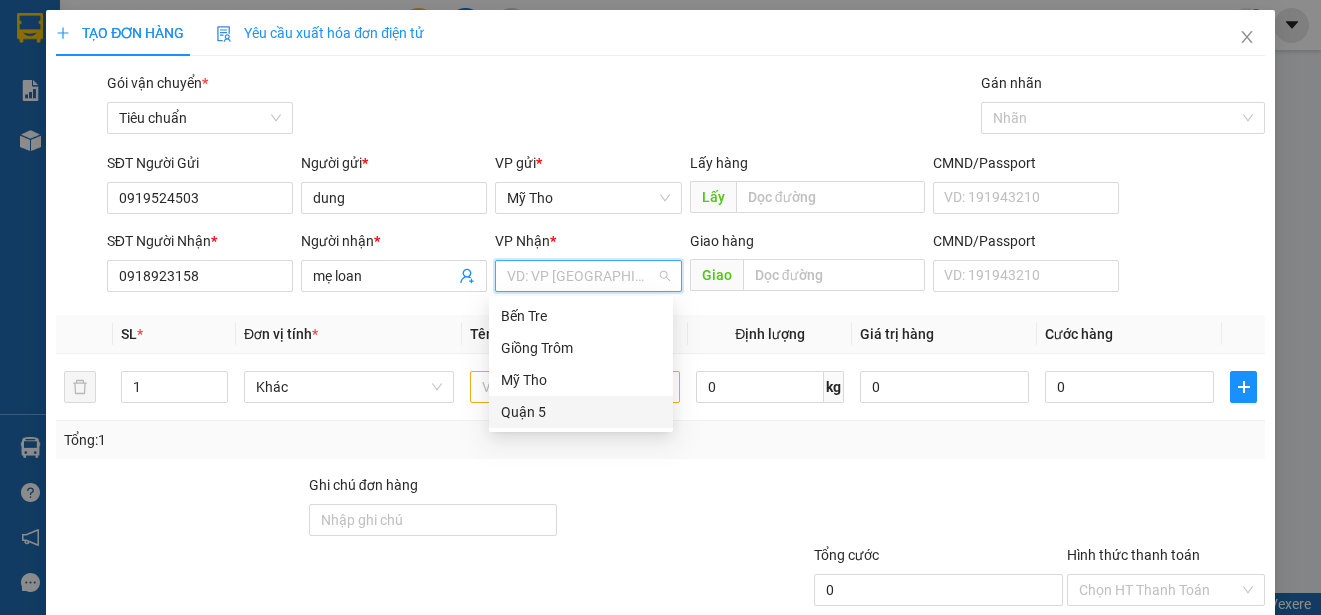 click on "Quận 5" at bounding box center (581, 412) 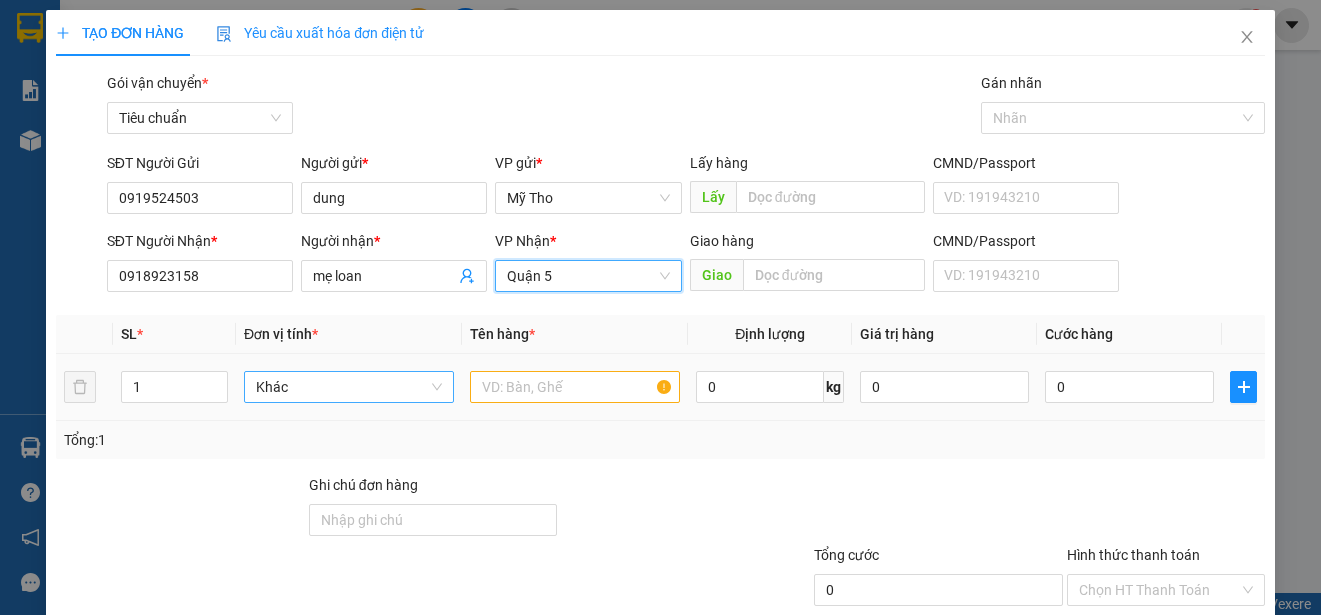 click on "Khác" at bounding box center (349, 387) 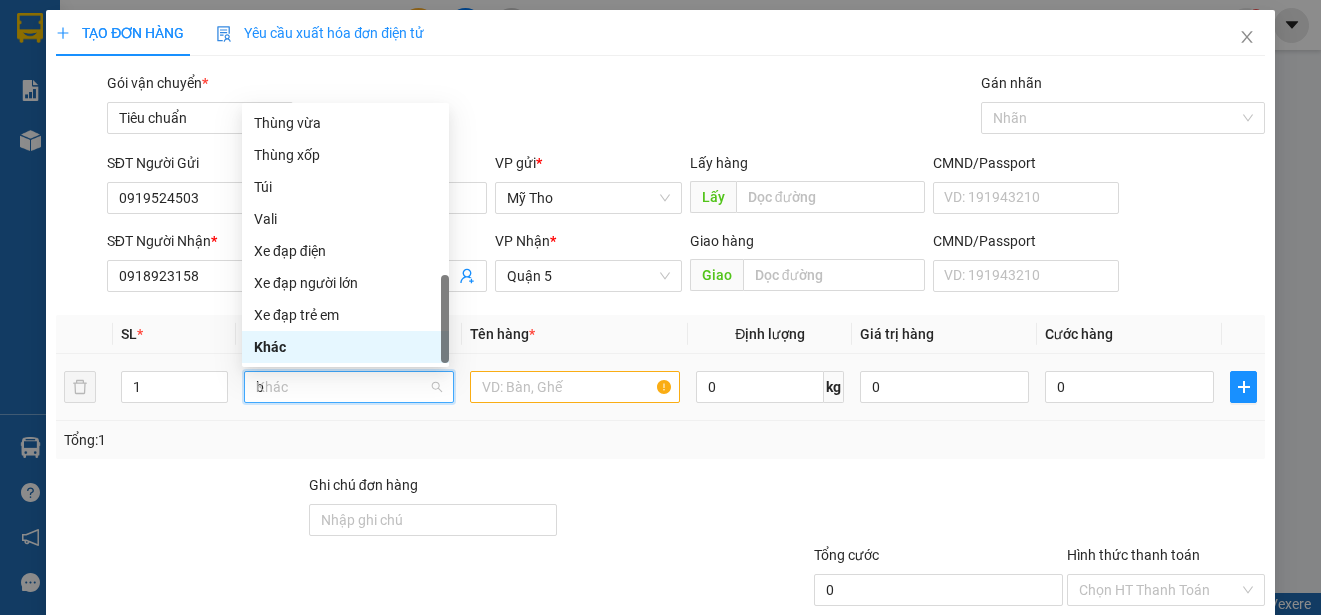 scroll, scrollTop: 0, scrollLeft: 0, axis: both 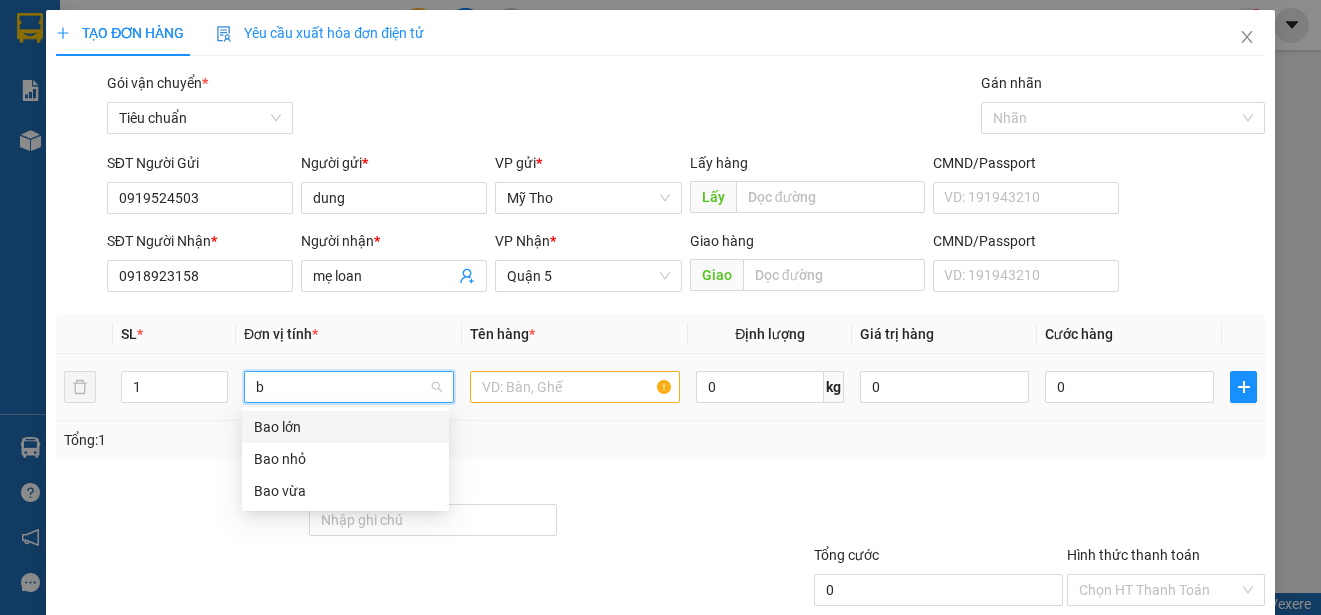 type on "ba" 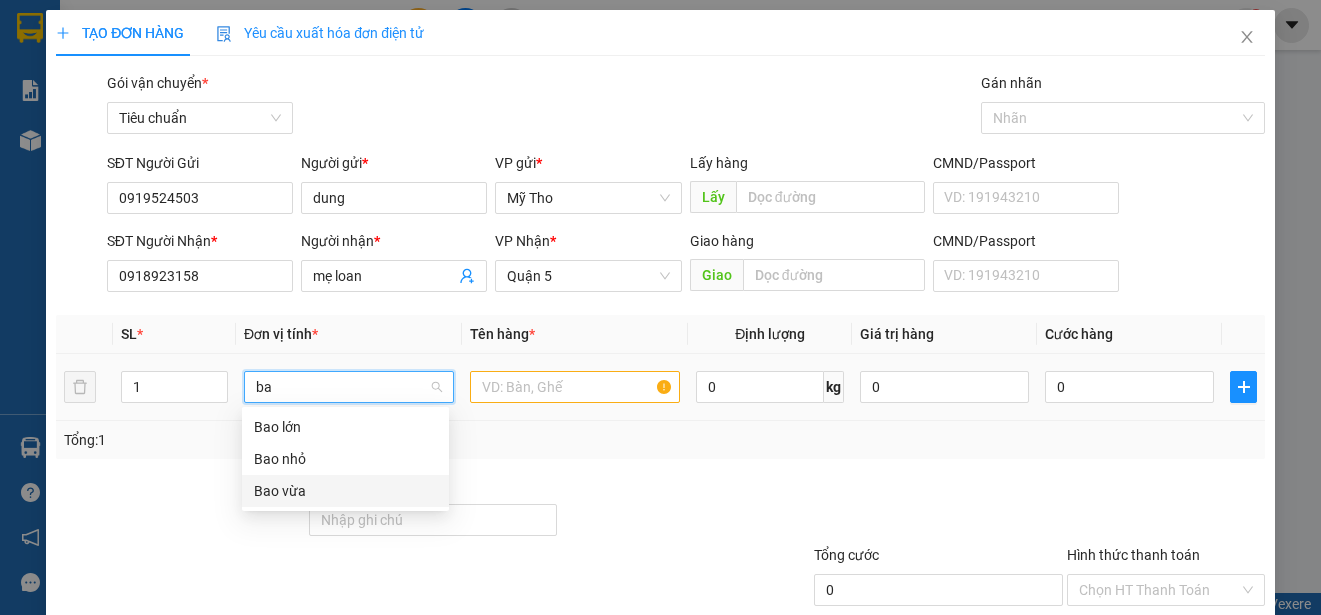 click on "Bao vừa" at bounding box center (345, 491) 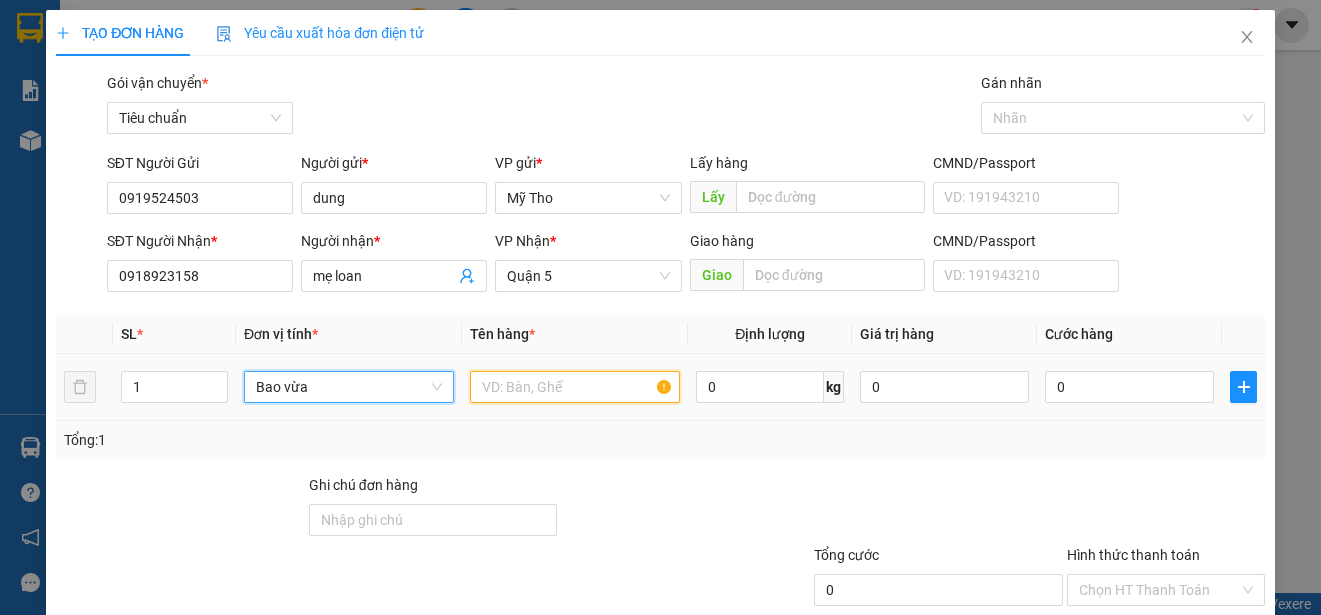 click at bounding box center [575, 387] 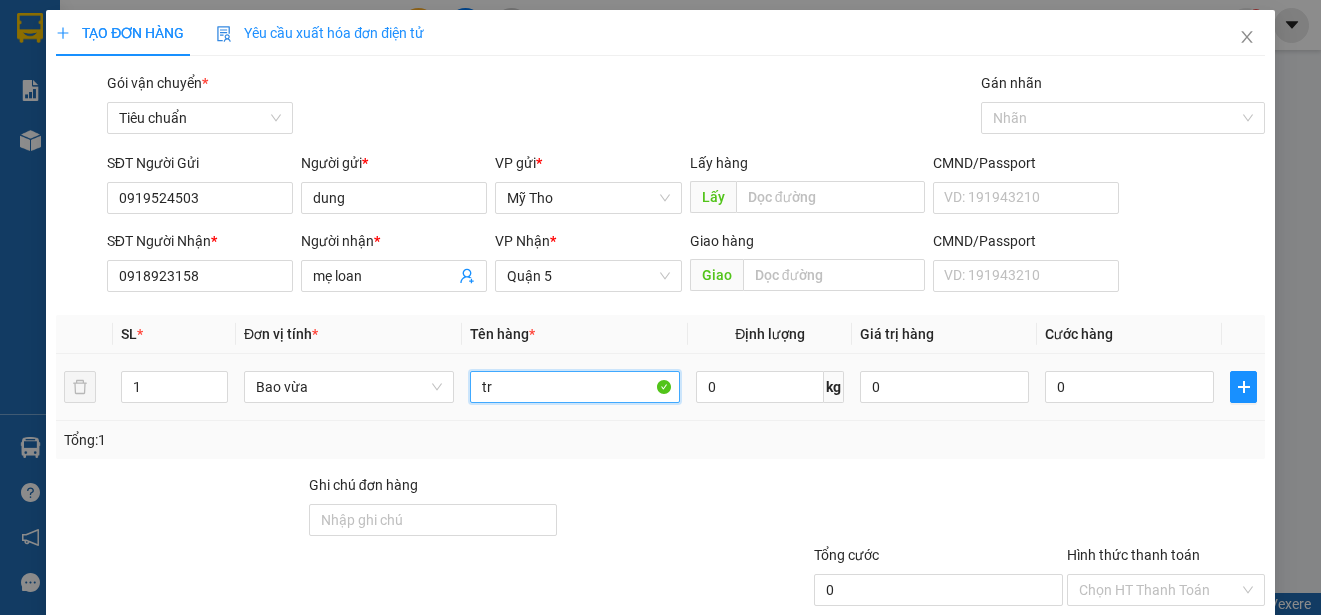 paste on "ái" 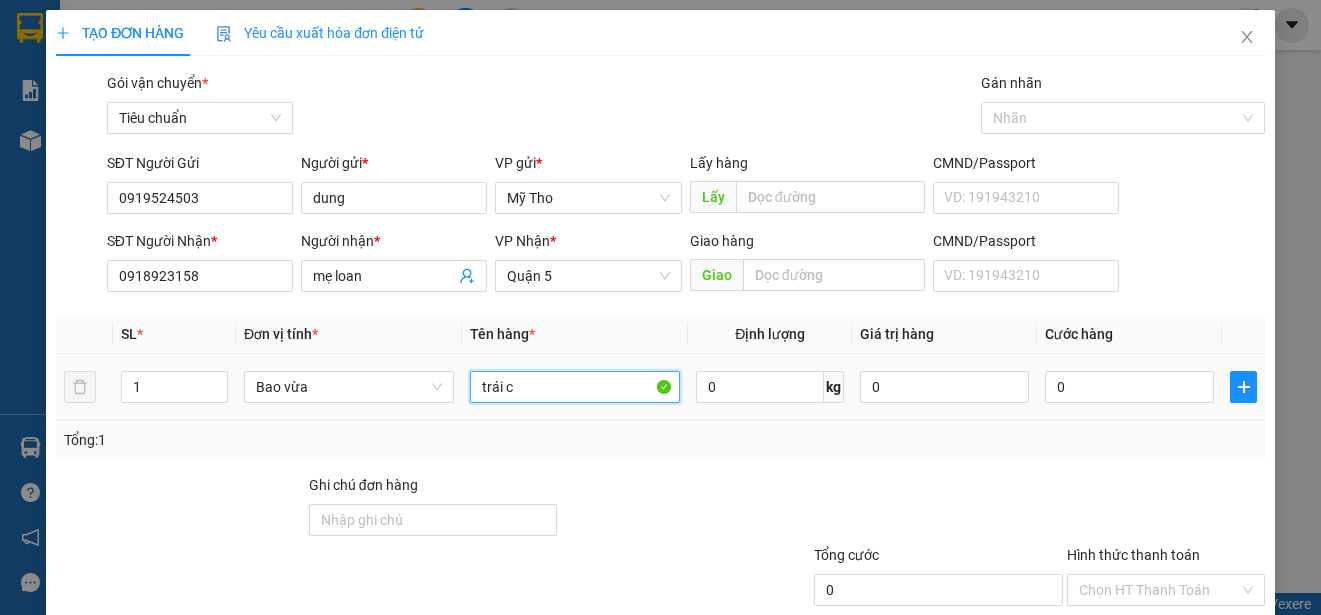 paste on "ây" 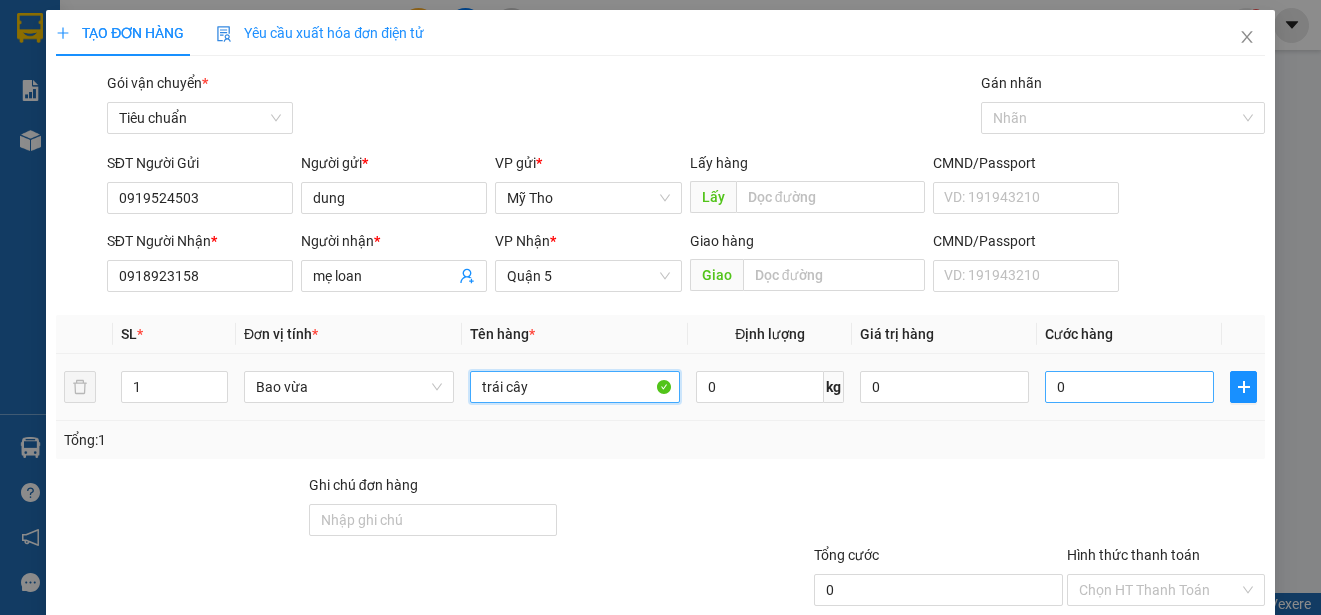 type on "trái cây" 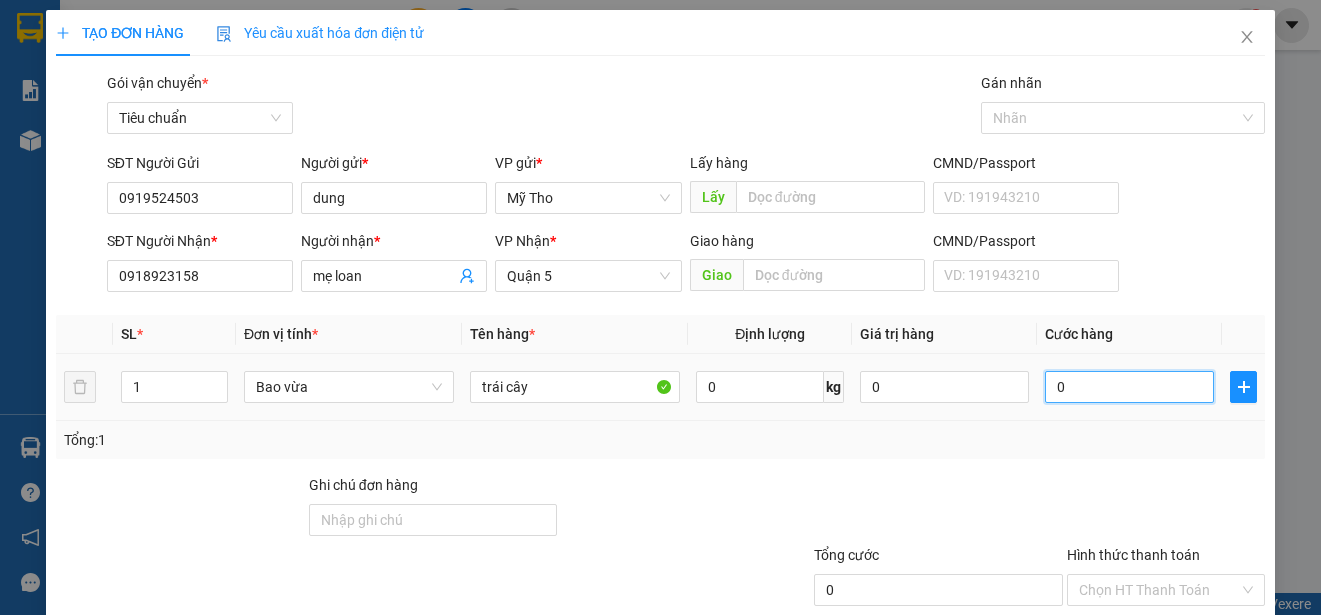 click on "0" at bounding box center [1129, 387] 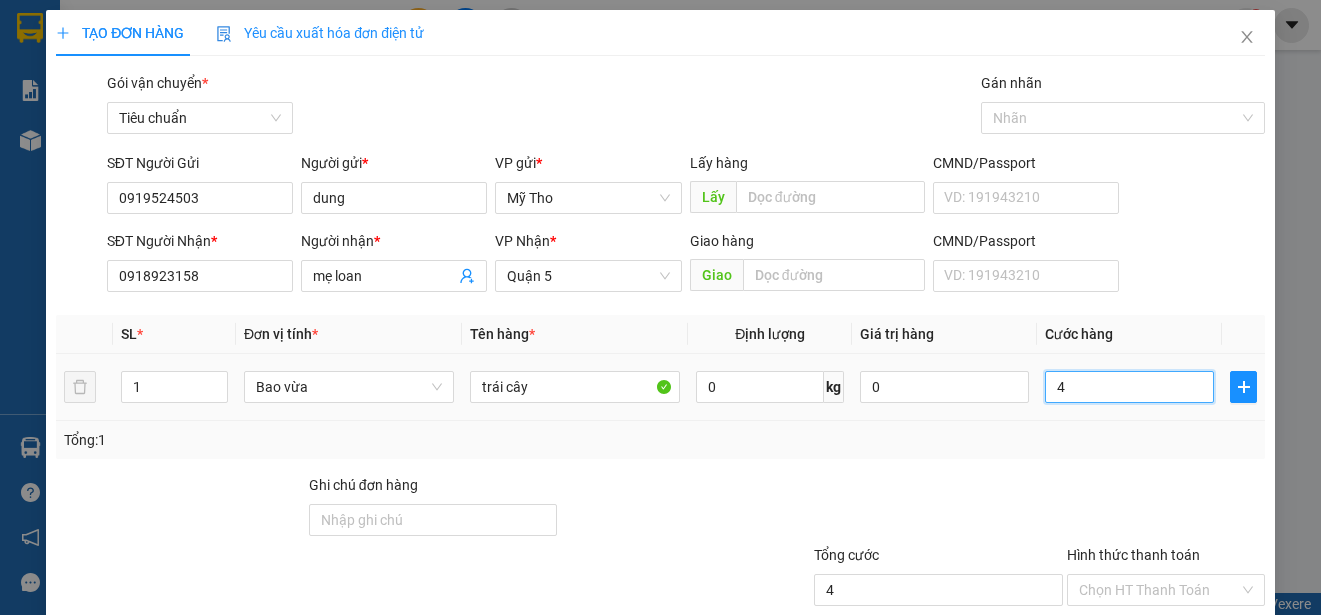 type on "40" 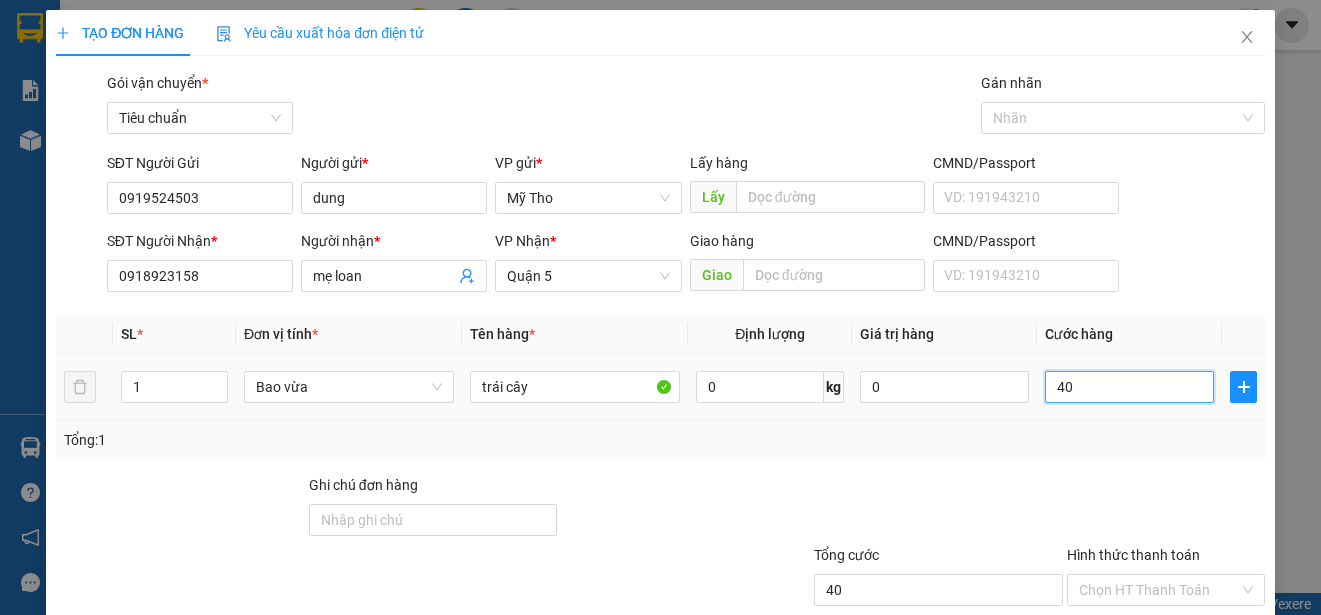 type on "400" 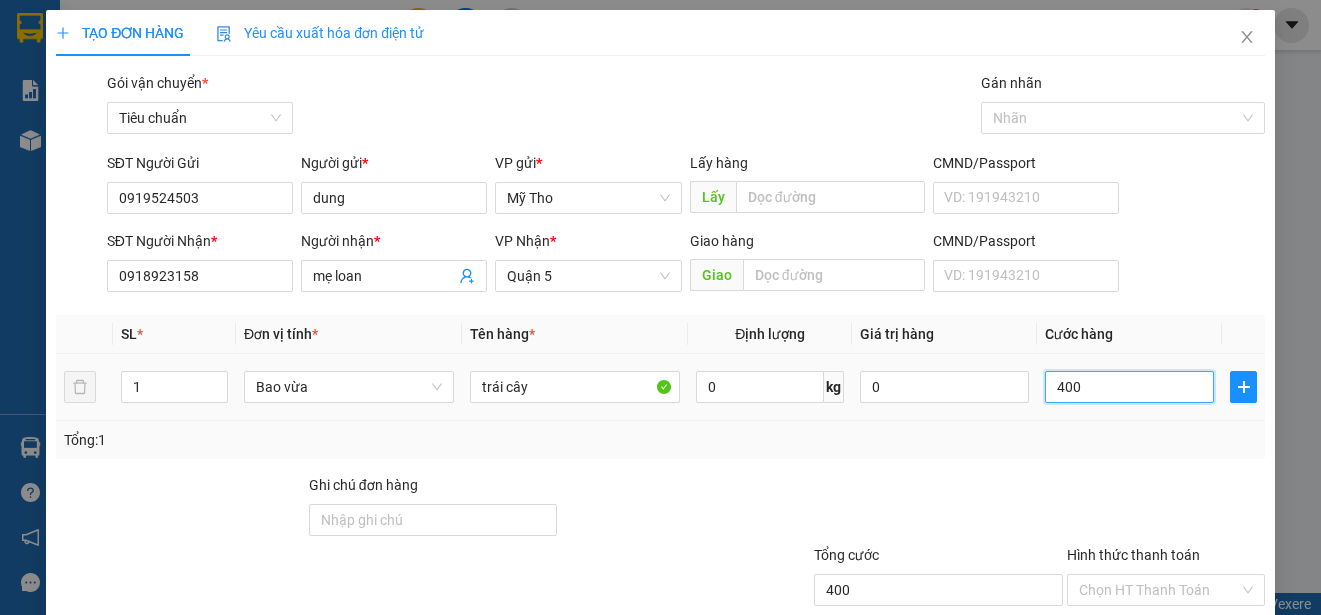 type on "4.000" 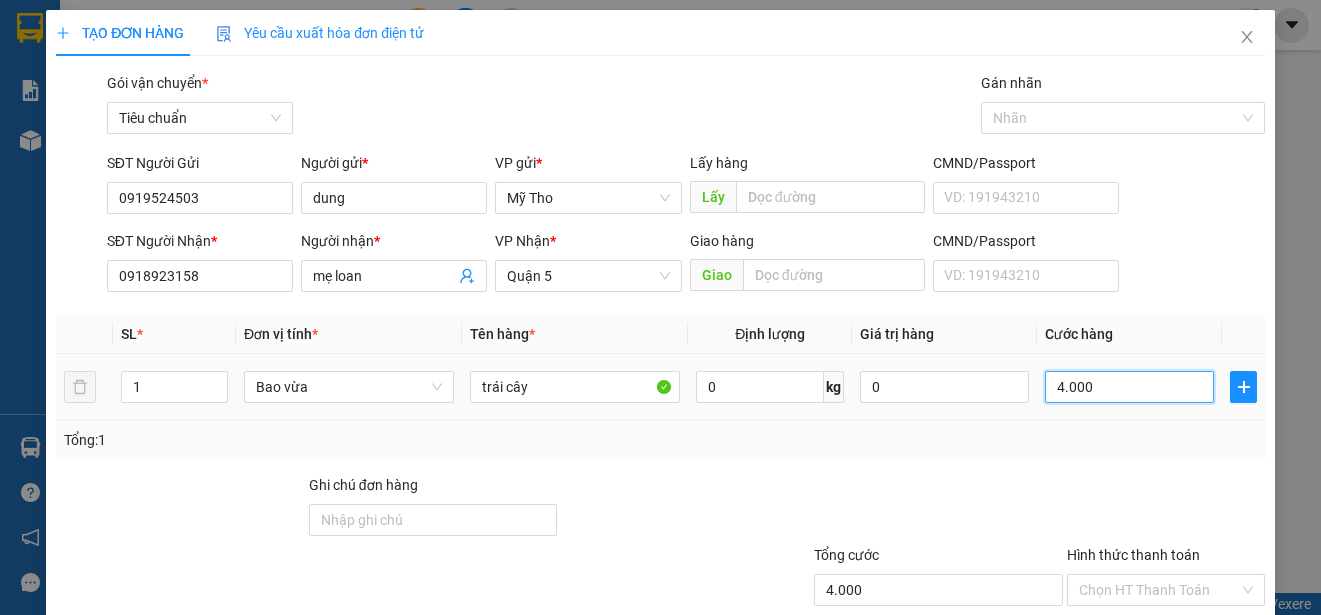 type on "40.000" 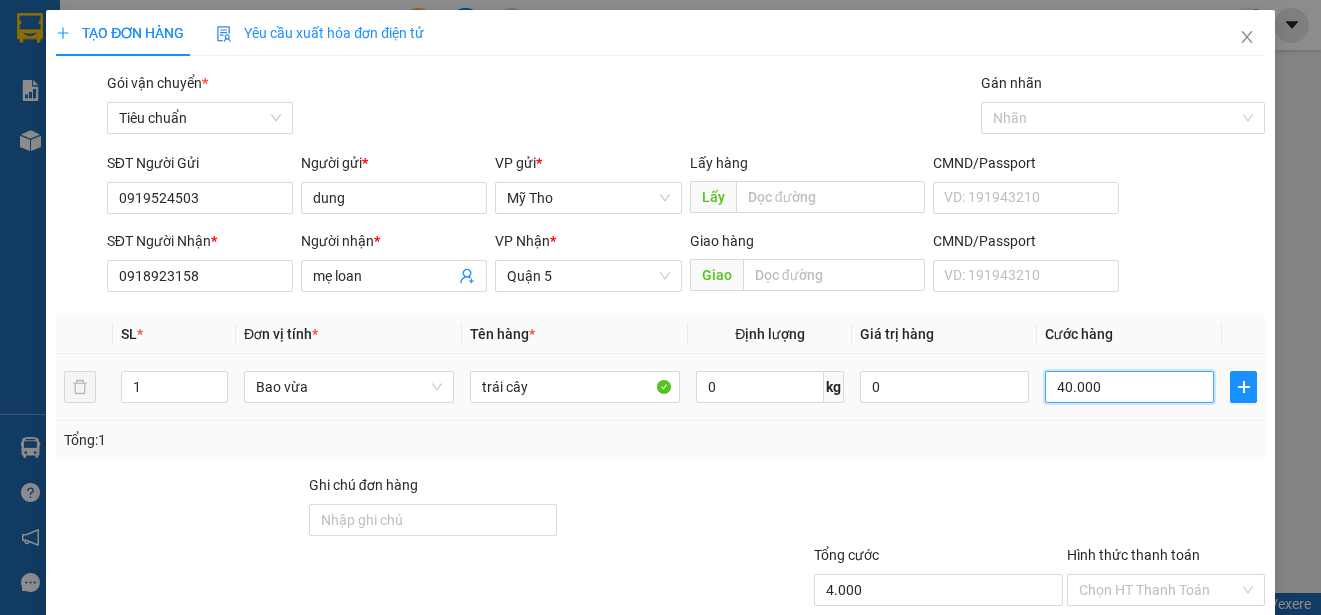 type on "40.000" 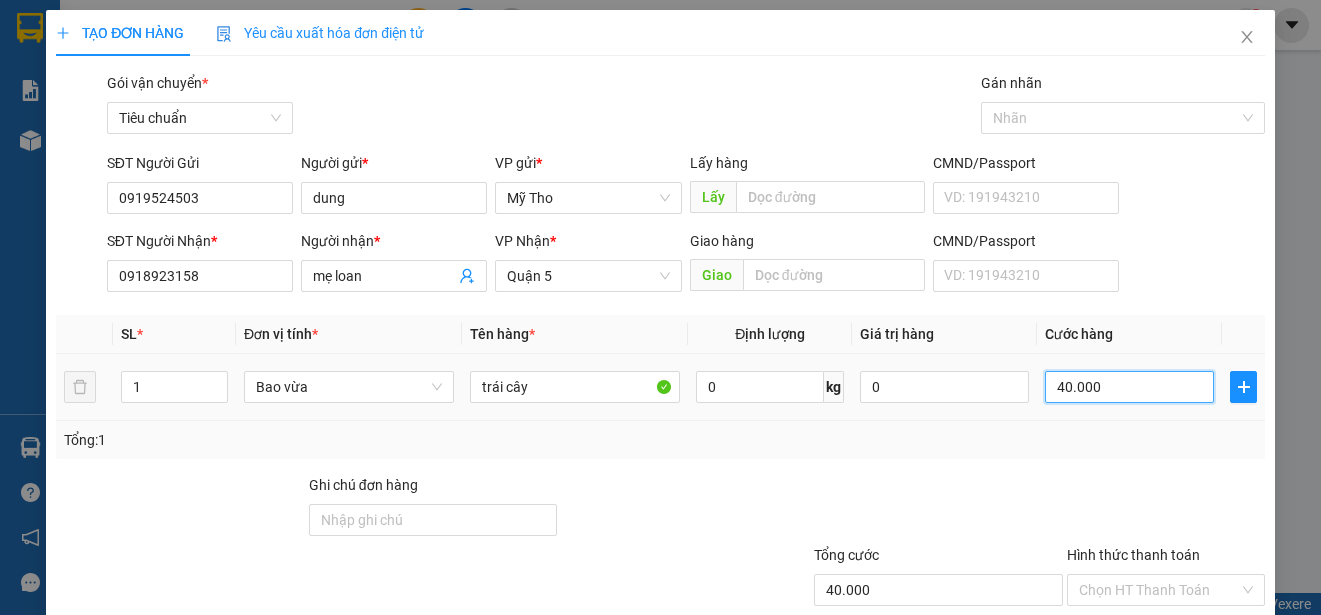 scroll, scrollTop: 125, scrollLeft: 0, axis: vertical 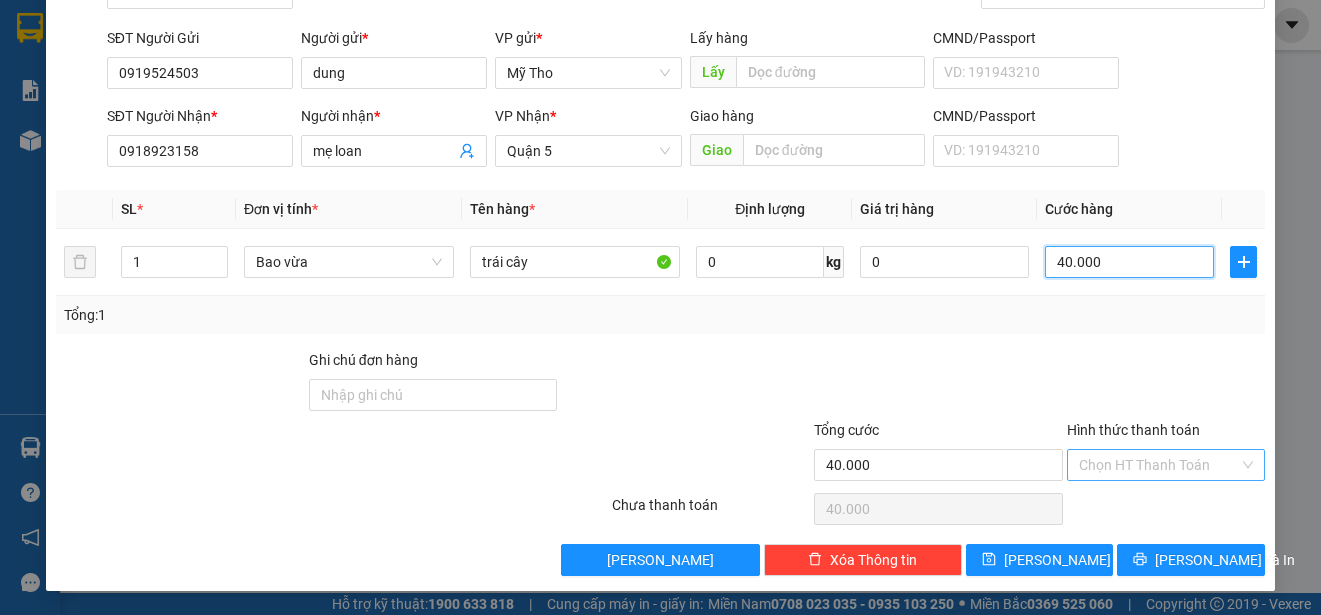 type on "40.000" 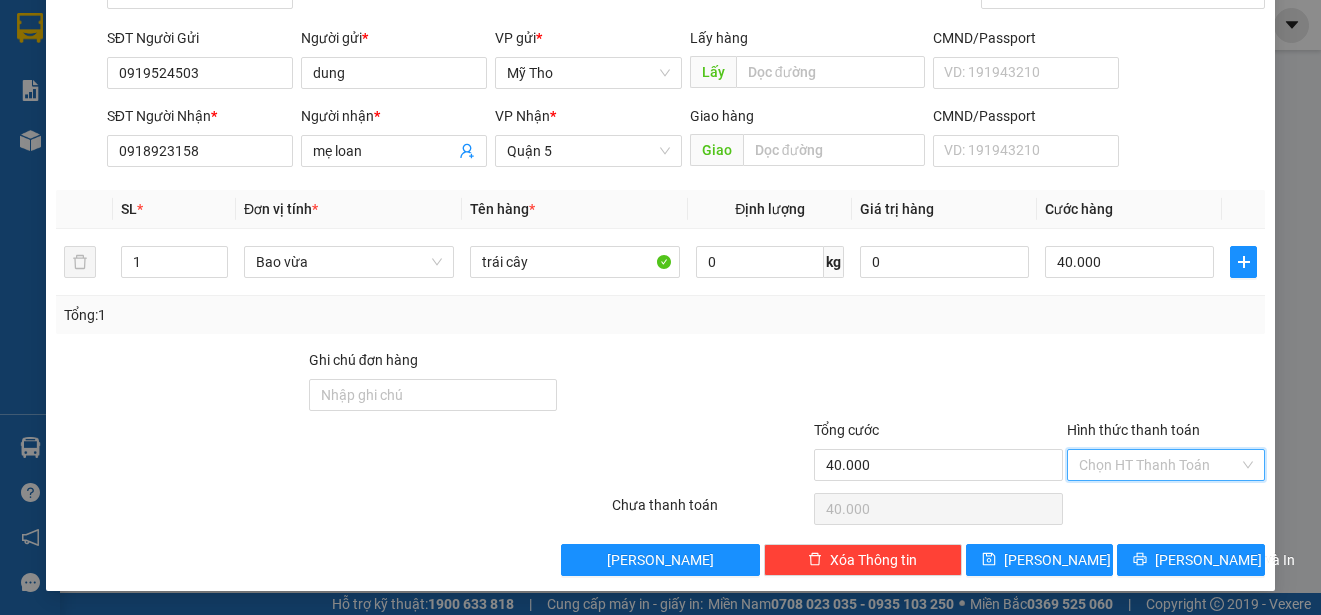 click on "Hình thức thanh toán" at bounding box center [1159, 465] 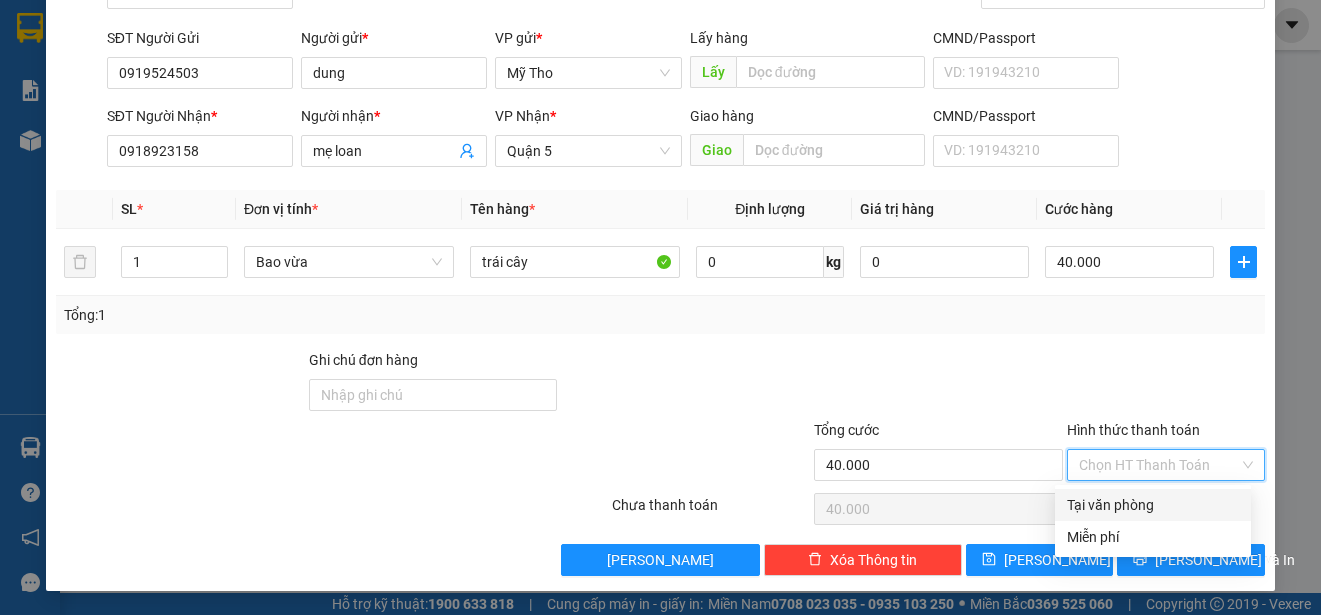 click on "Tại văn phòng" at bounding box center [1153, 505] 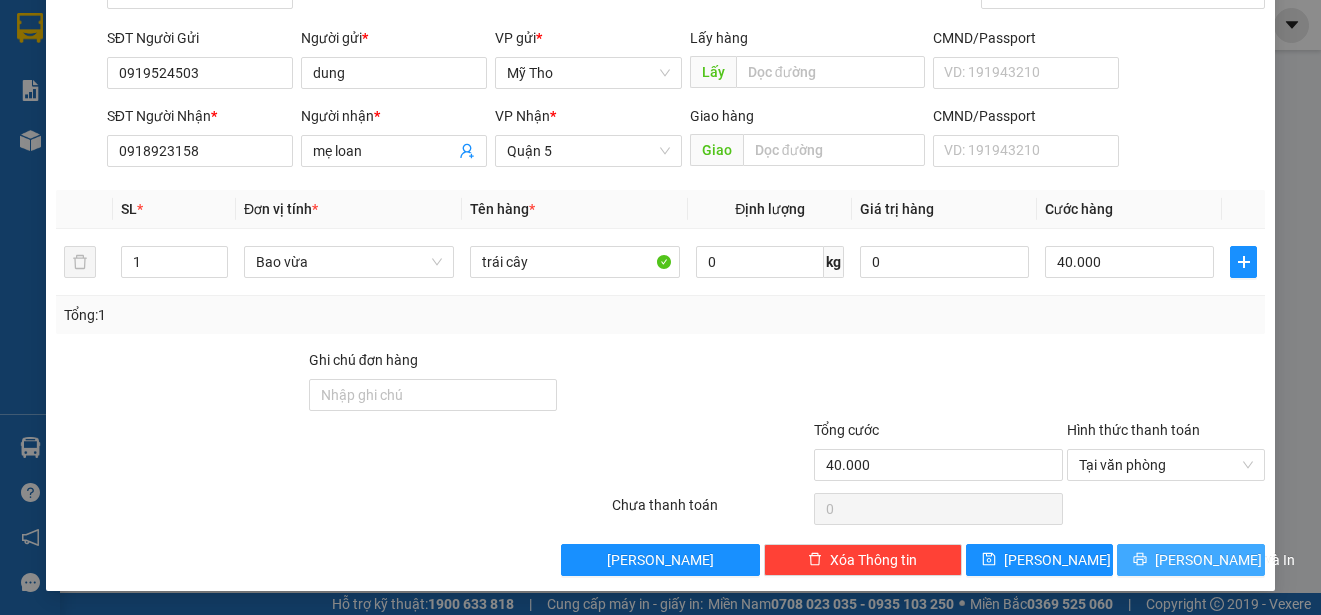 click on "[PERSON_NAME] và In" at bounding box center (1225, 560) 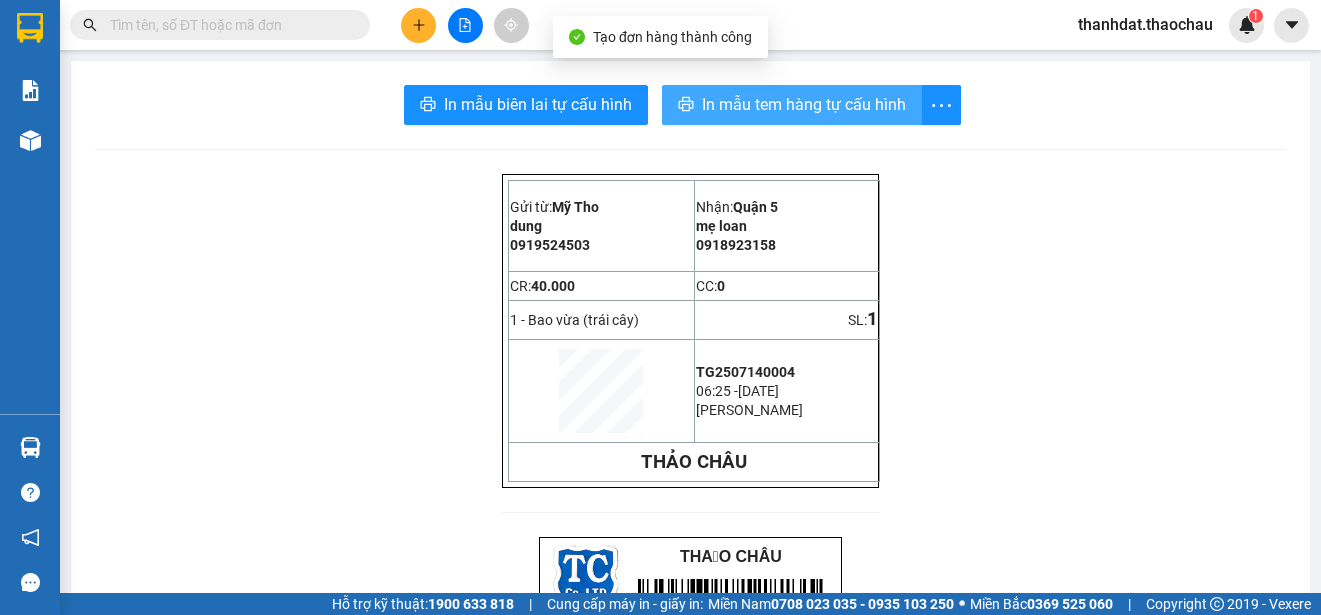 drag, startPoint x: 789, startPoint y: 96, endPoint x: 978, endPoint y: 202, distance: 216.69563 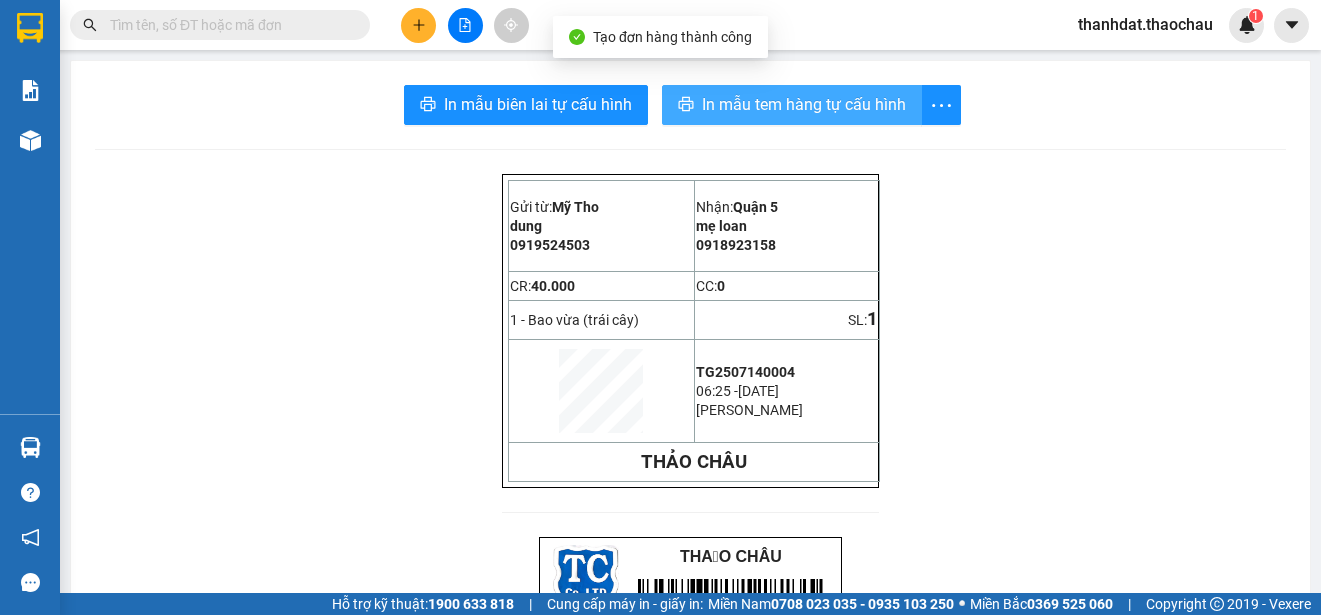 scroll, scrollTop: 0, scrollLeft: 0, axis: both 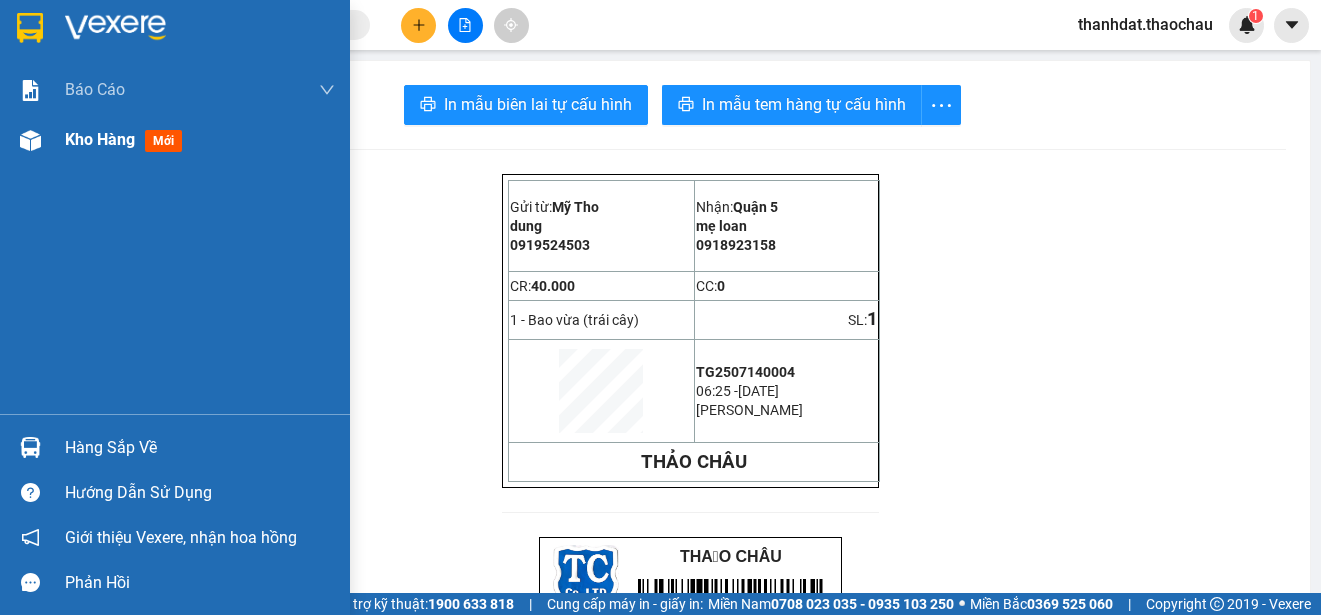 click on "Kho hàng" at bounding box center [100, 139] 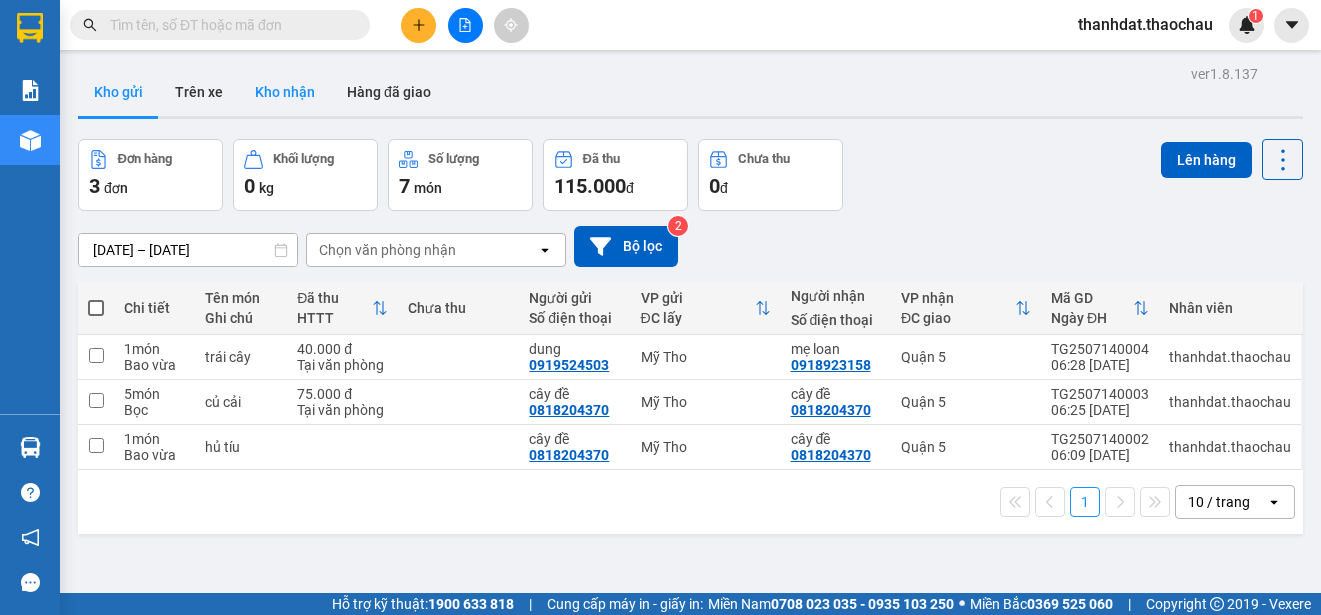click on "Kho nhận" at bounding box center [285, 92] 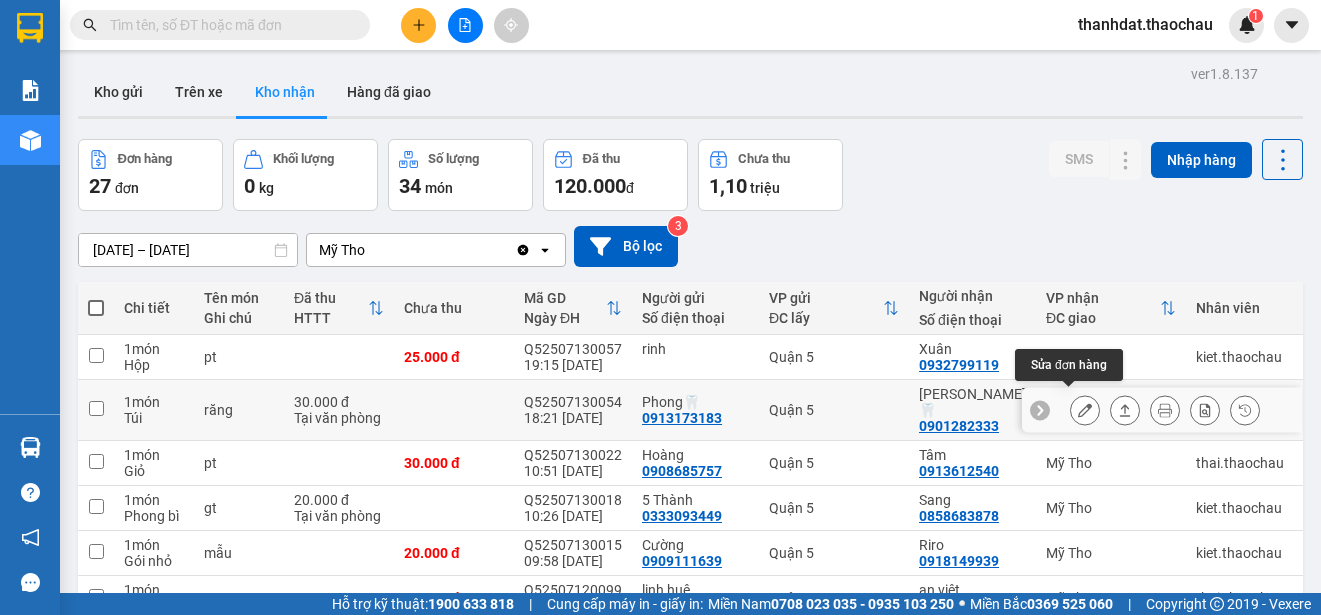 click 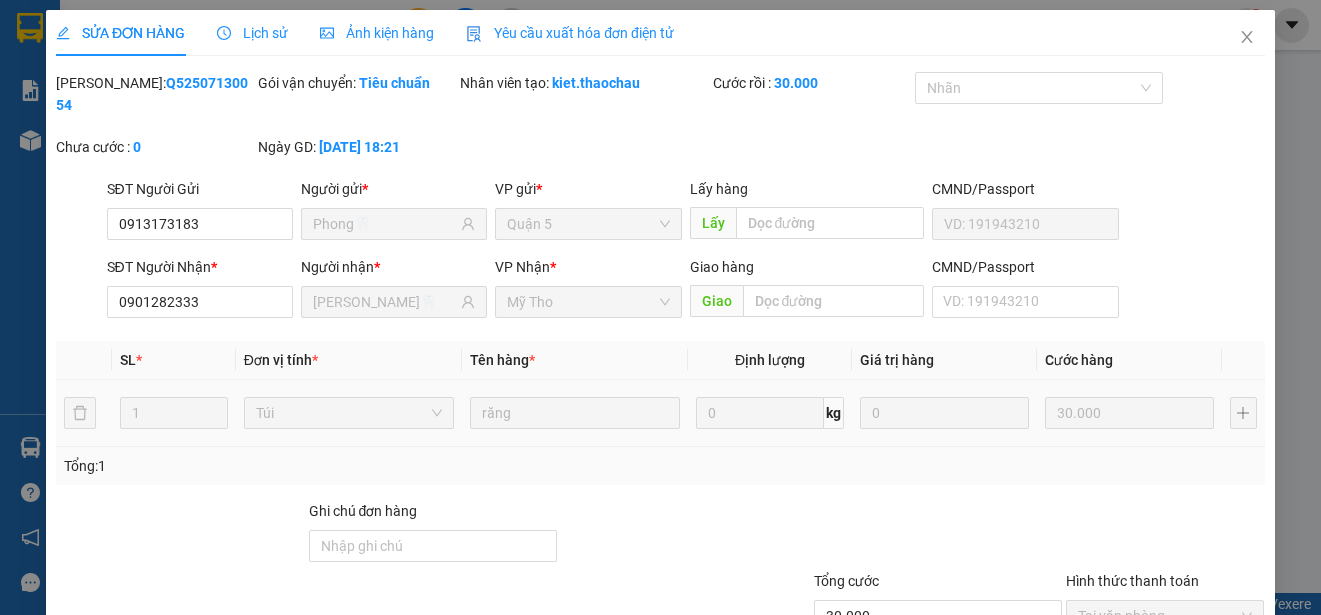 type on "0913173183" 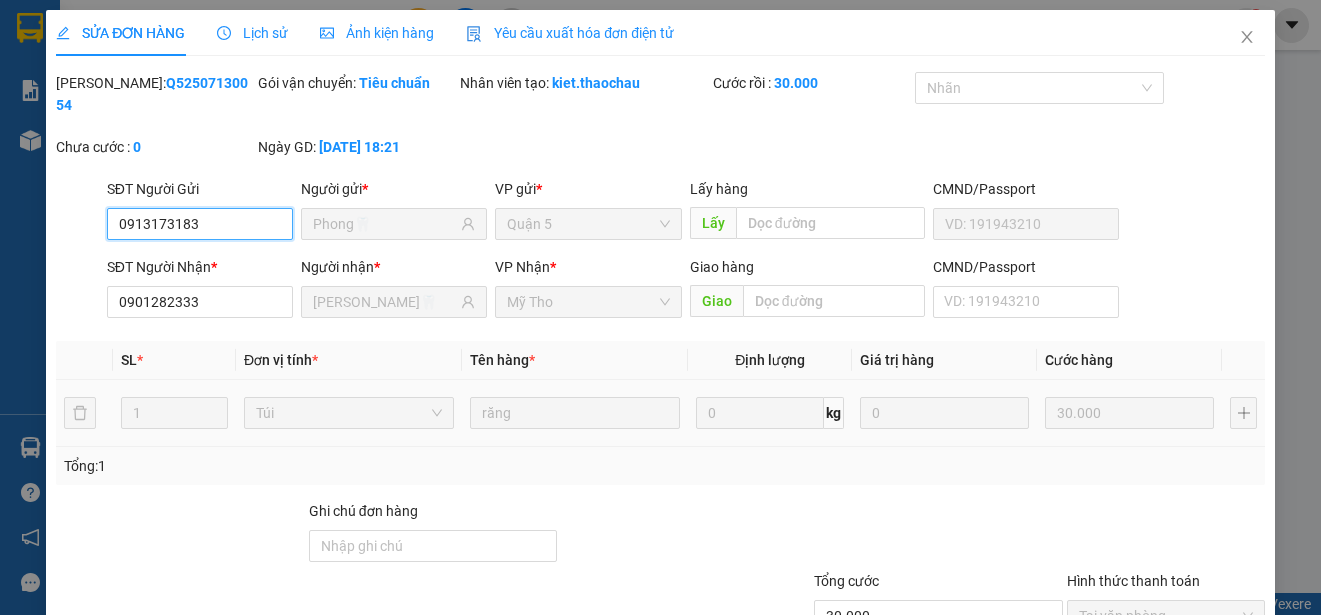 scroll, scrollTop: 151, scrollLeft: 0, axis: vertical 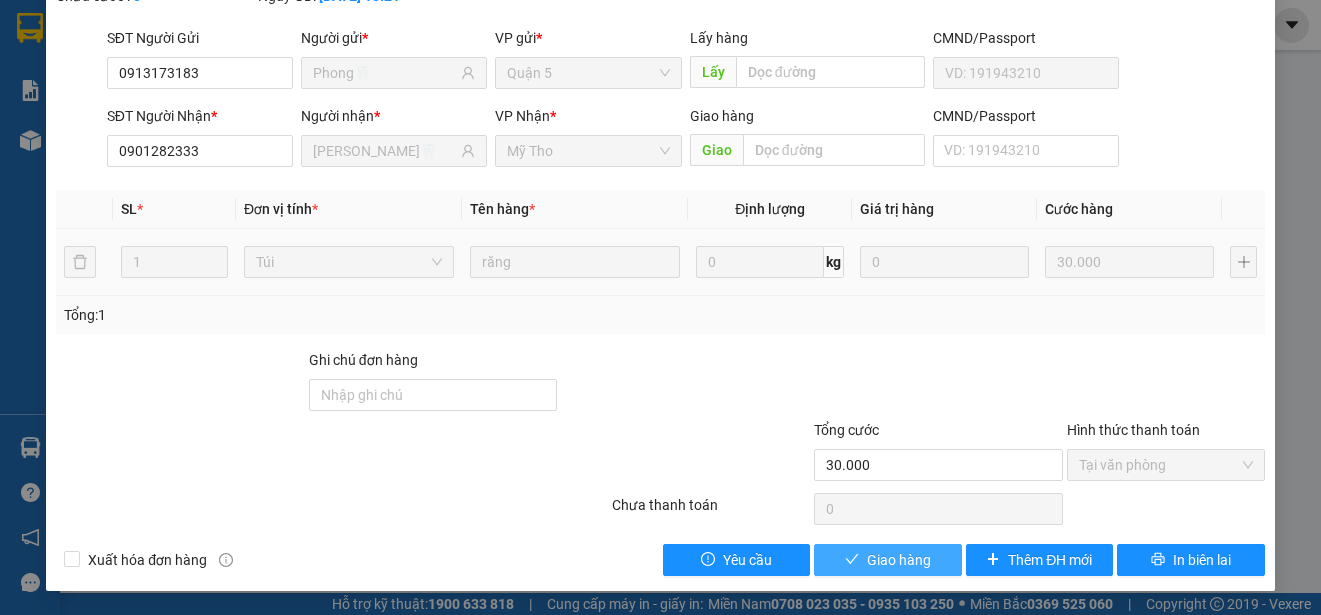 click on "Giao hàng" at bounding box center [899, 560] 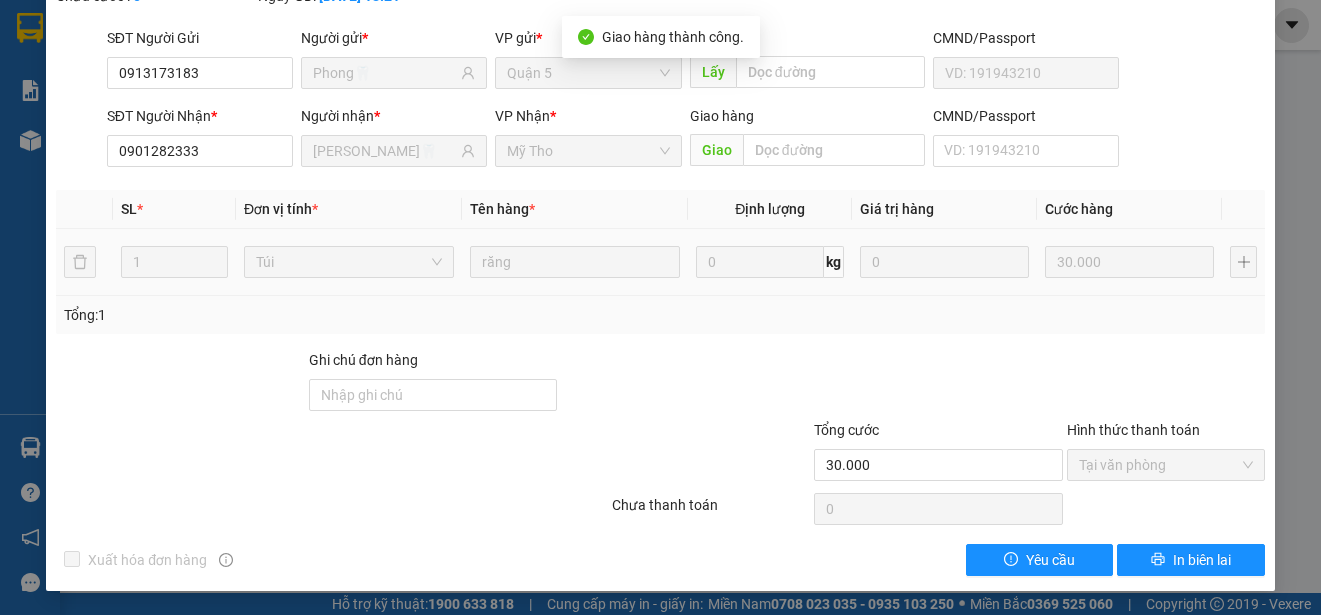 scroll, scrollTop: 0, scrollLeft: 0, axis: both 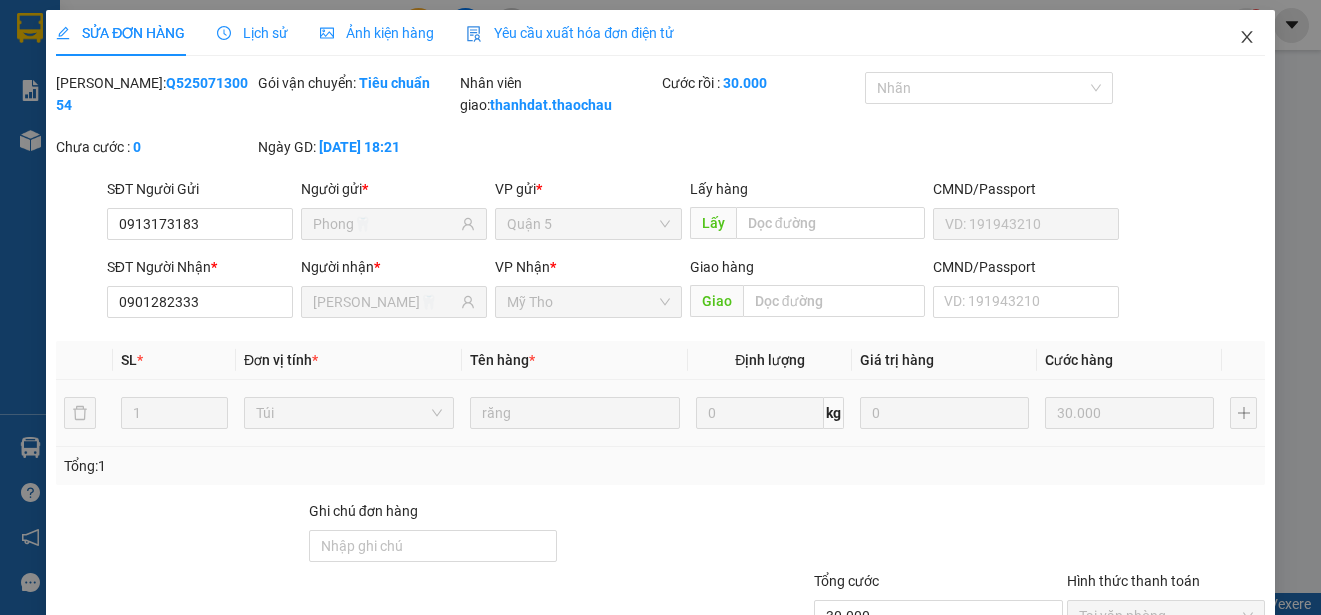 click 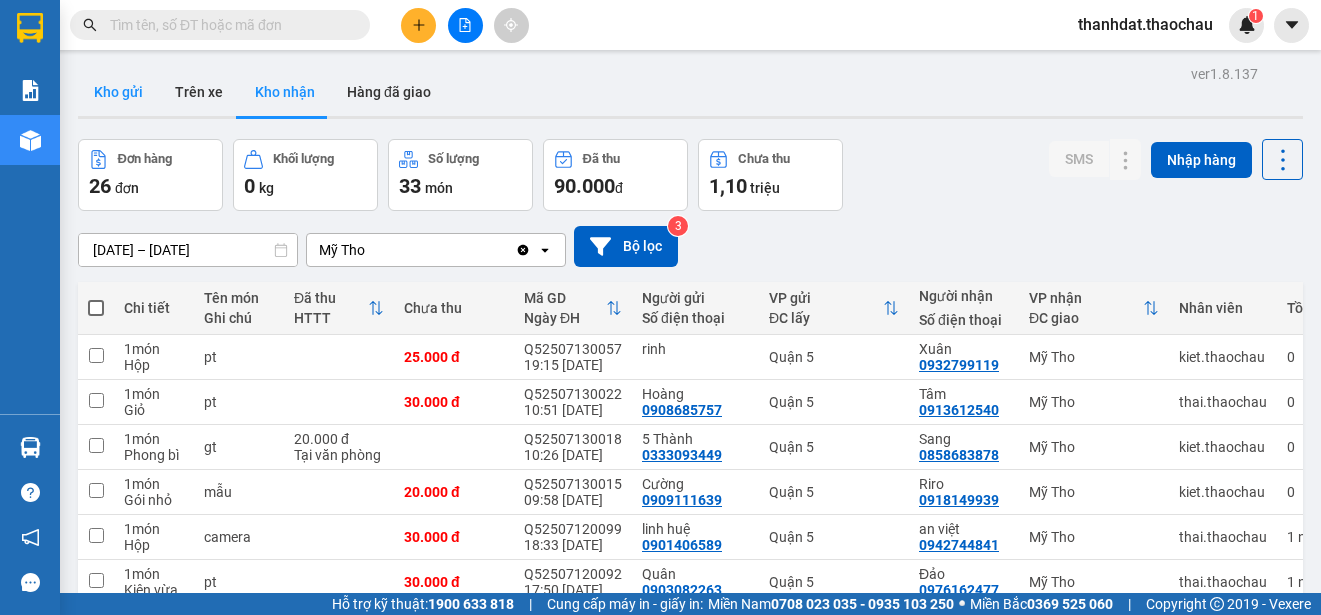click on "Kho gửi" at bounding box center [118, 92] 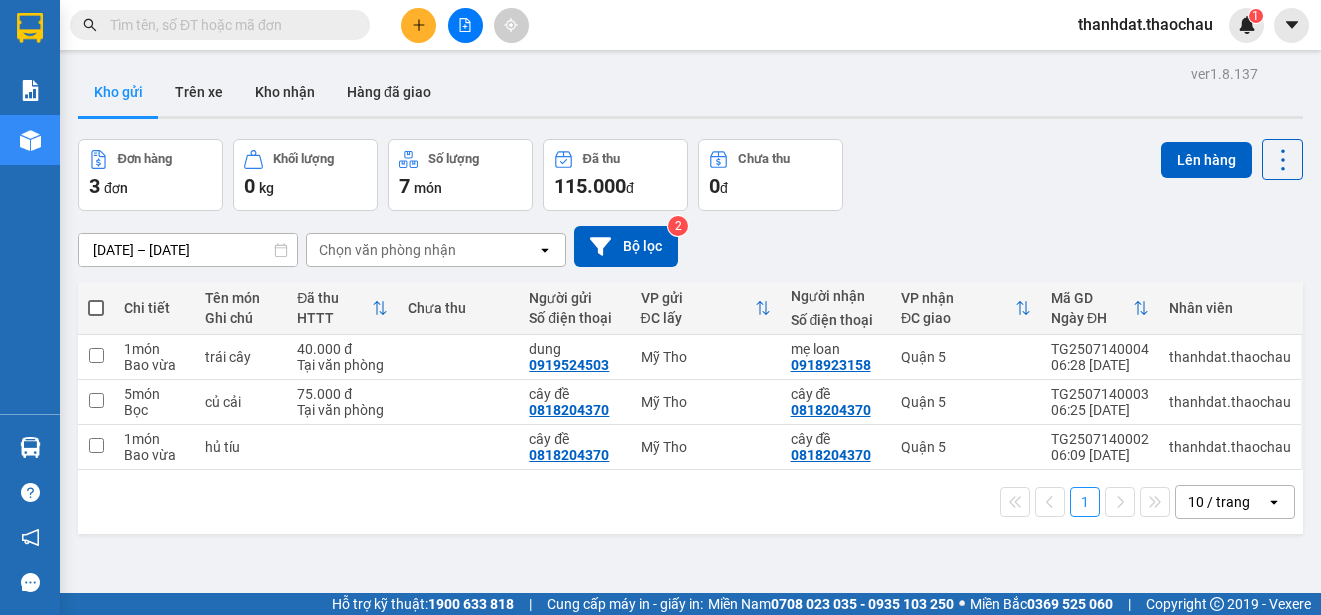click at bounding box center (96, 308) 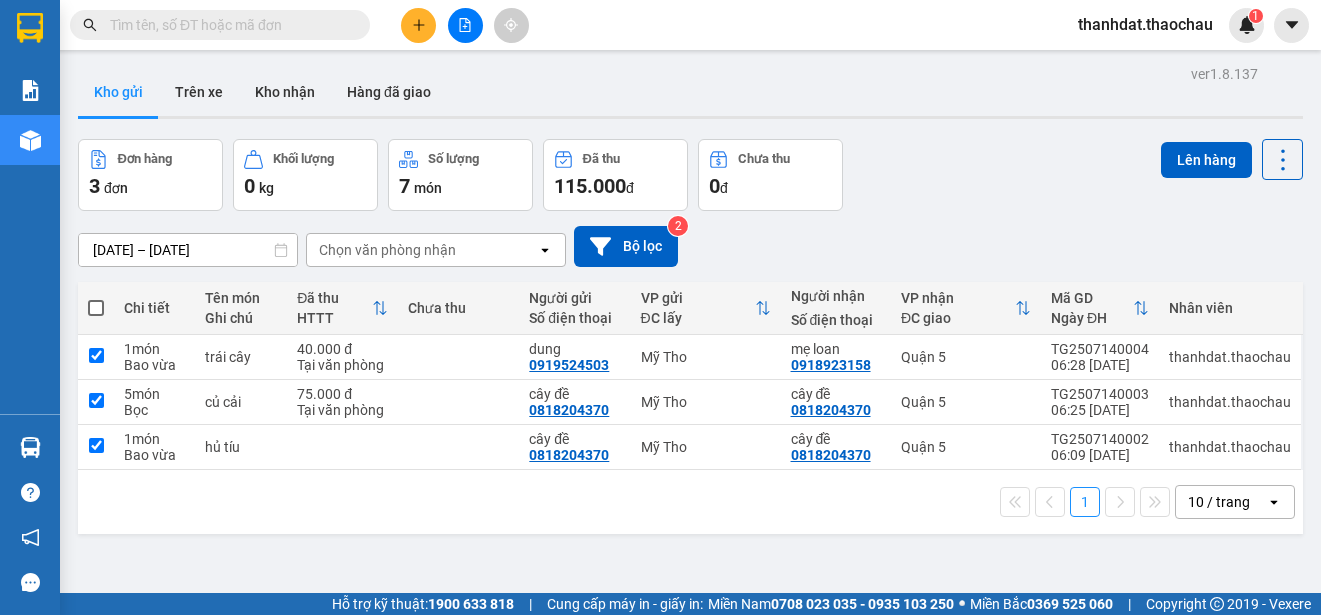 checkbox on "true" 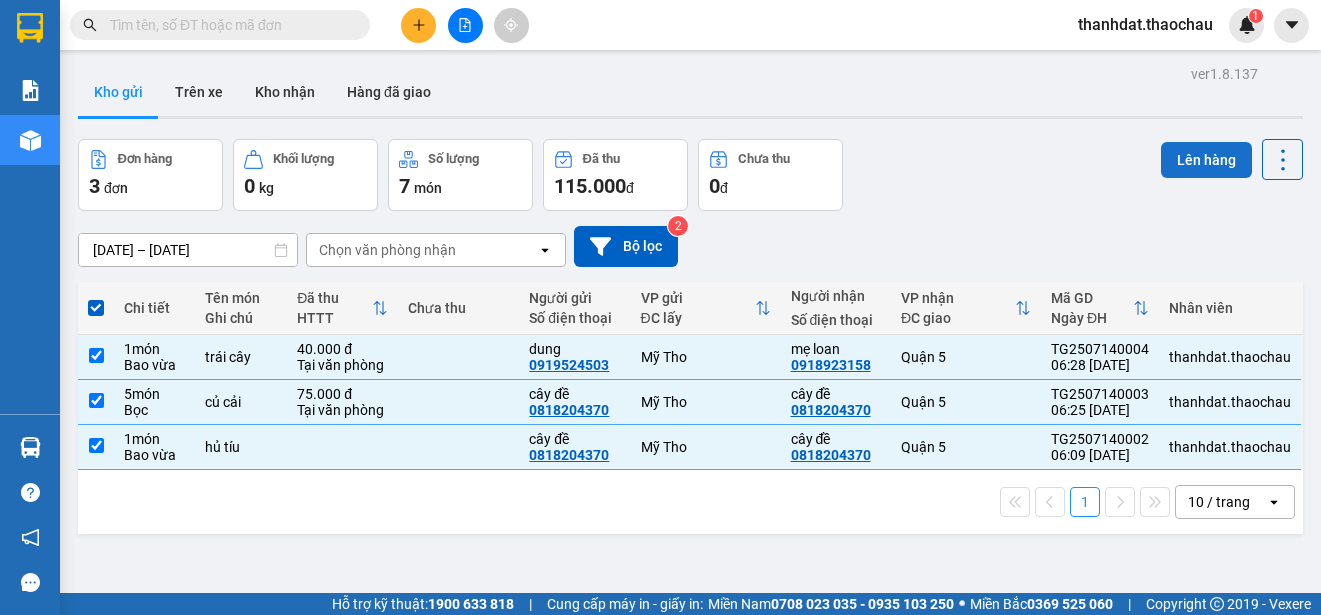 click on "Lên hàng" at bounding box center (1206, 160) 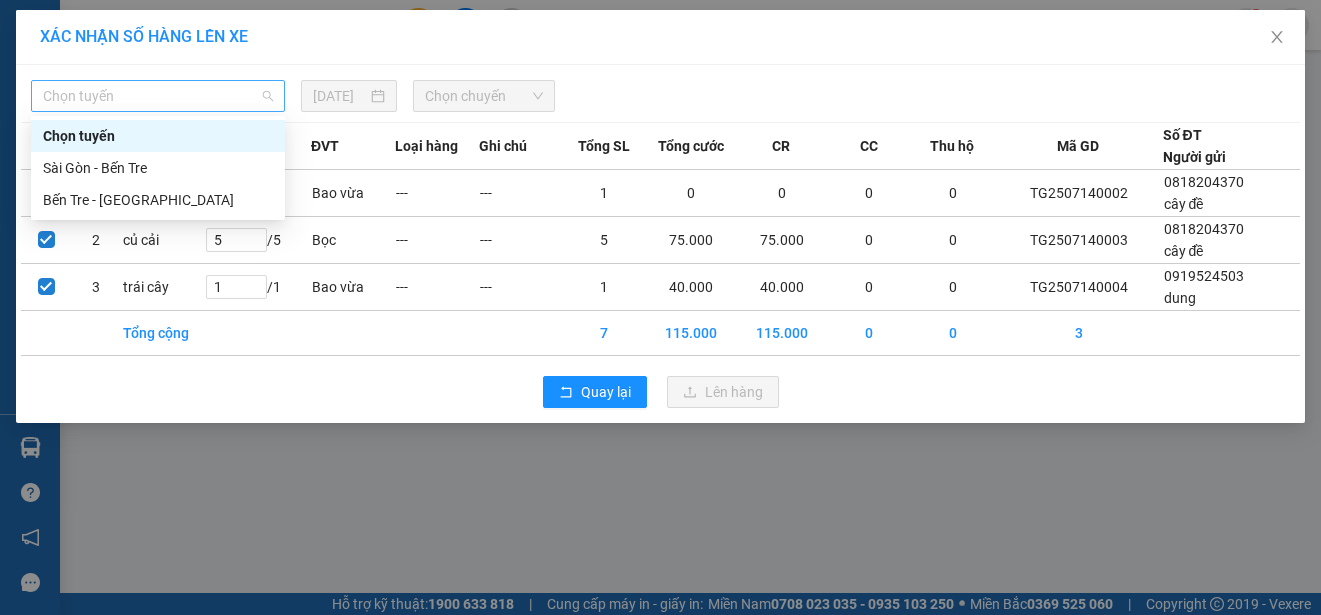 click on "Chọn tuyến" at bounding box center [158, 96] 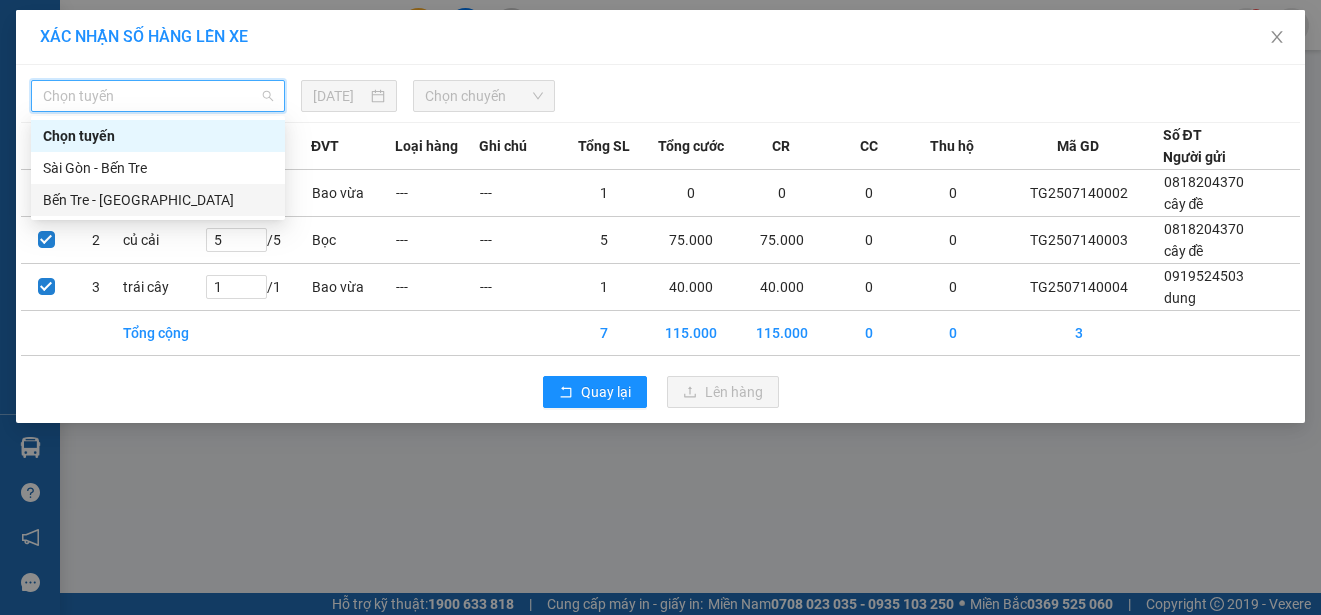 click on "Bến Tre - [GEOGRAPHIC_DATA]" at bounding box center [158, 200] 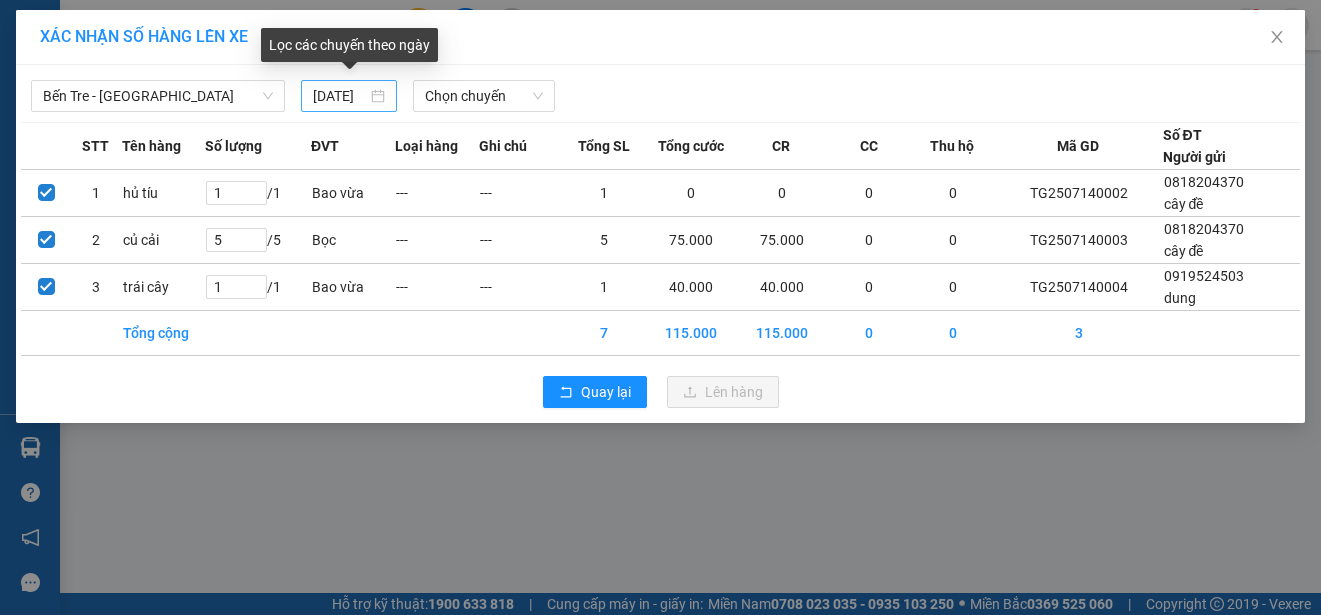 click on "[DATE]" at bounding box center (349, 96) 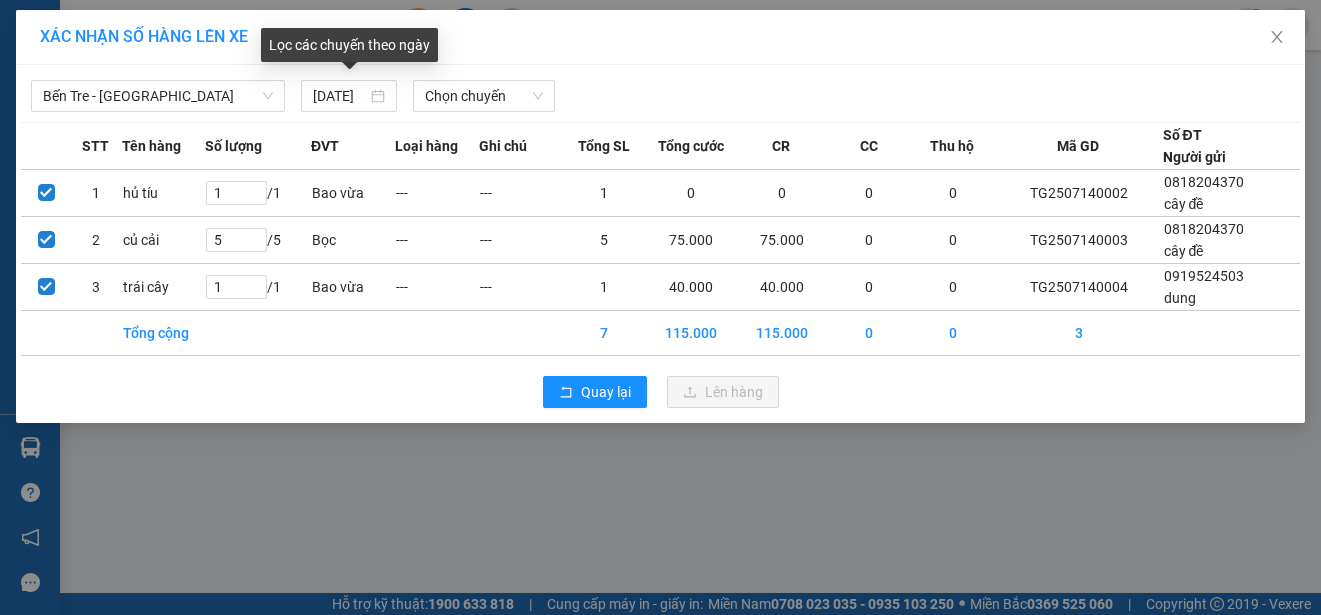scroll, scrollTop: 0, scrollLeft: 17, axis: horizontal 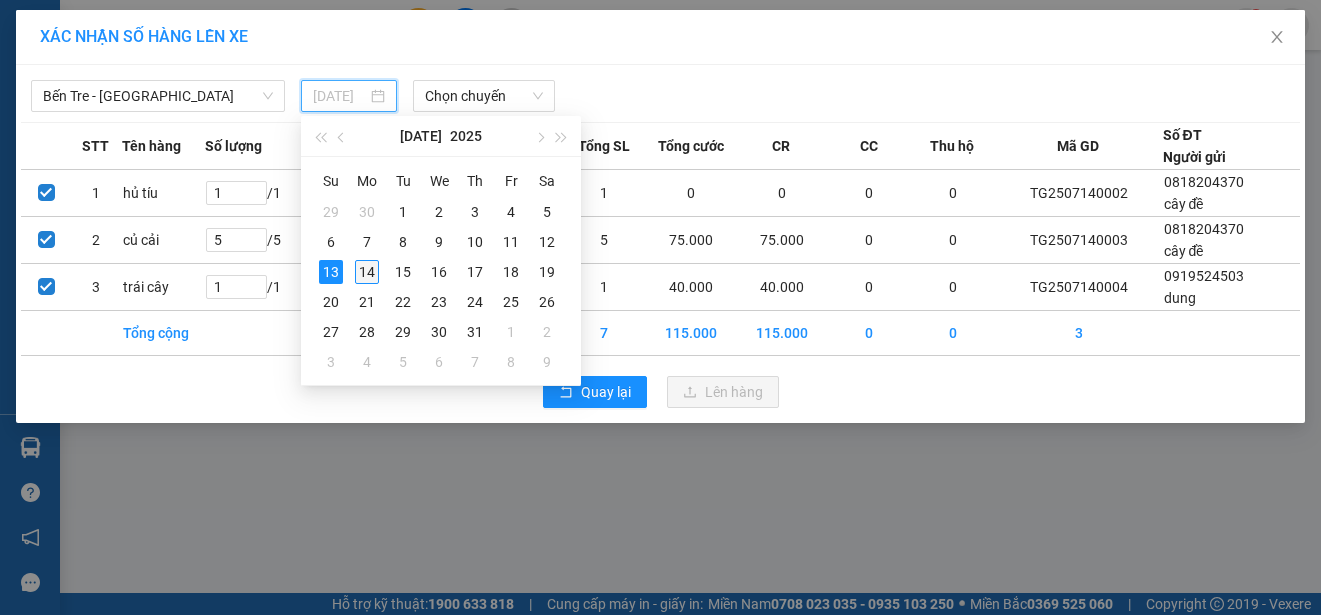 click on "14" at bounding box center (367, 272) 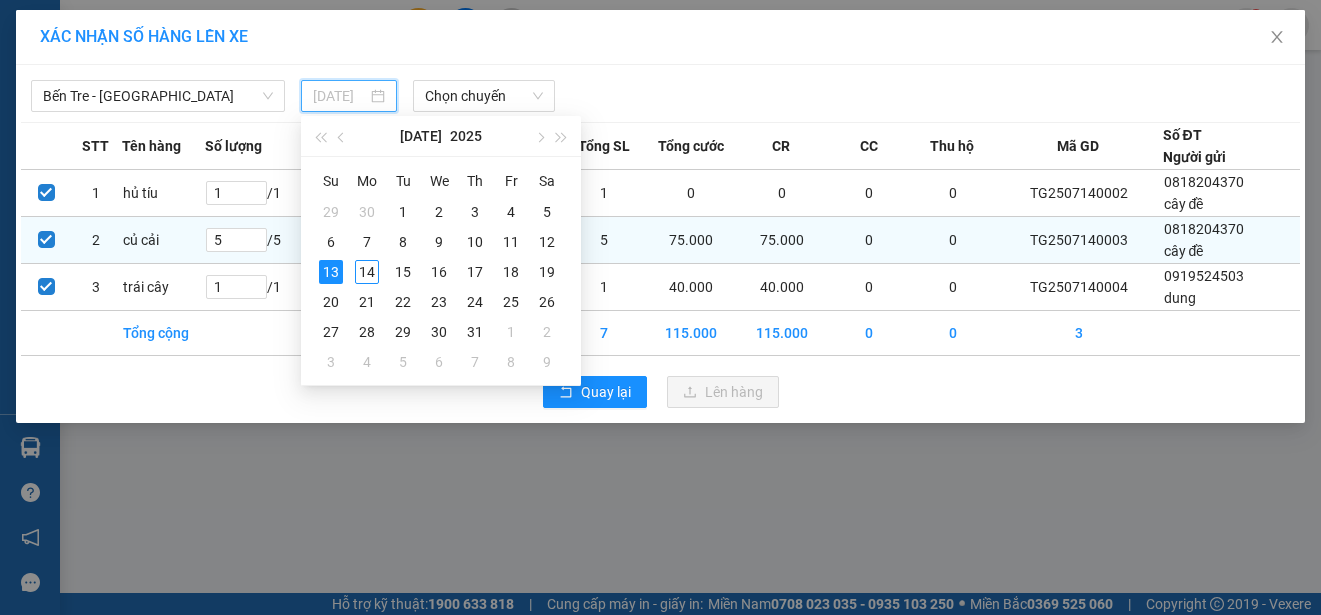 type on "[DATE]" 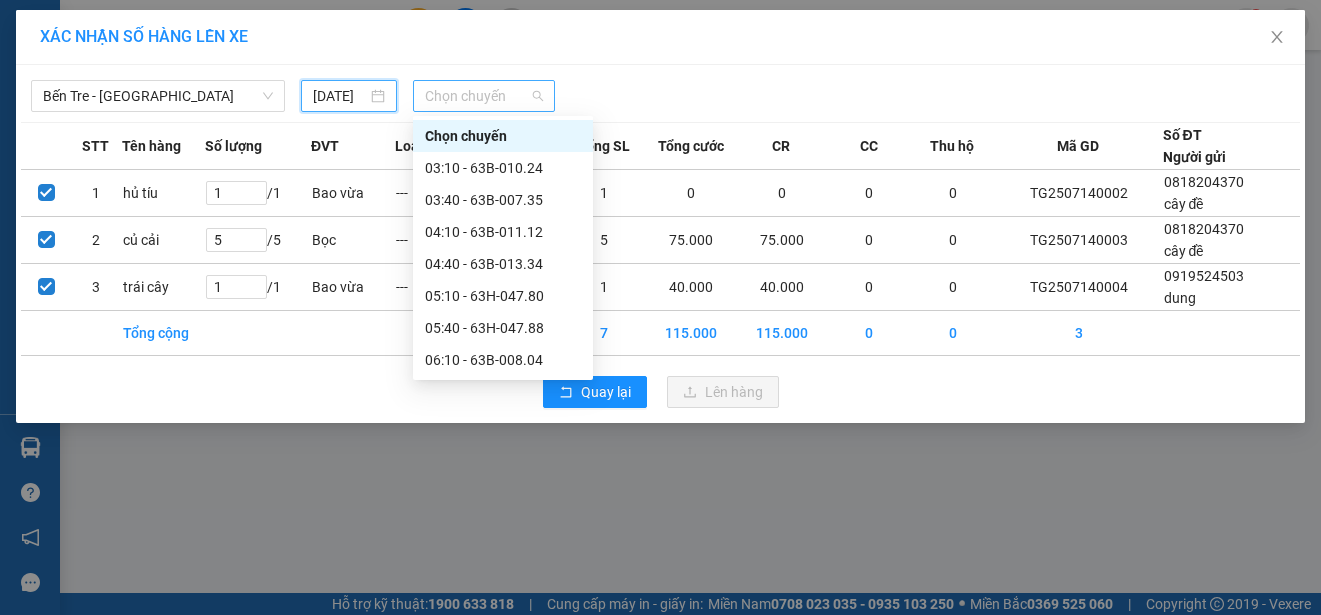 click on "Chọn chuyến" at bounding box center (483, 96) 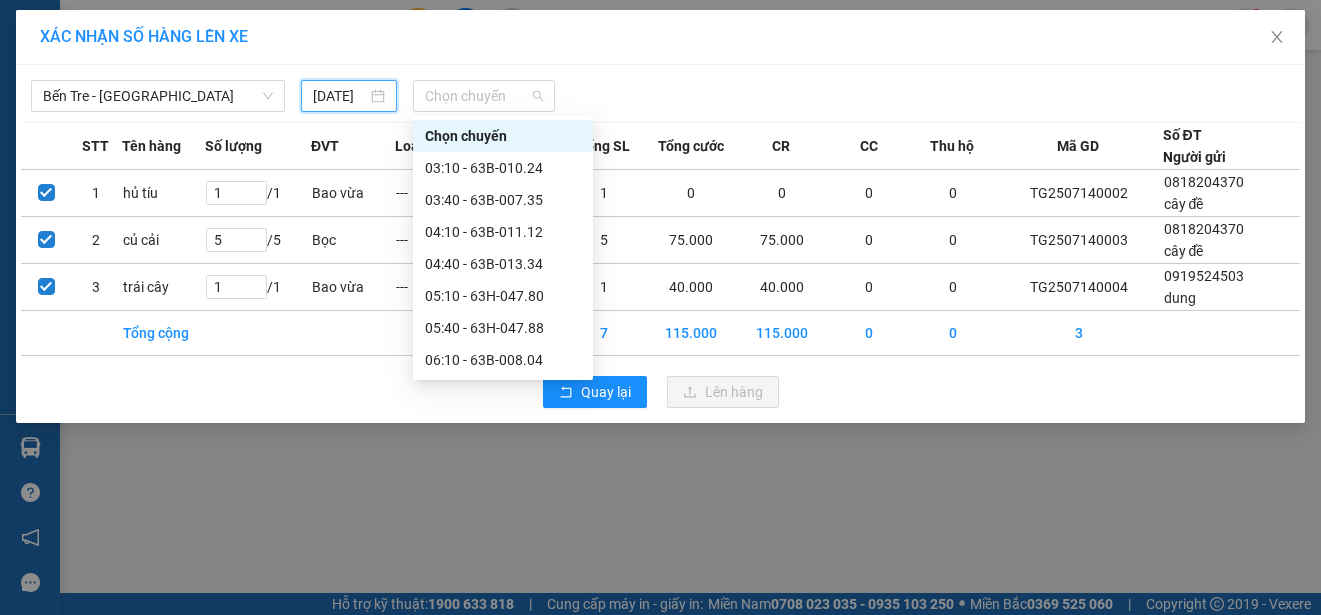 scroll, scrollTop: 0, scrollLeft: 0, axis: both 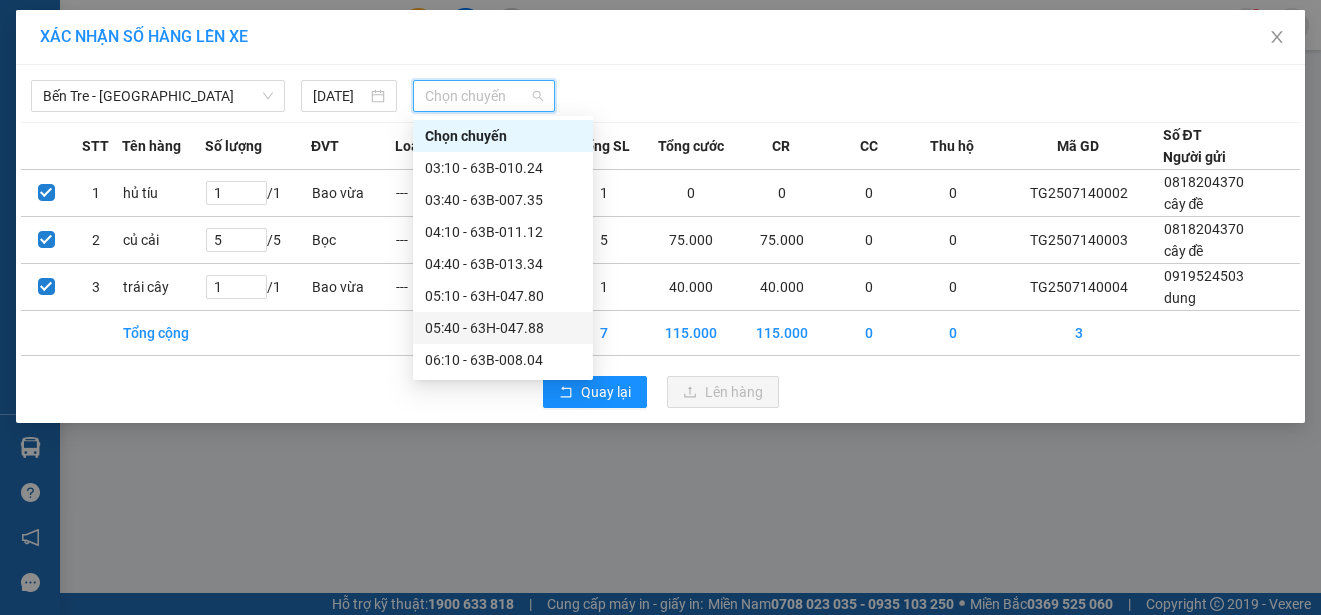 click on "05:40     - 63H-047.88" at bounding box center [503, 328] 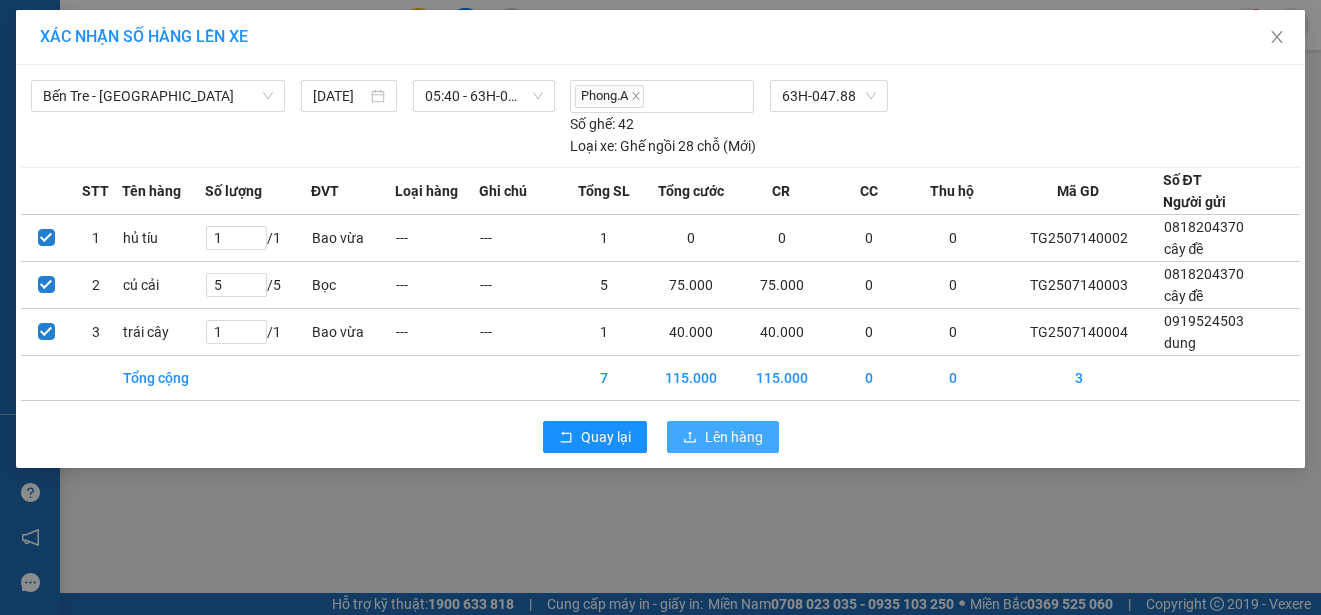 click on "Lên hàng" at bounding box center [734, 437] 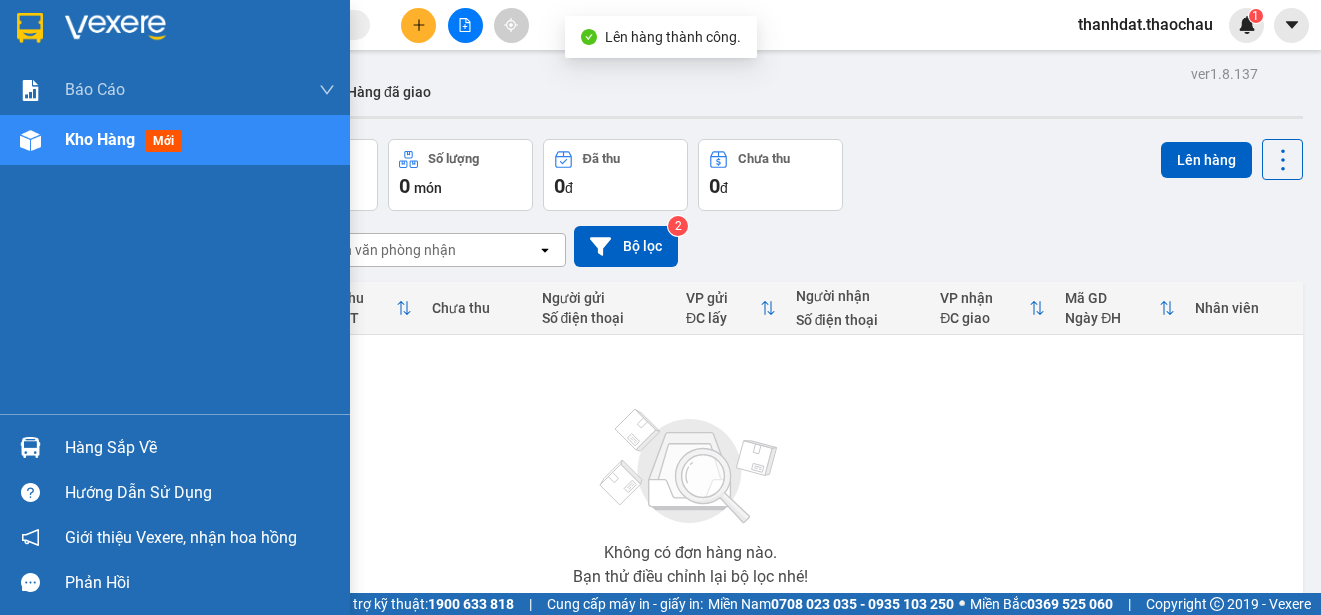 click on "Hàng sắp về" at bounding box center (200, 448) 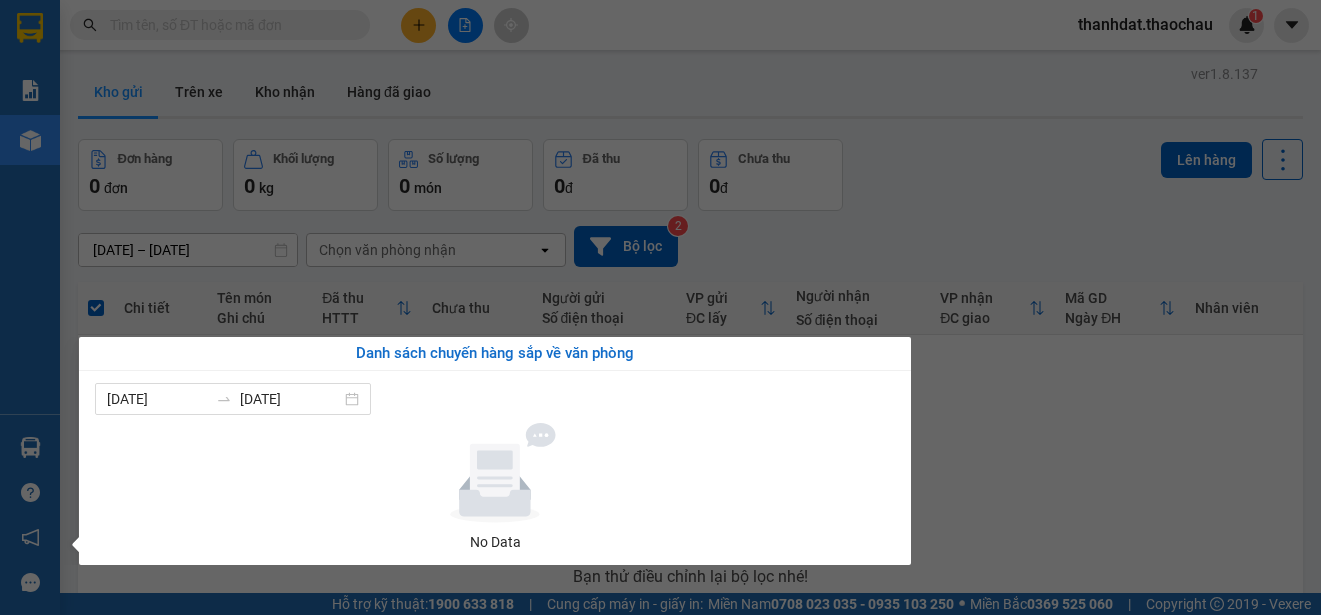 click on "Kết quả tìm kiếm ( 0 )  Bộ lọc  No Data thanhdat.thaochau 1     Báo cáo Báo cáo dòng tiền (nhân viên) Doanh số tạo đơn theo VP gửi (nhân viên)     Kho hàng mới Hàng sắp về Hướng dẫn sử dụng Giới thiệu Vexere, nhận hoa hồng Phản hồi Phần mềm hỗ trợ bạn tốt chứ? ver  1.8.137 Kho gửi Trên xe Kho nhận Hàng đã giao Đơn hàng 0 đơn Khối lượng 0 kg Số lượng 0 món Đã thu 0  đ Chưa thu 0  đ Lên hàng [DATE] – [DATE] Press the down arrow key to interact with the calendar and select a date. Press the escape button to close the calendar. Selected date range is from [DATE] to [DATE]. Chọn văn phòng nhận open Bộ lọc 2 Chi tiết Tên món Ghi chú Đã thu HTTT Chưa thu Người gửi Số điện thoại VP gửi ĐC lấy Người nhận Số điện thoại VP nhận ĐC giao Mã GD Ngày ĐH Nhân viên Không có đơn hàng nào. Bạn thử điều chỉnh lại bộ lọc nhé! open | |" at bounding box center [660, 307] 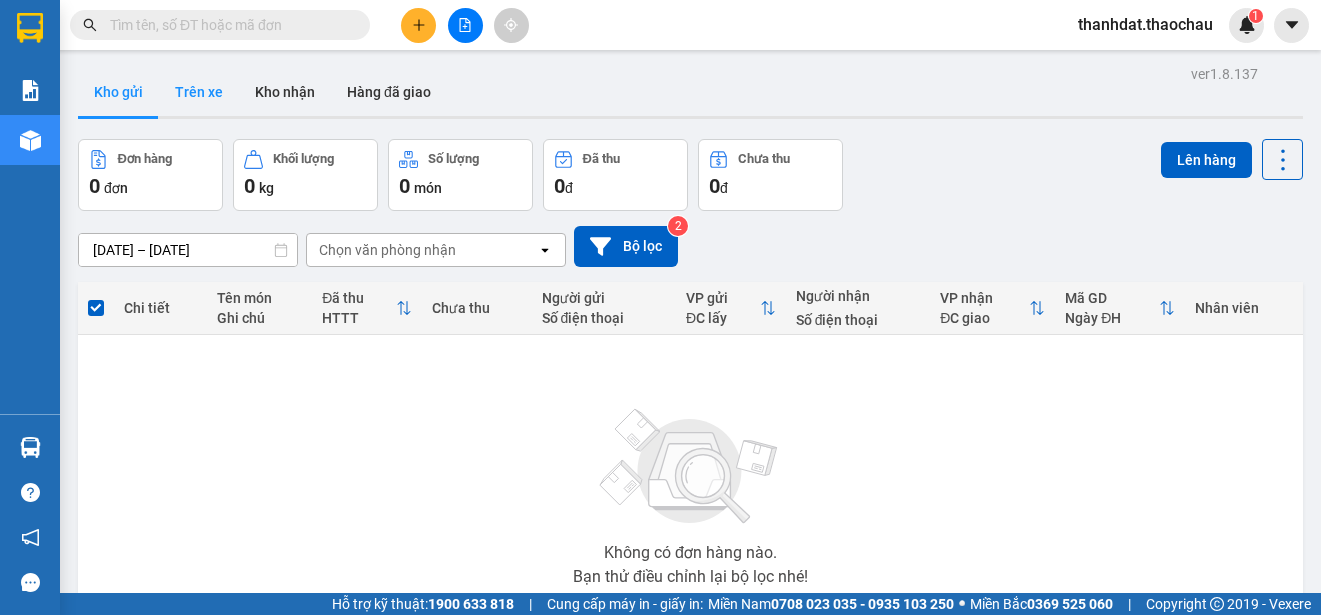 click on "Trên xe" at bounding box center (199, 92) 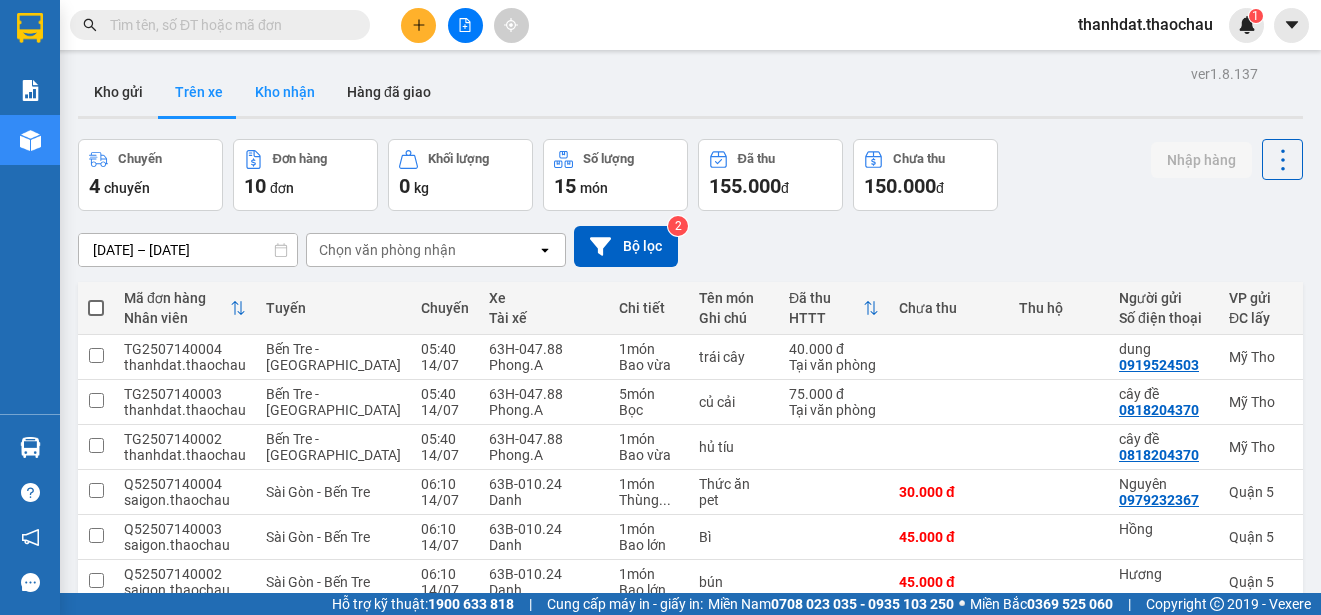 click on "Kho nhận" at bounding box center (285, 92) 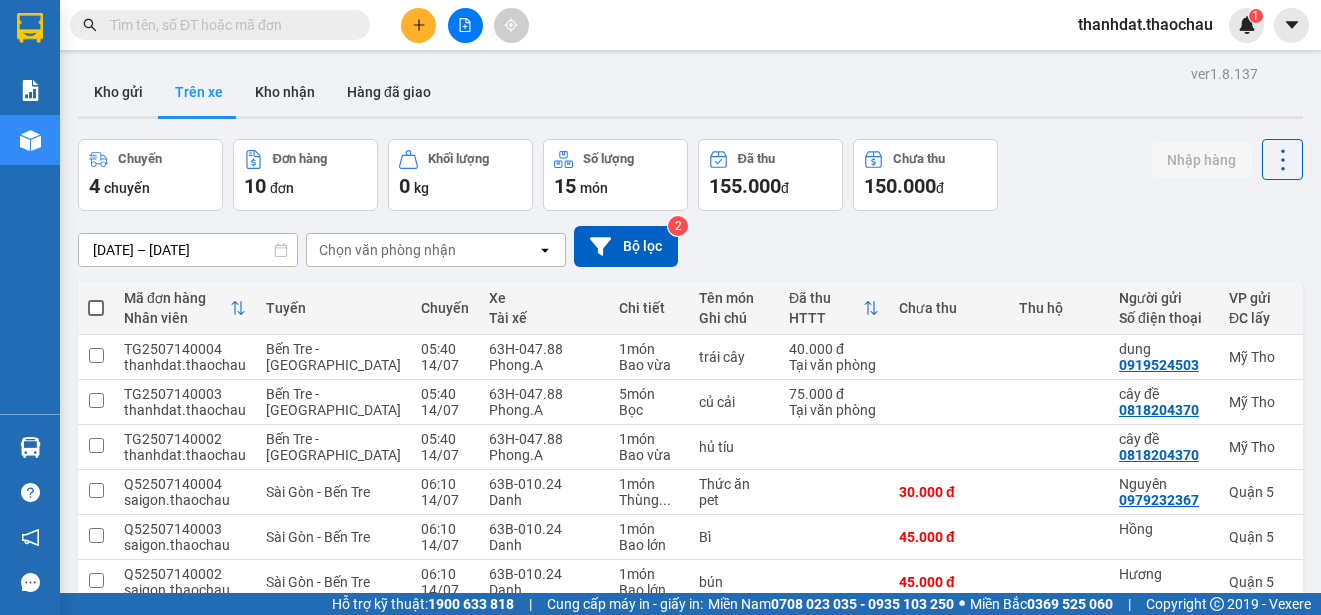 type on "[DATE] – [DATE]" 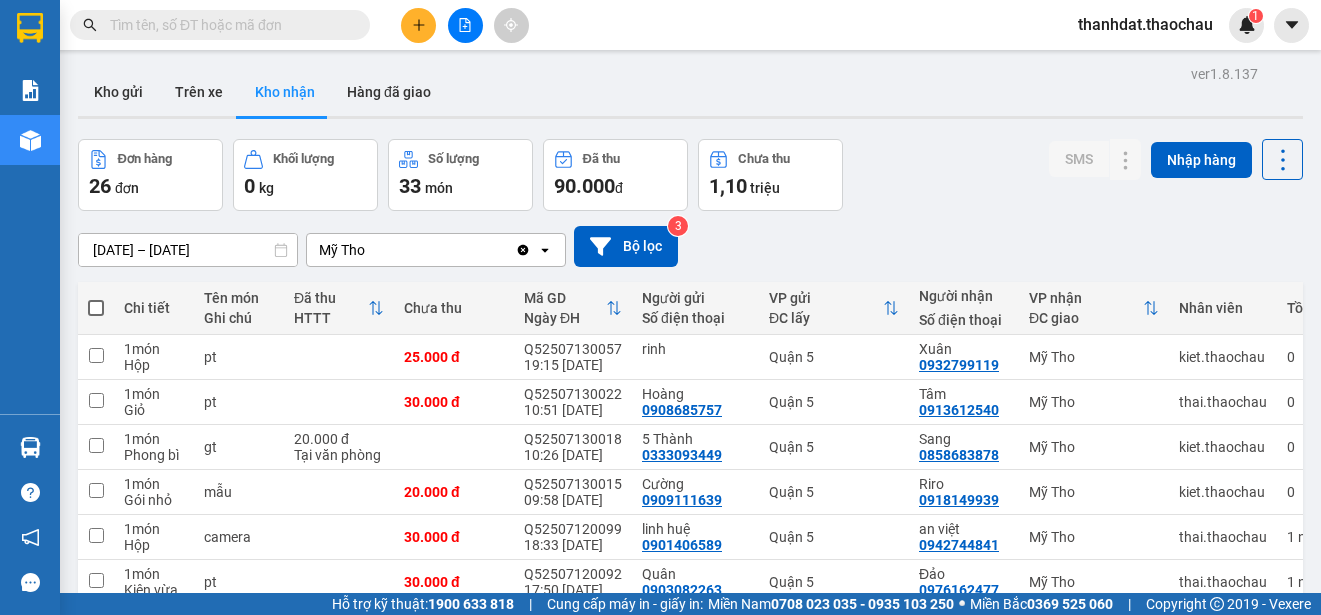 scroll, scrollTop: 100, scrollLeft: 0, axis: vertical 